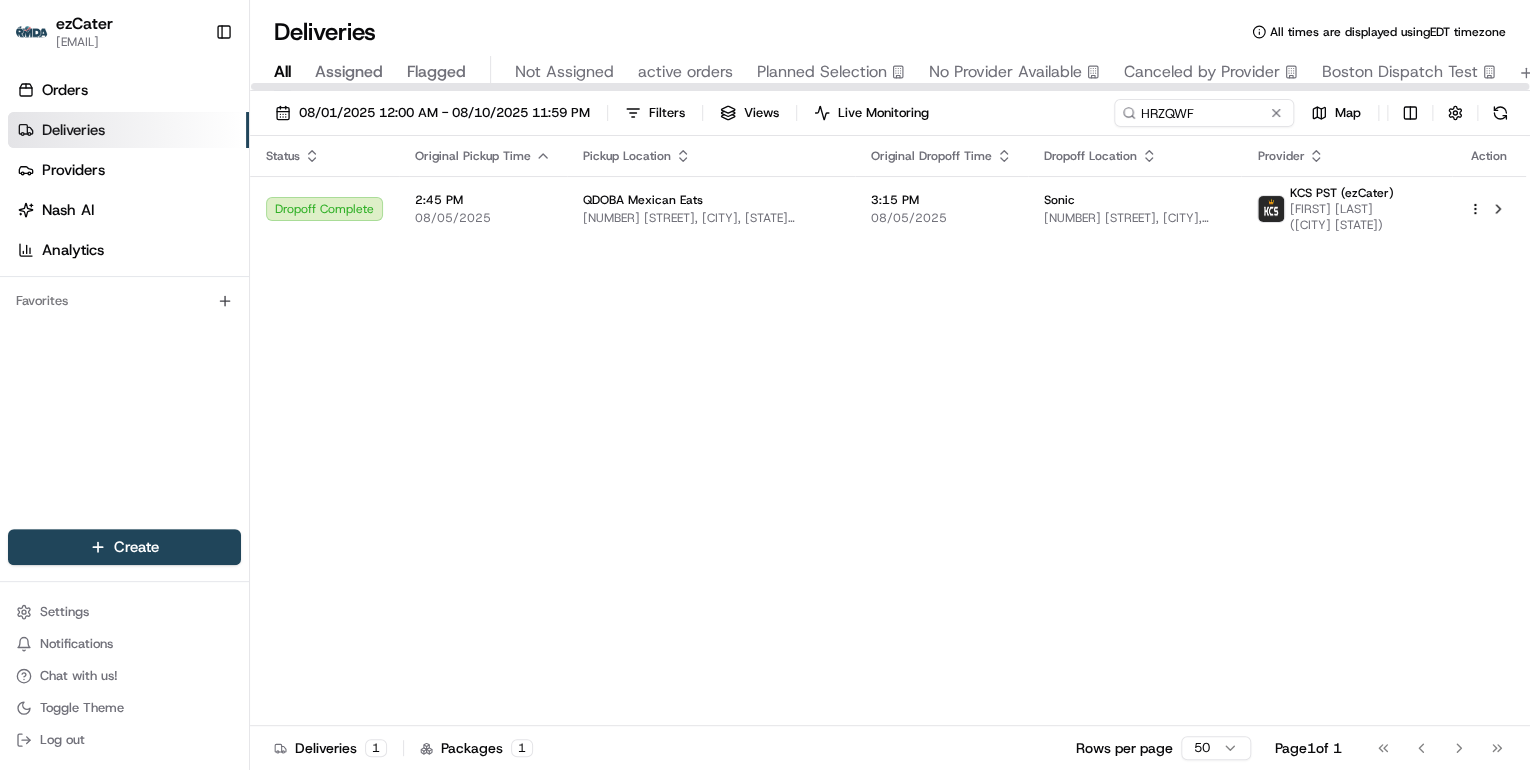 scroll, scrollTop: 0, scrollLeft: 0, axis: both 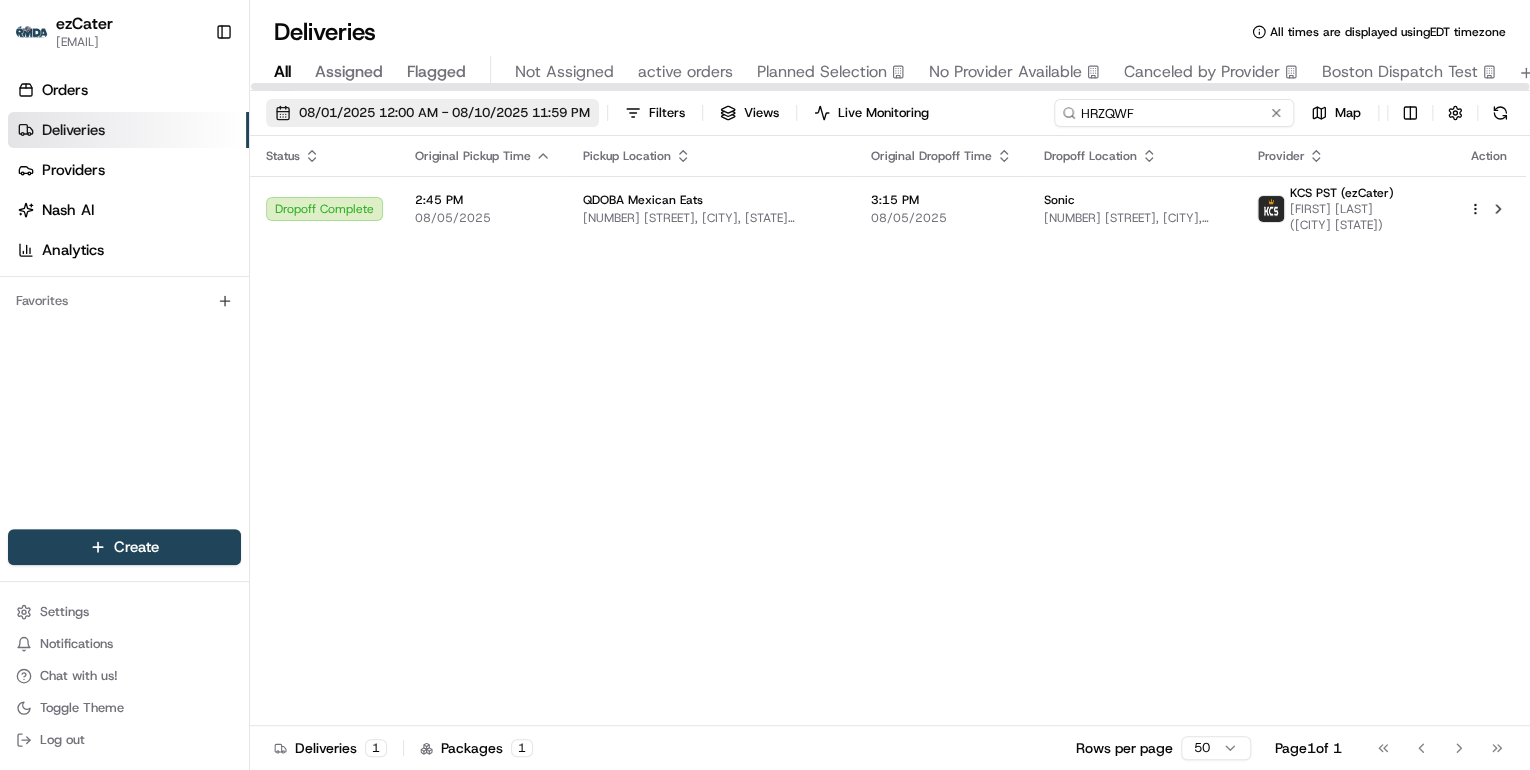 drag, startPoint x: 1217, startPoint y: 113, endPoint x: 555, endPoint y: 110, distance: 662.0068 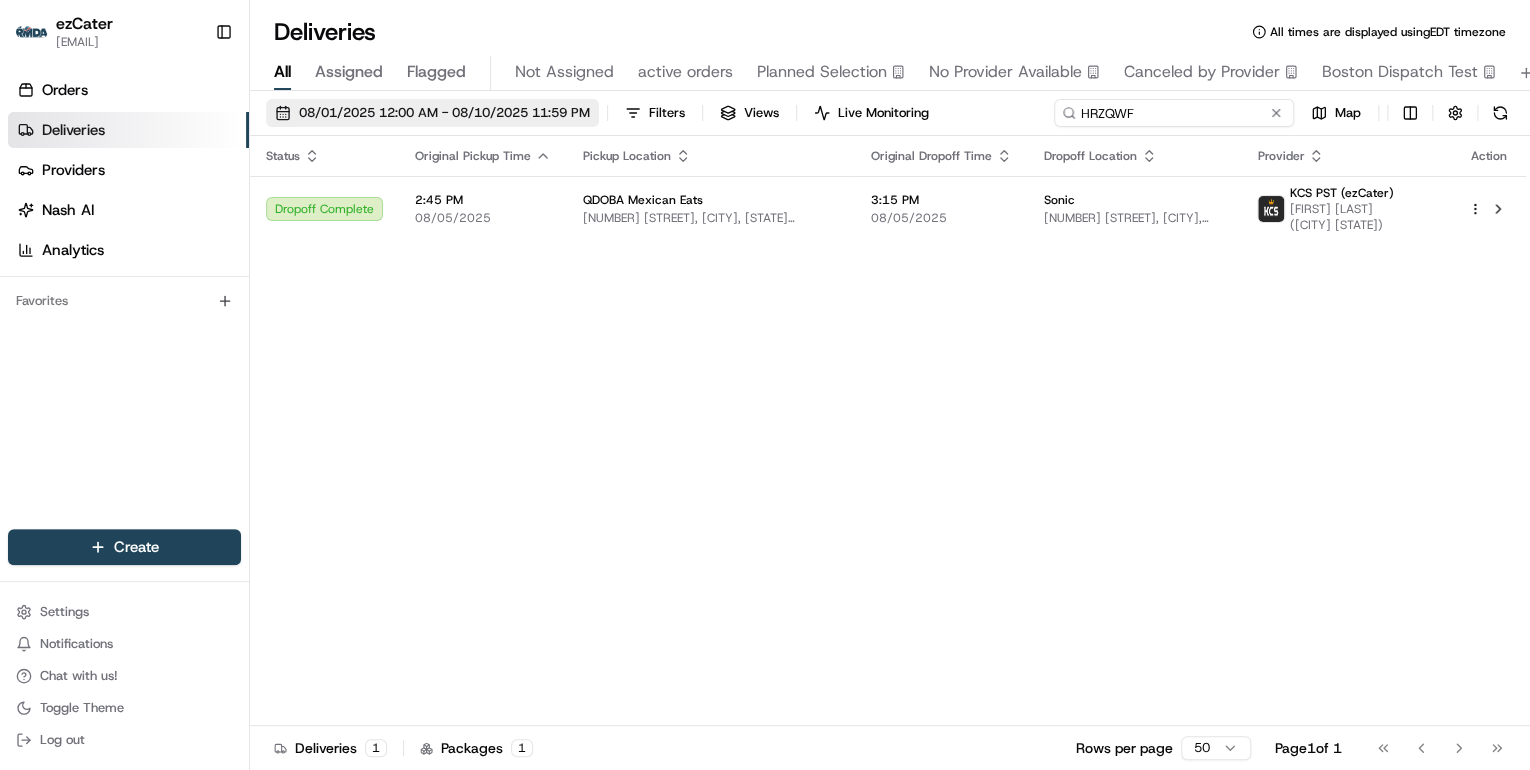 paste on "AEGYXR" 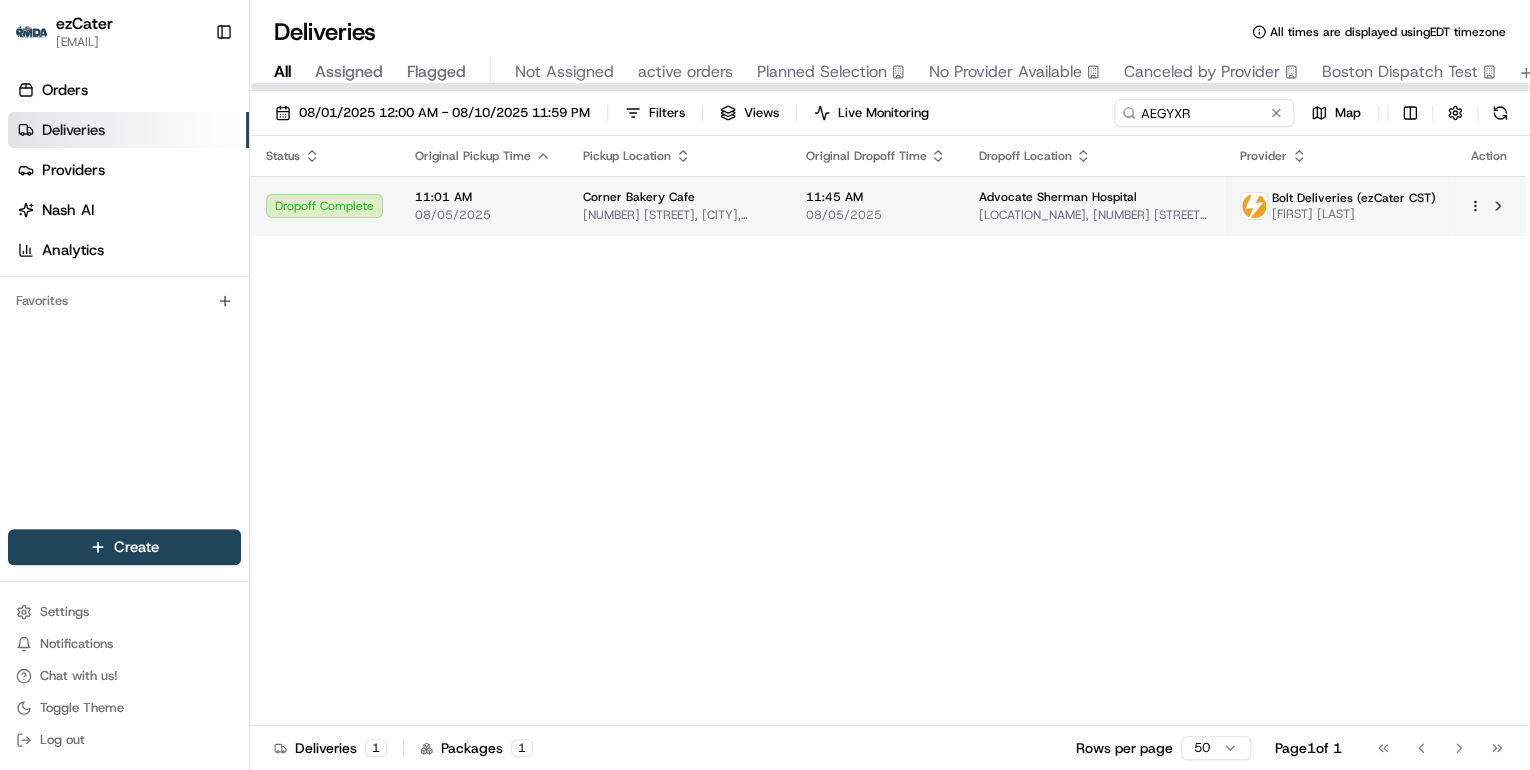 click on "Corner Bakery Cafe" at bounding box center (639, 197) 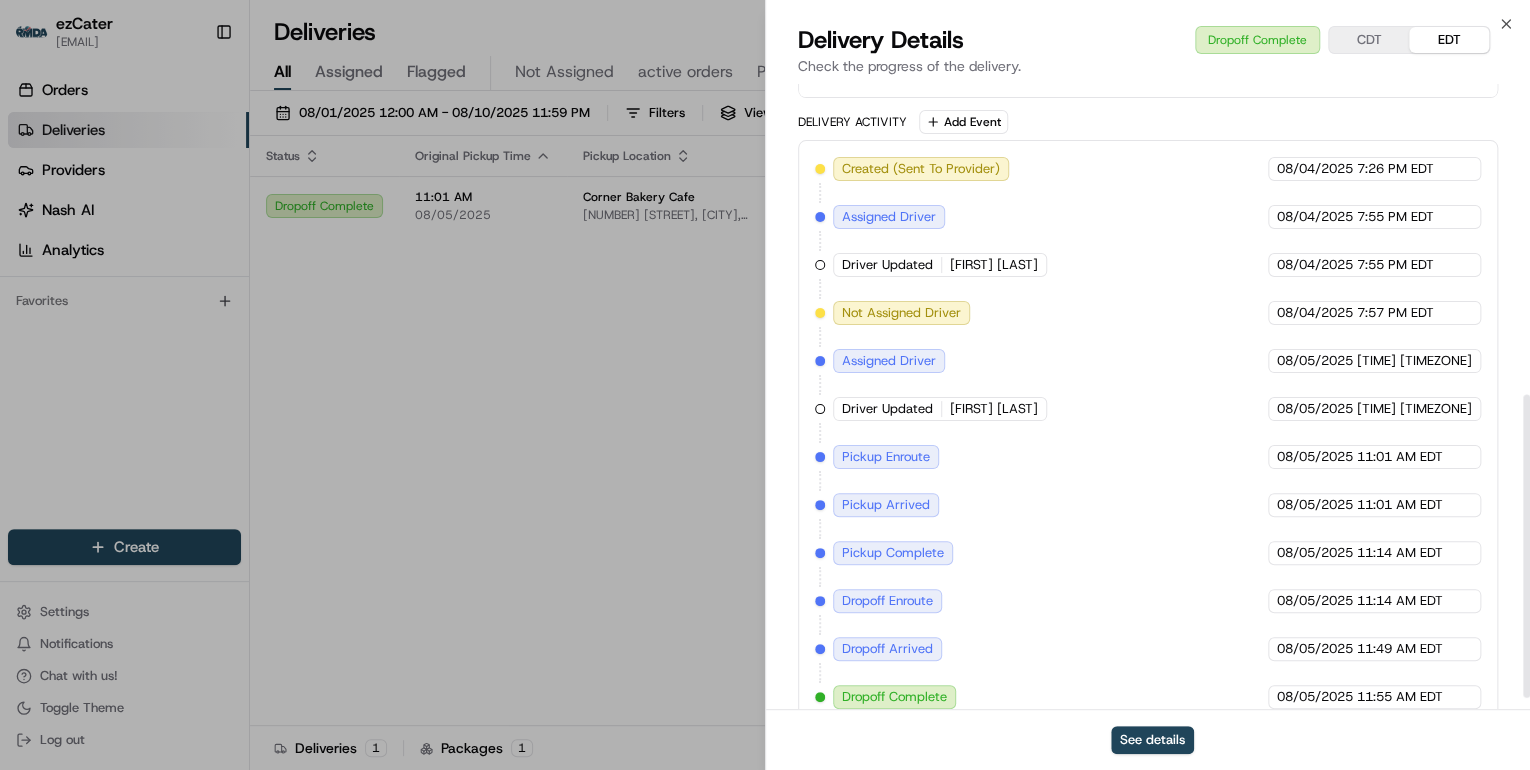 scroll, scrollTop: 663, scrollLeft: 0, axis: vertical 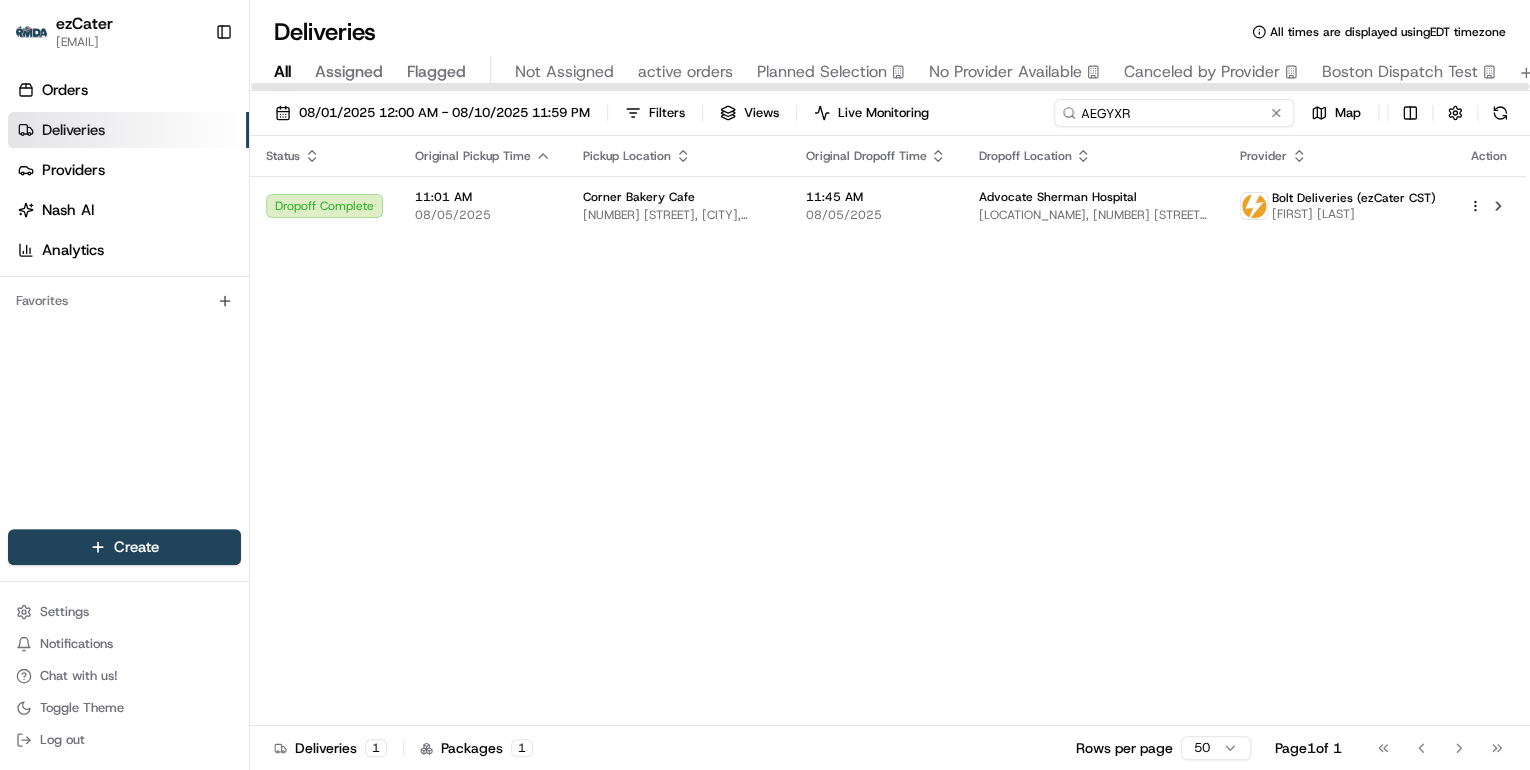 drag, startPoint x: 1200, startPoint y: 116, endPoint x: 539, endPoint y: 73, distance: 662.39716 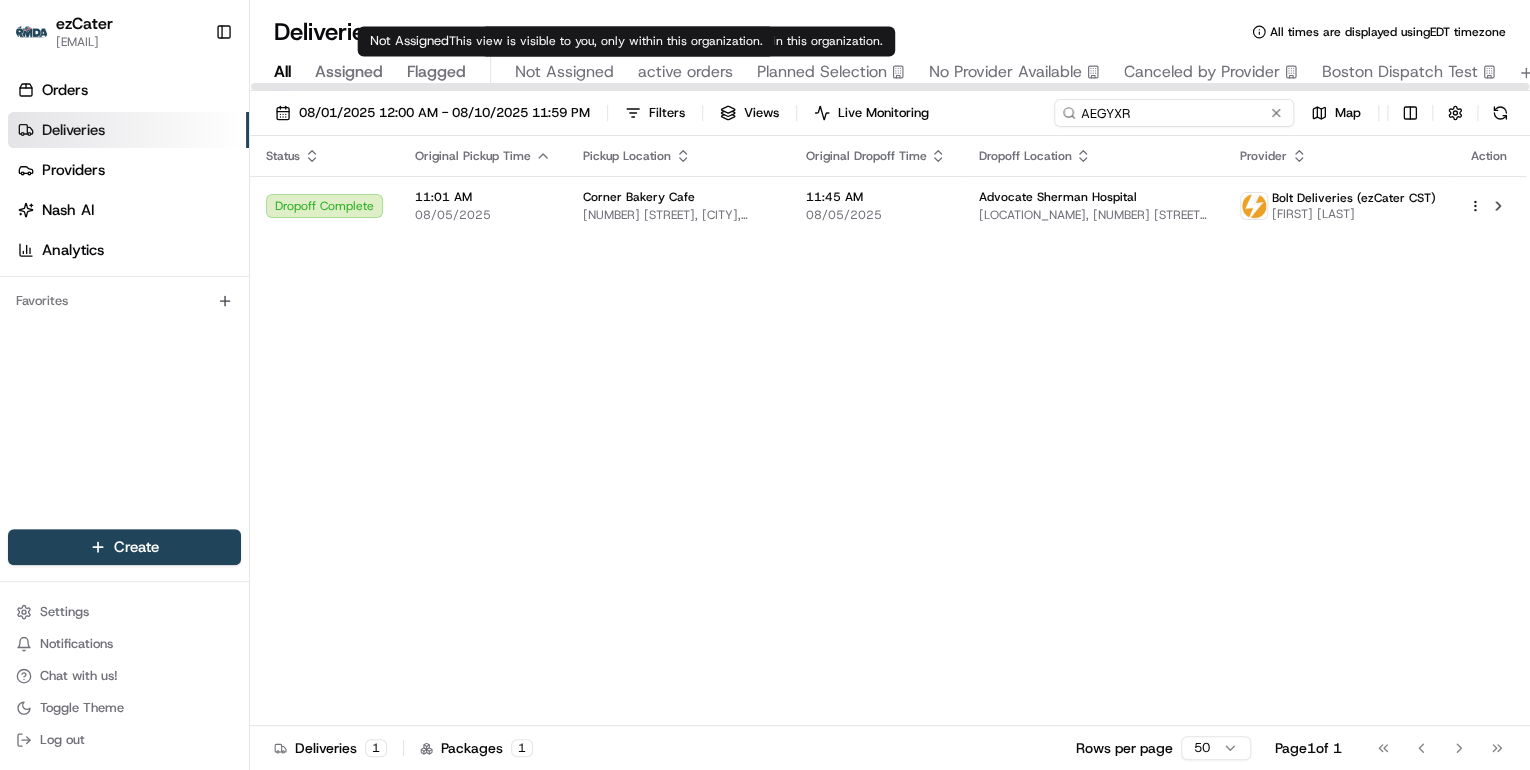 paste on "5T0729" 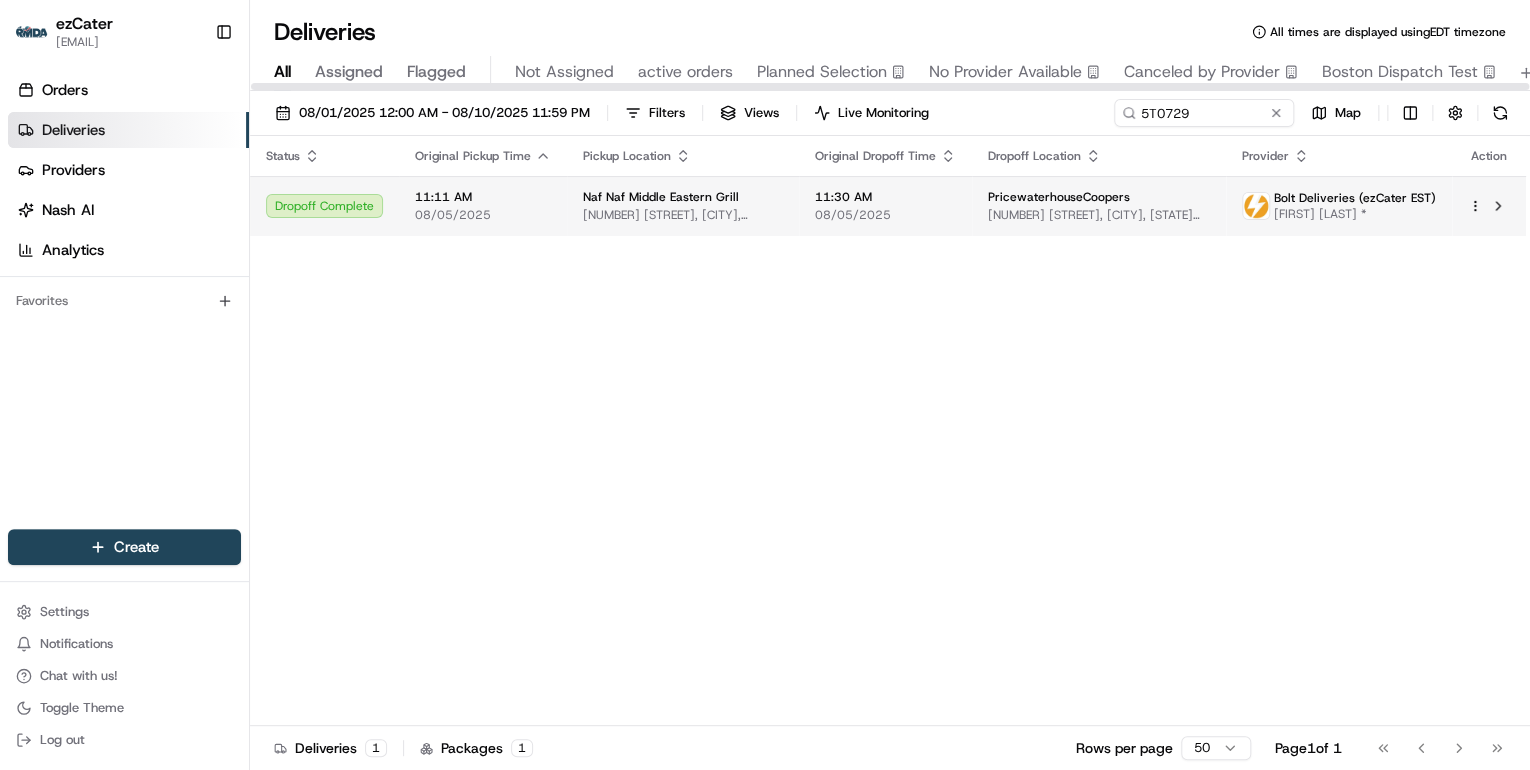 click on "1919 Market St, Philadelphia, PA 19103, USA" at bounding box center (683, 215) 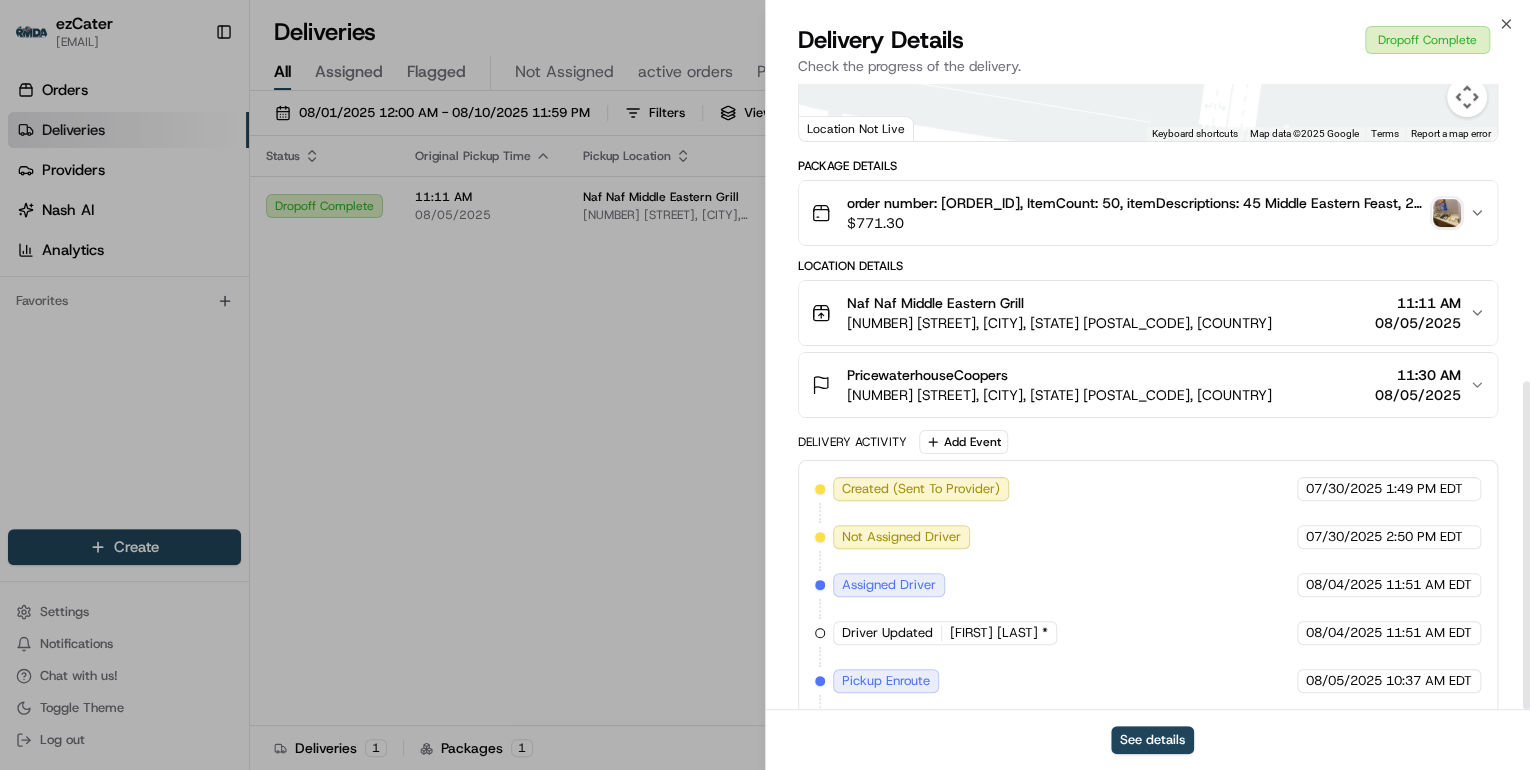 scroll, scrollTop: 568, scrollLeft: 0, axis: vertical 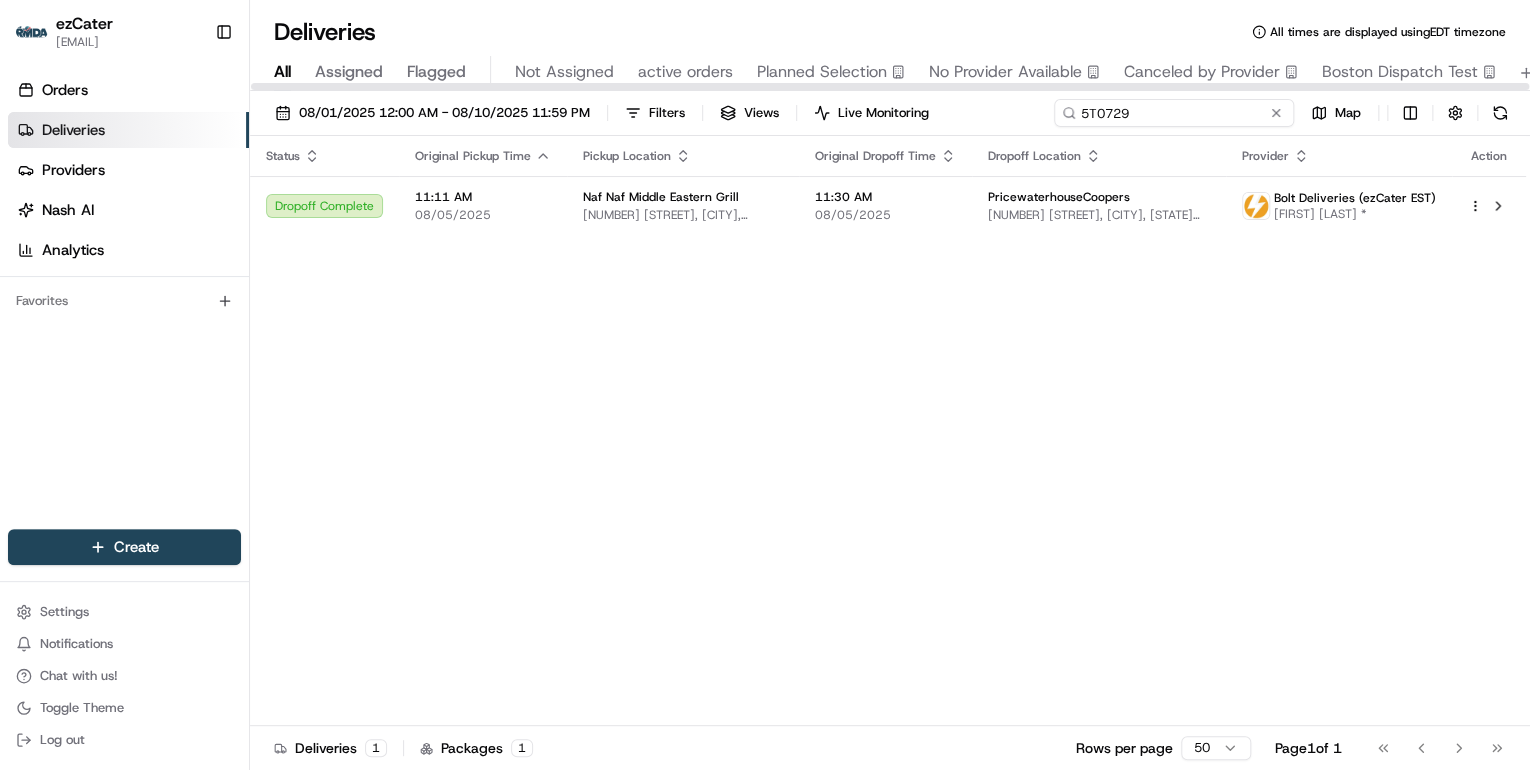 drag, startPoint x: 1176, startPoint y: 110, endPoint x: 617, endPoint y: 96, distance: 559.1753 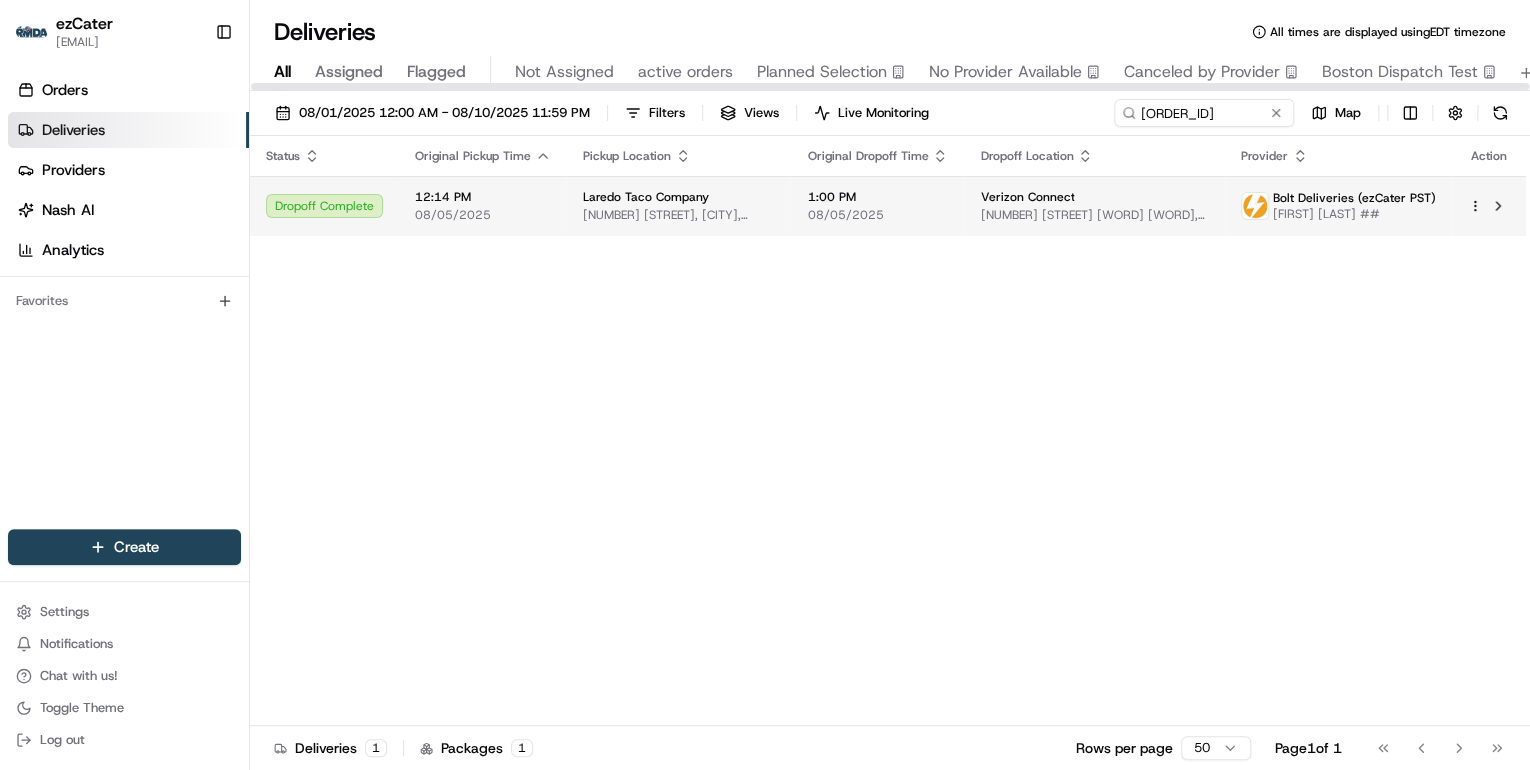 click on "08/05/2025" at bounding box center (483, 215) 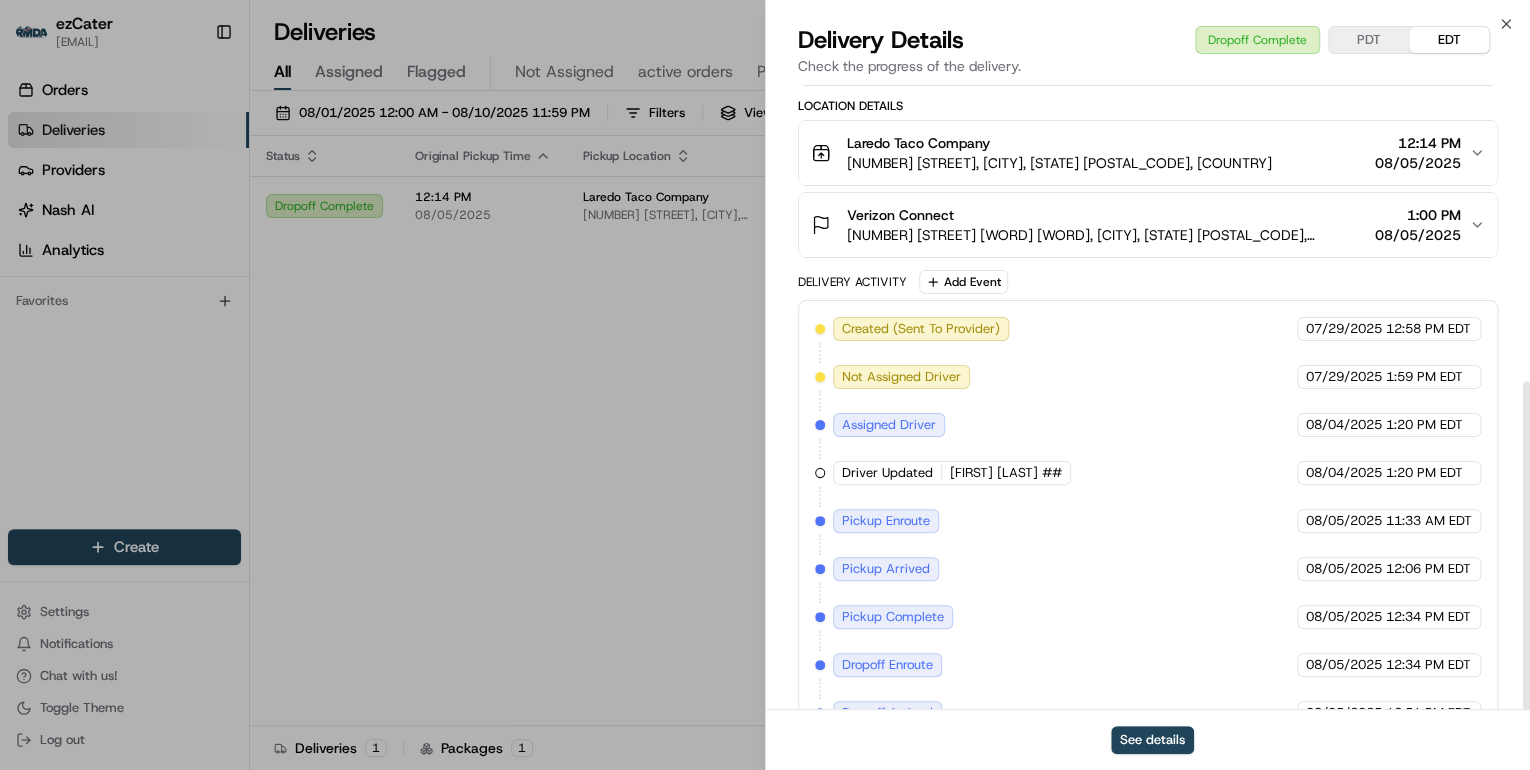 scroll, scrollTop: 568, scrollLeft: 0, axis: vertical 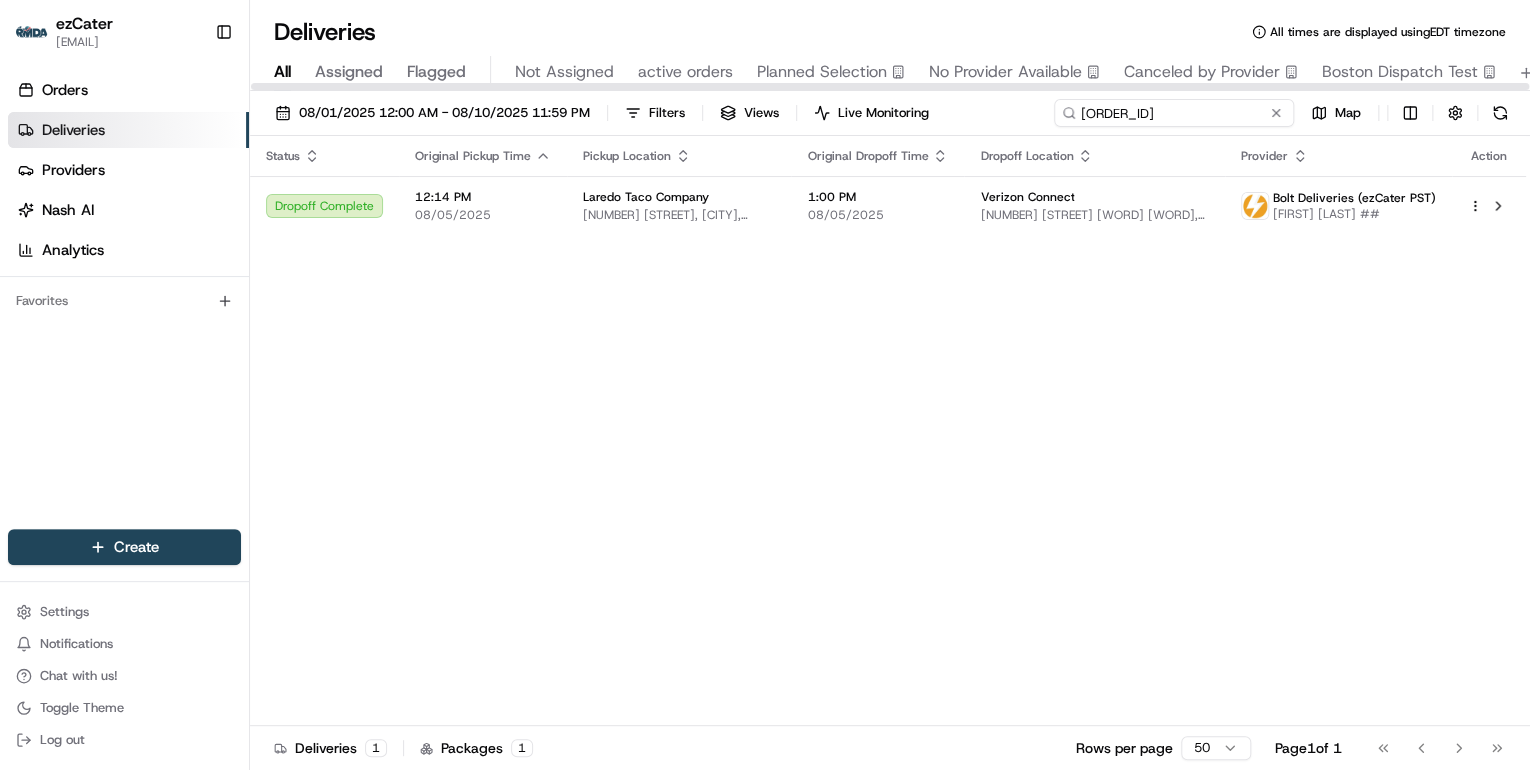 drag, startPoint x: 1193, startPoint y: 119, endPoint x: 653, endPoint y: 75, distance: 541.7896 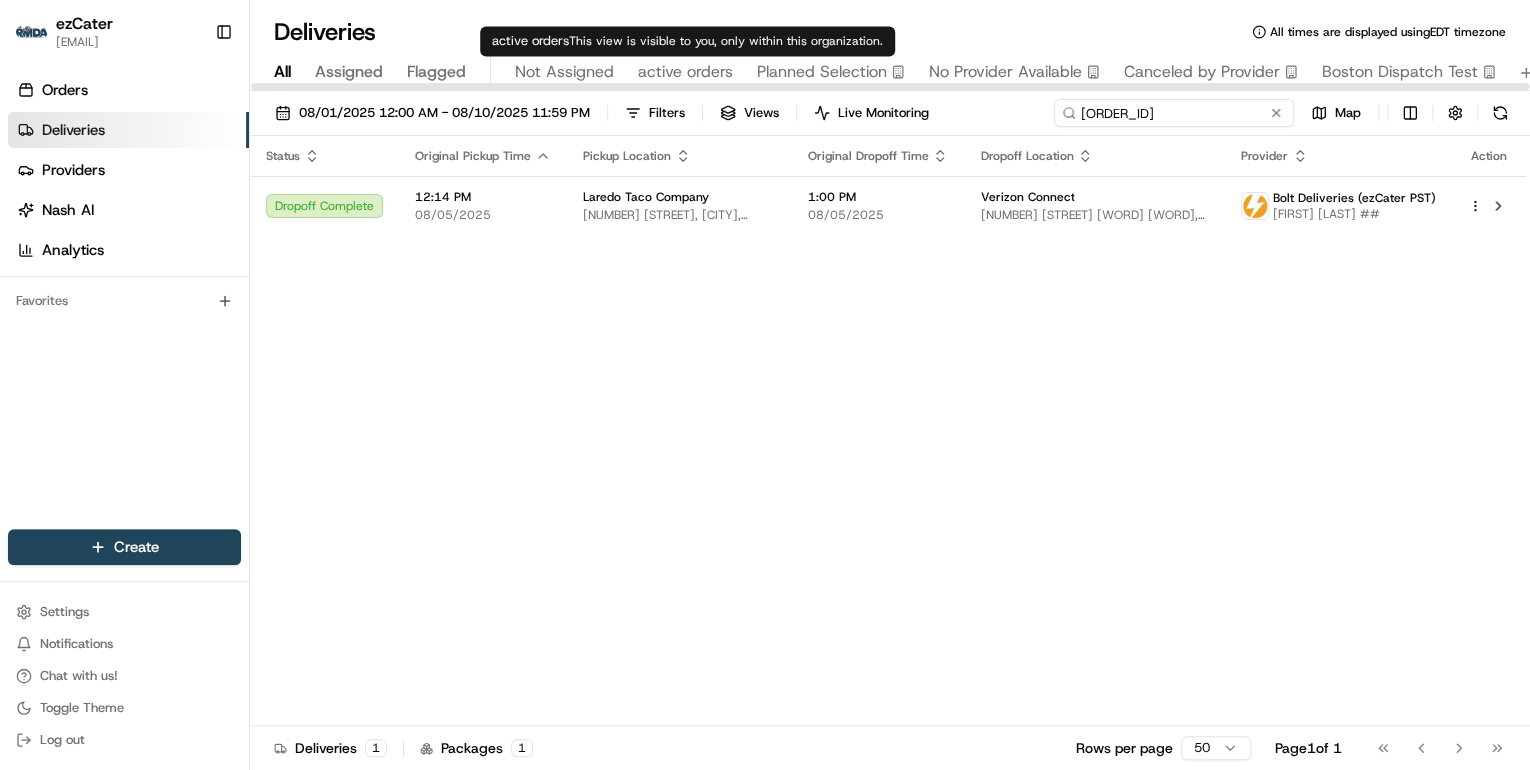 paste on "87QCVV" 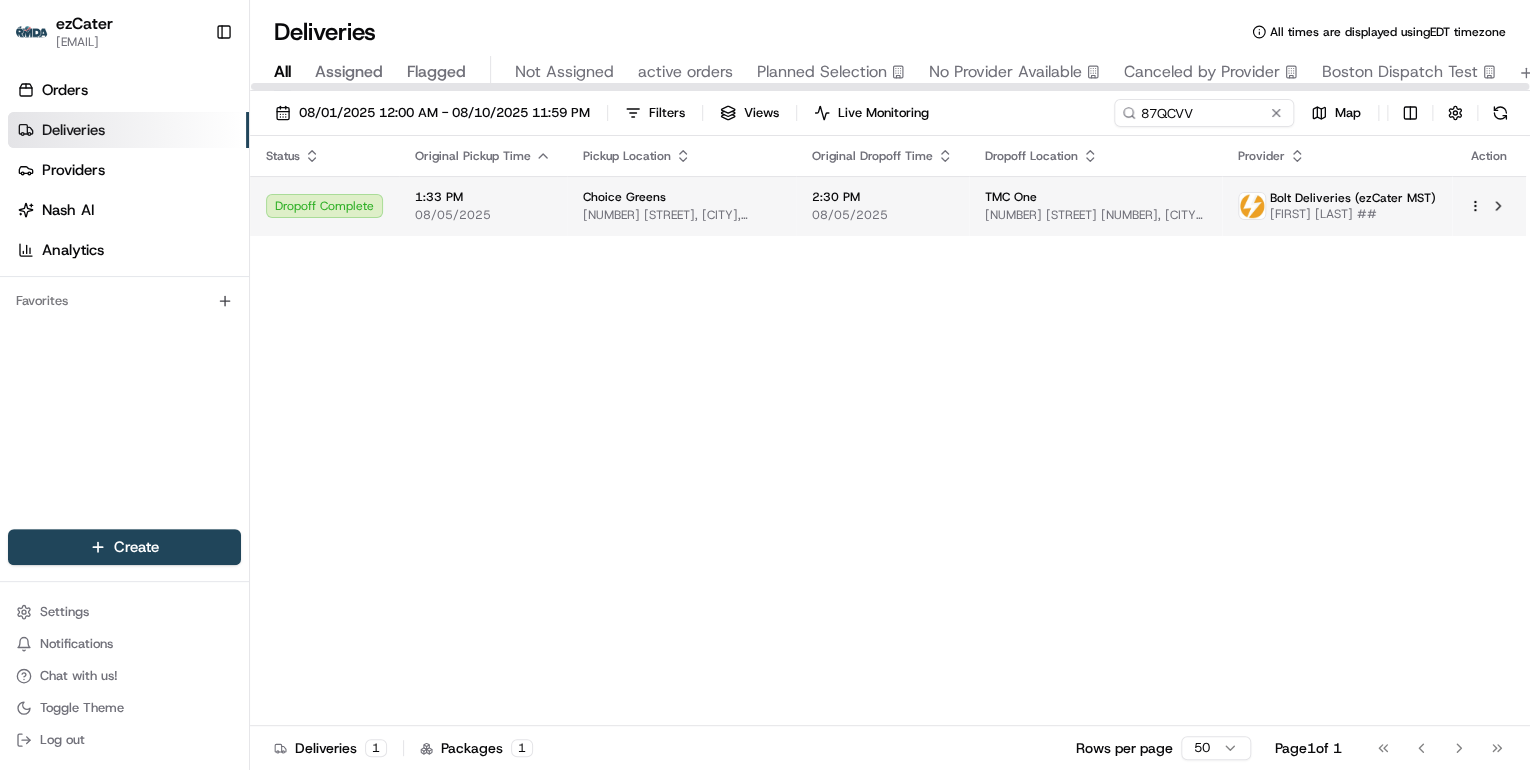 click on "Choice Greens" at bounding box center (624, 197) 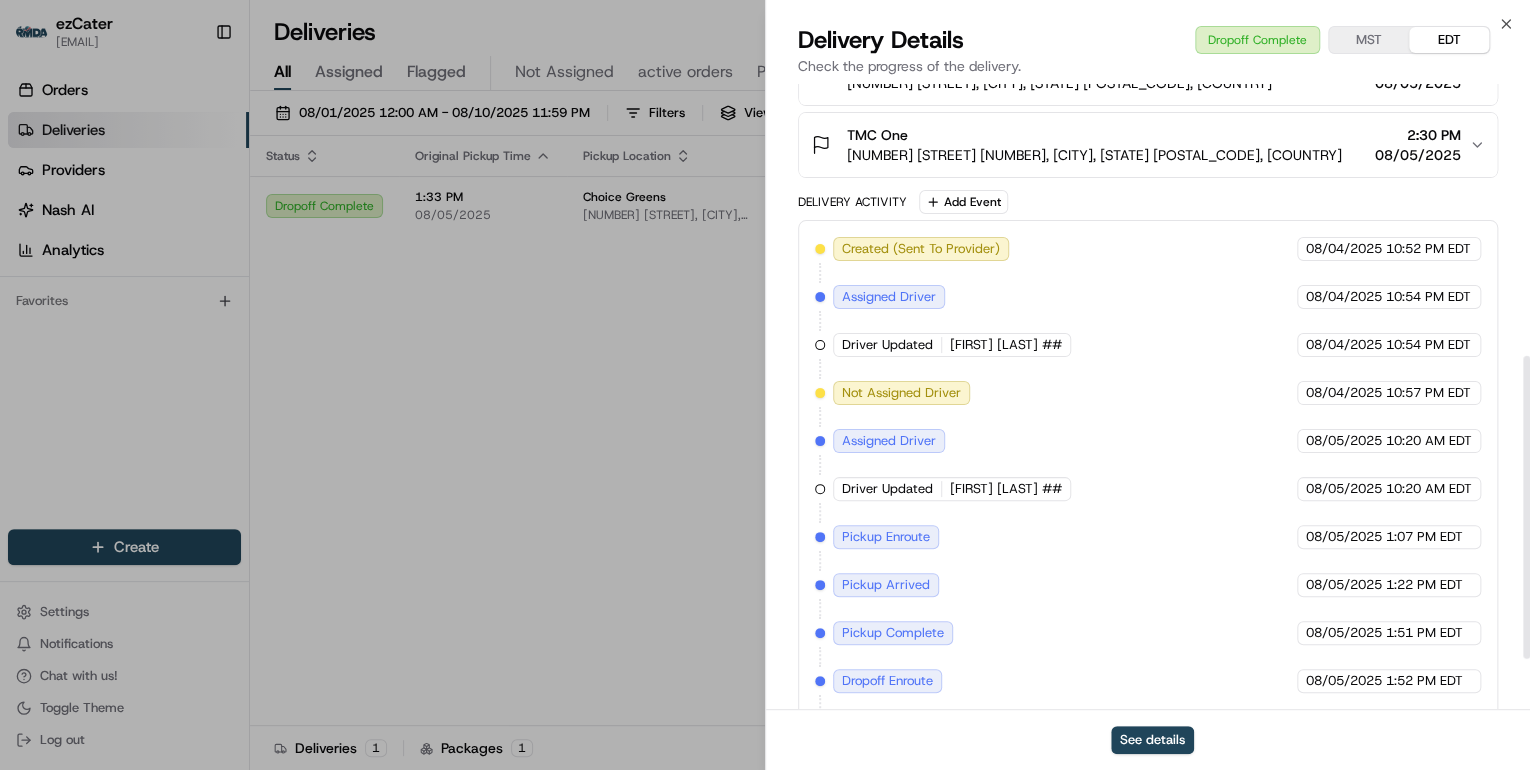scroll, scrollTop: 663, scrollLeft: 0, axis: vertical 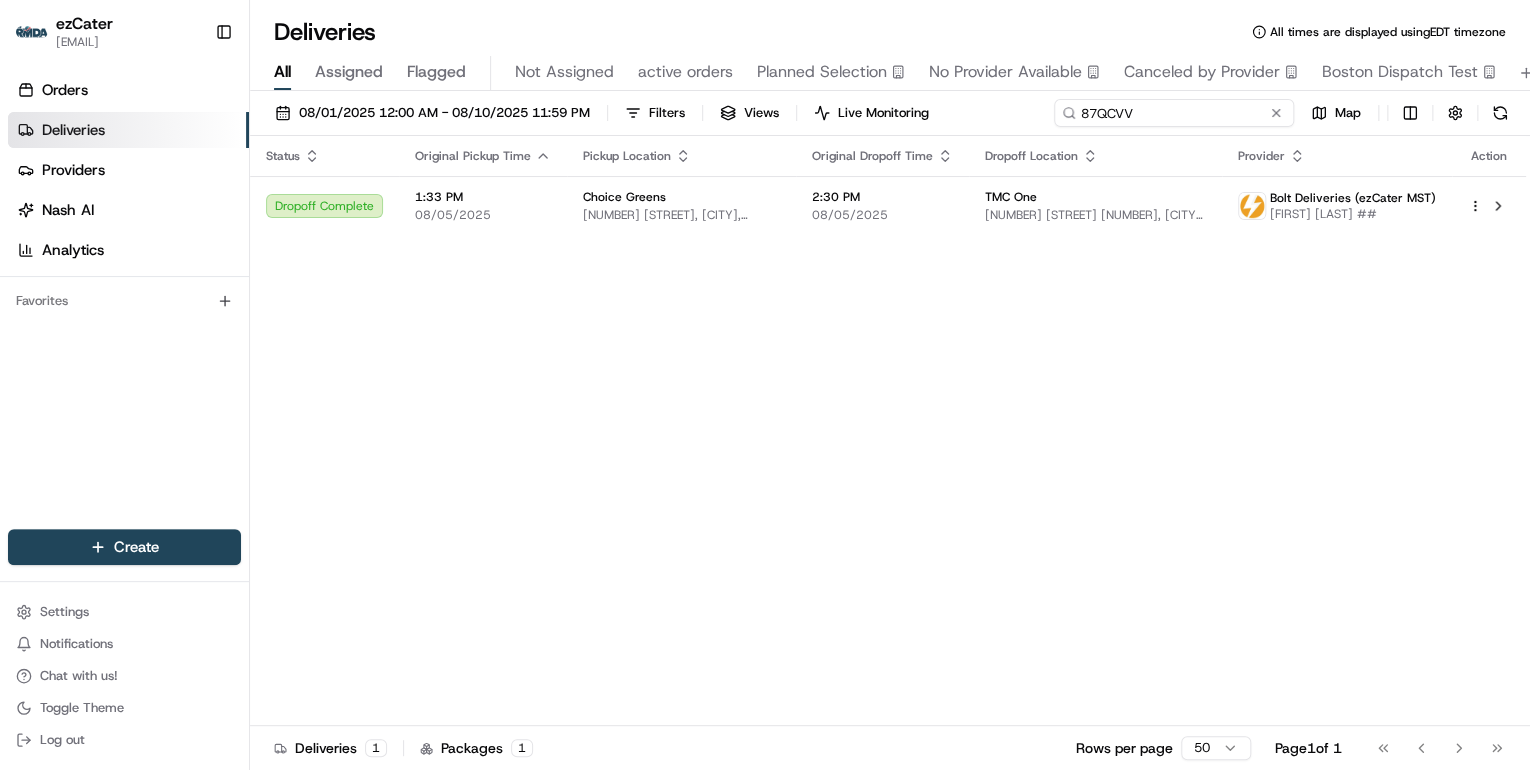 drag, startPoint x: 1147, startPoint y: 115, endPoint x: 651, endPoint y: 92, distance: 496.533 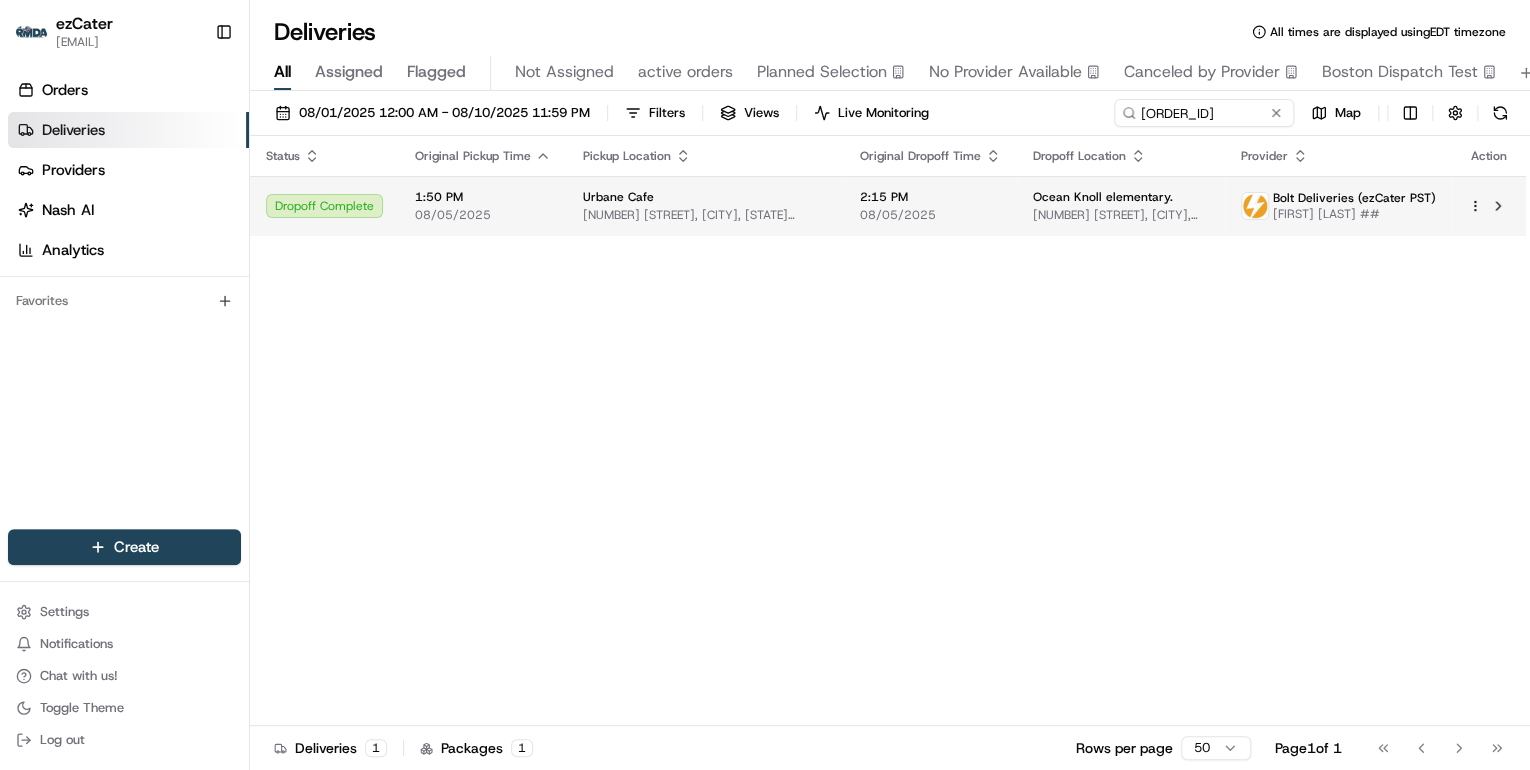 click on "Urbane Cafe 1042 N El Camino Real, Encinitas, CA 92024, USA" at bounding box center (705, 206) 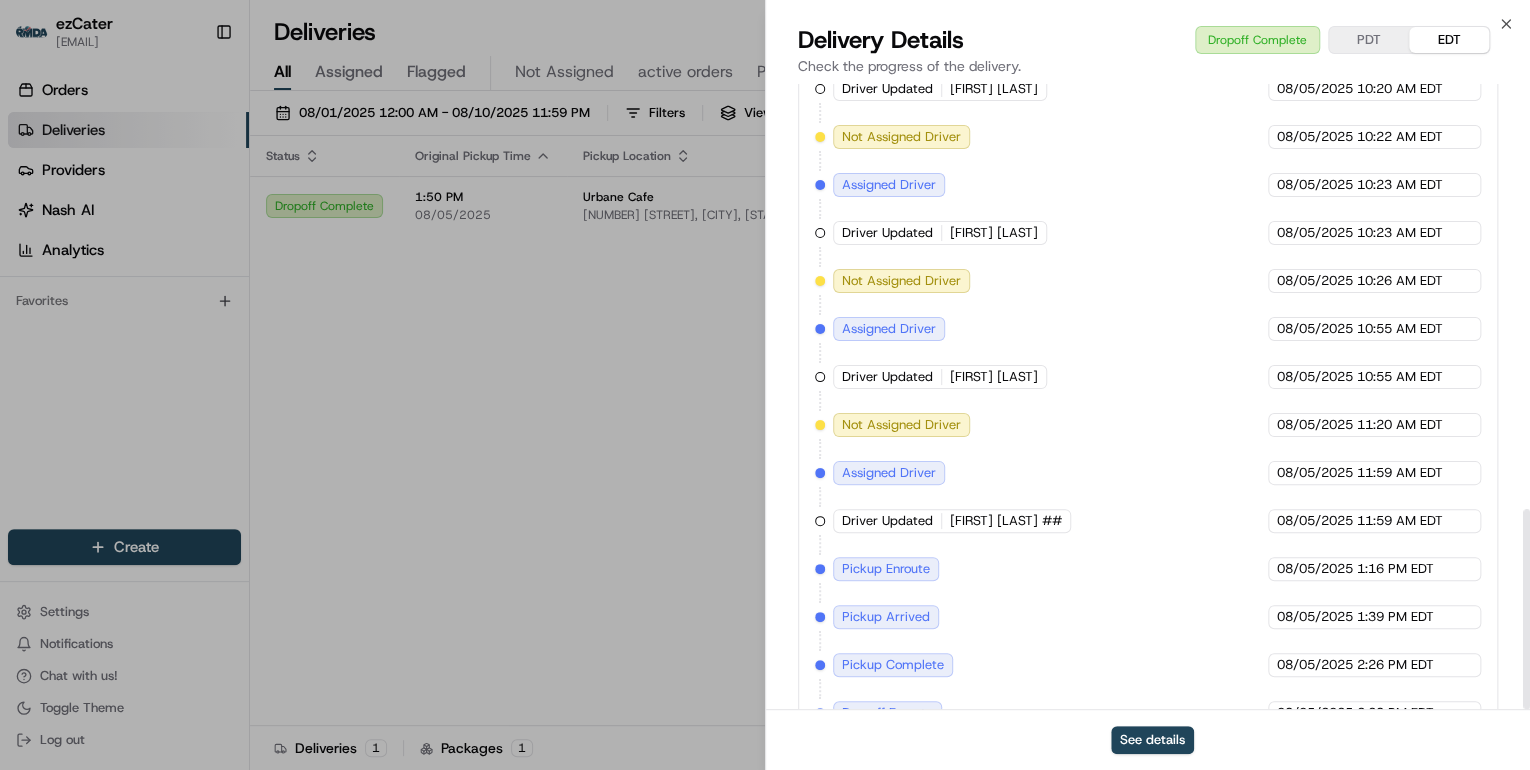 scroll, scrollTop: 1329, scrollLeft: 0, axis: vertical 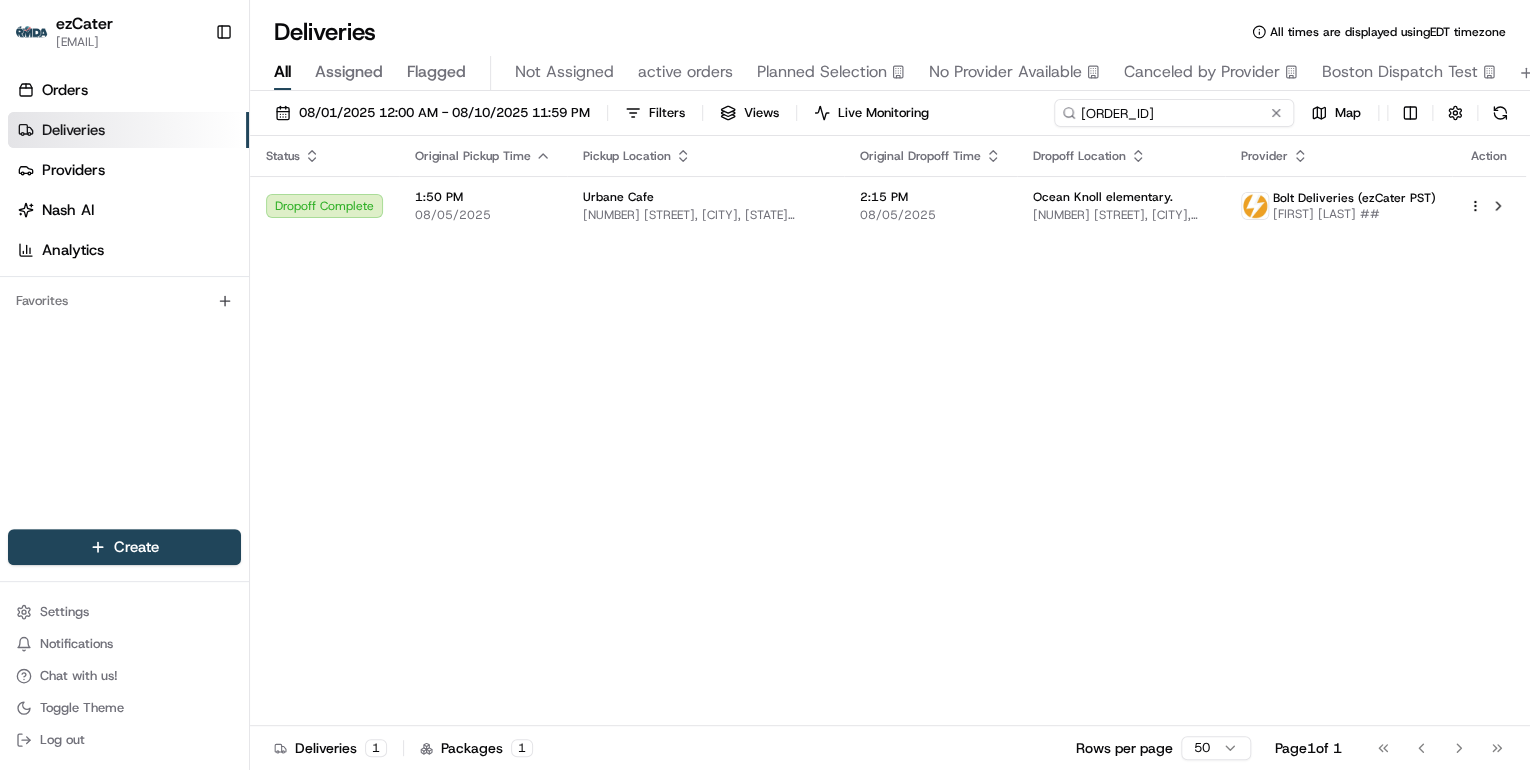 drag, startPoint x: 1194, startPoint y: 118, endPoint x: 701, endPoint y: 100, distance: 493.3285 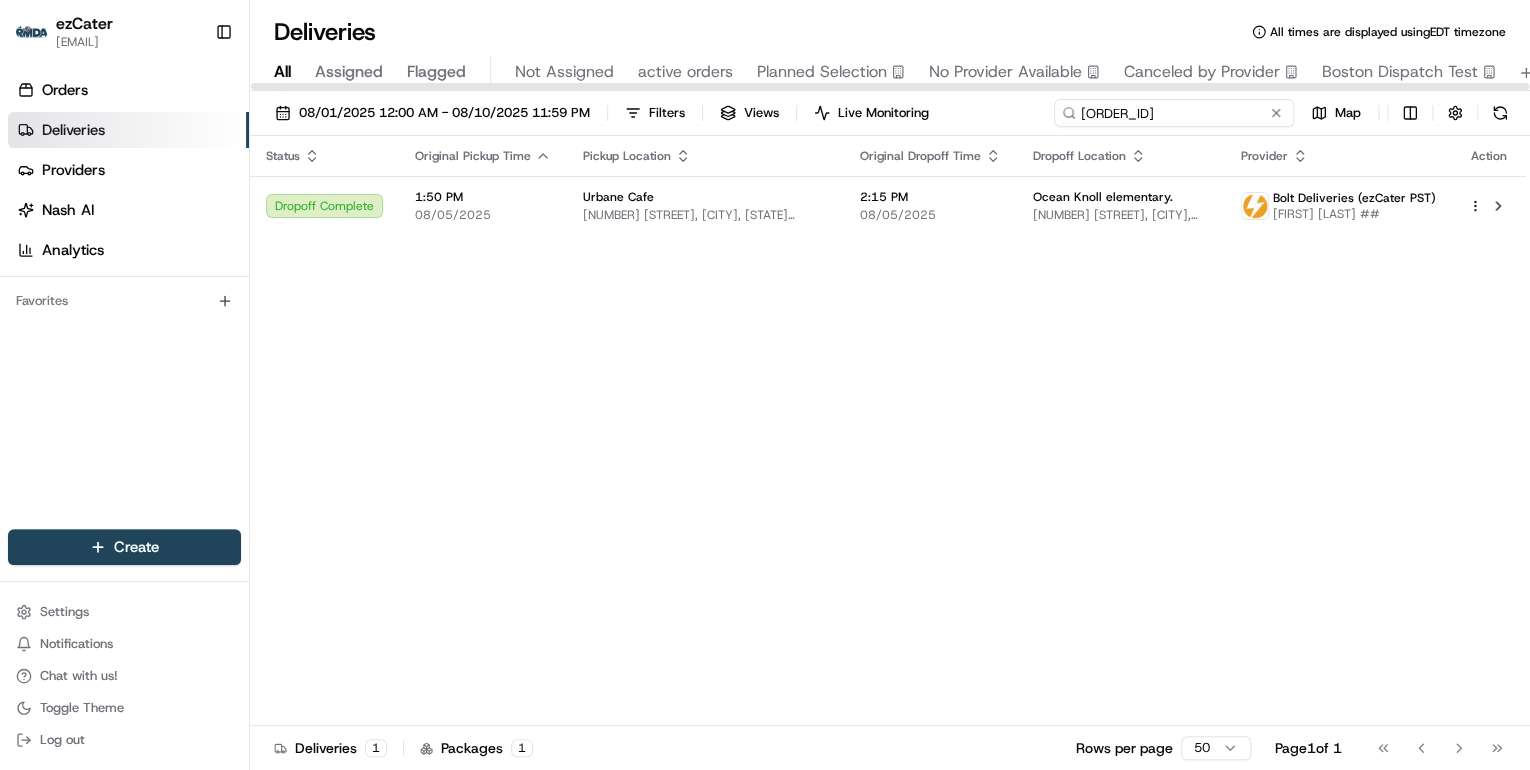 paste on "PK9W8Y" 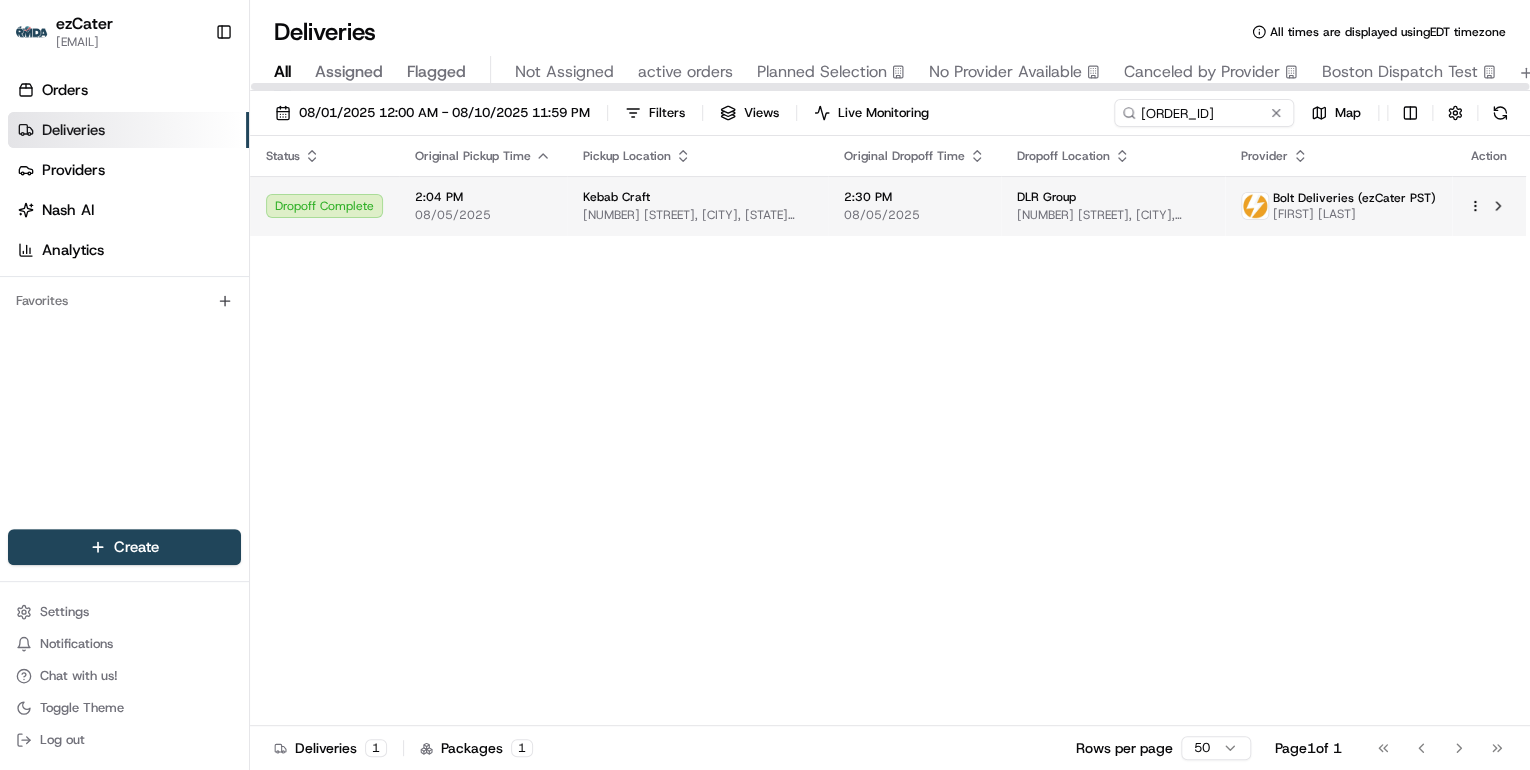 click on "2:04 PM 08/05/2025" at bounding box center [483, 206] 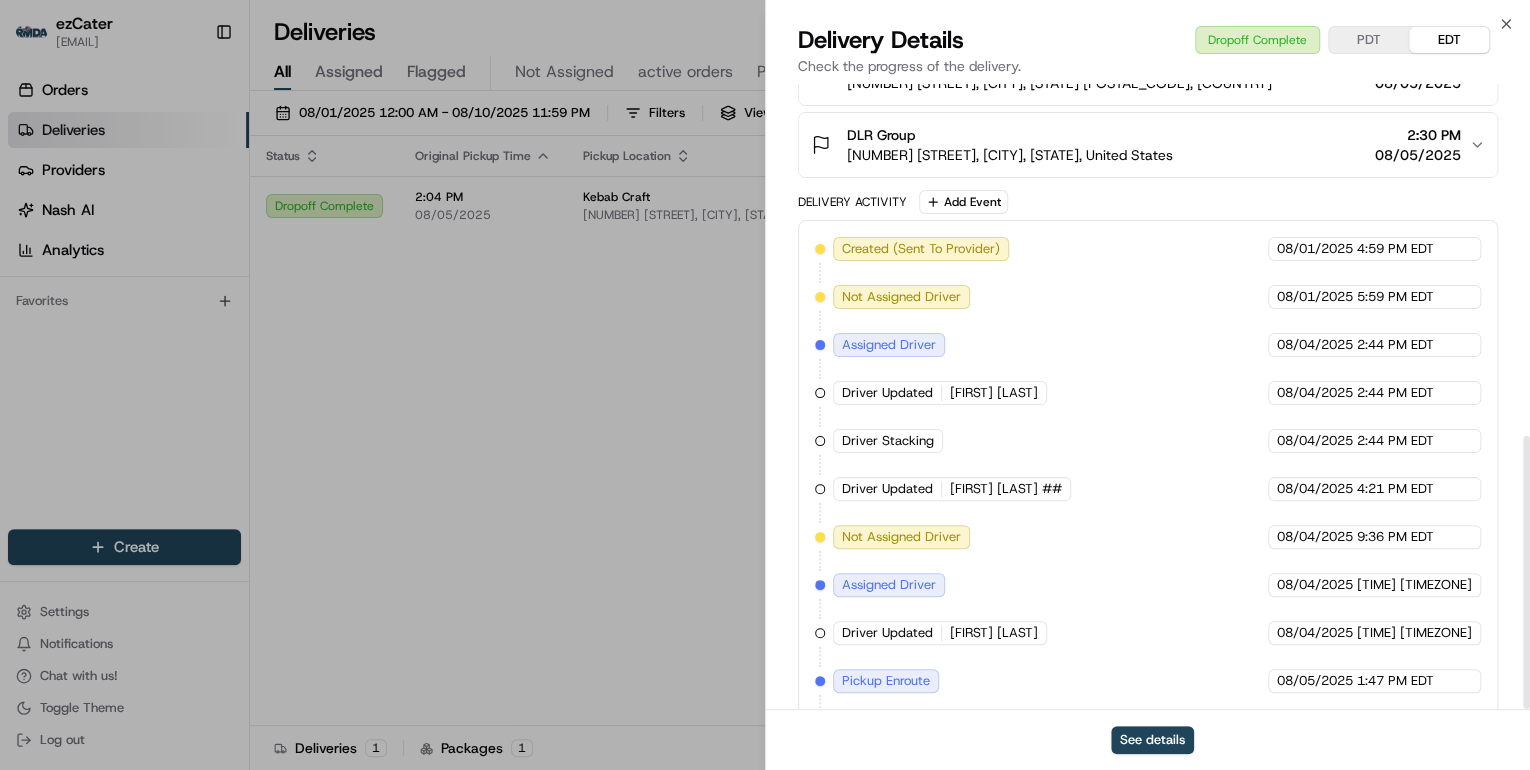 scroll, scrollTop: 805, scrollLeft: 0, axis: vertical 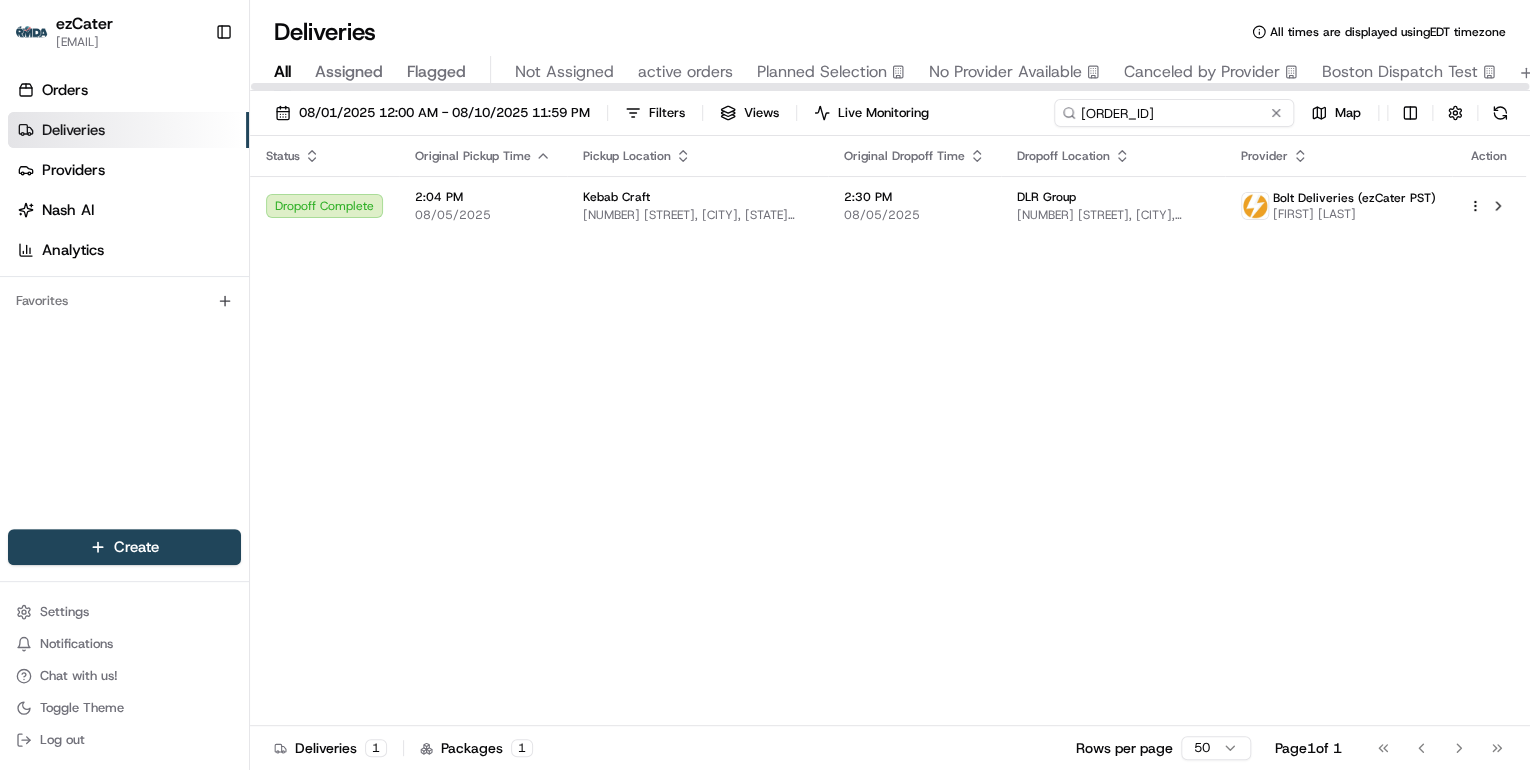 drag, startPoint x: 1194, startPoint y: 108, endPoint x: 640, endPoint y: 147, distance: 555.37103 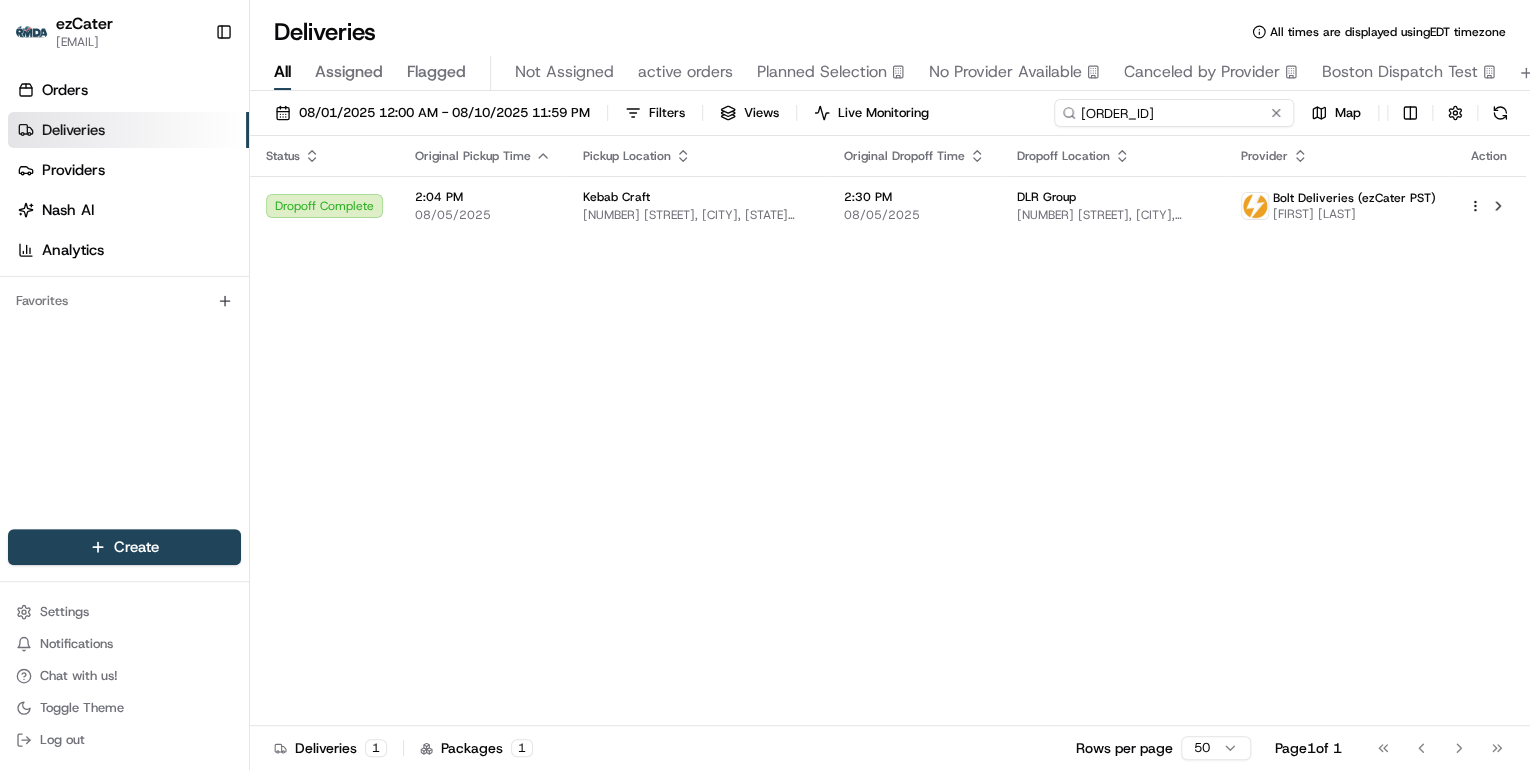 paste on "J3Y687" 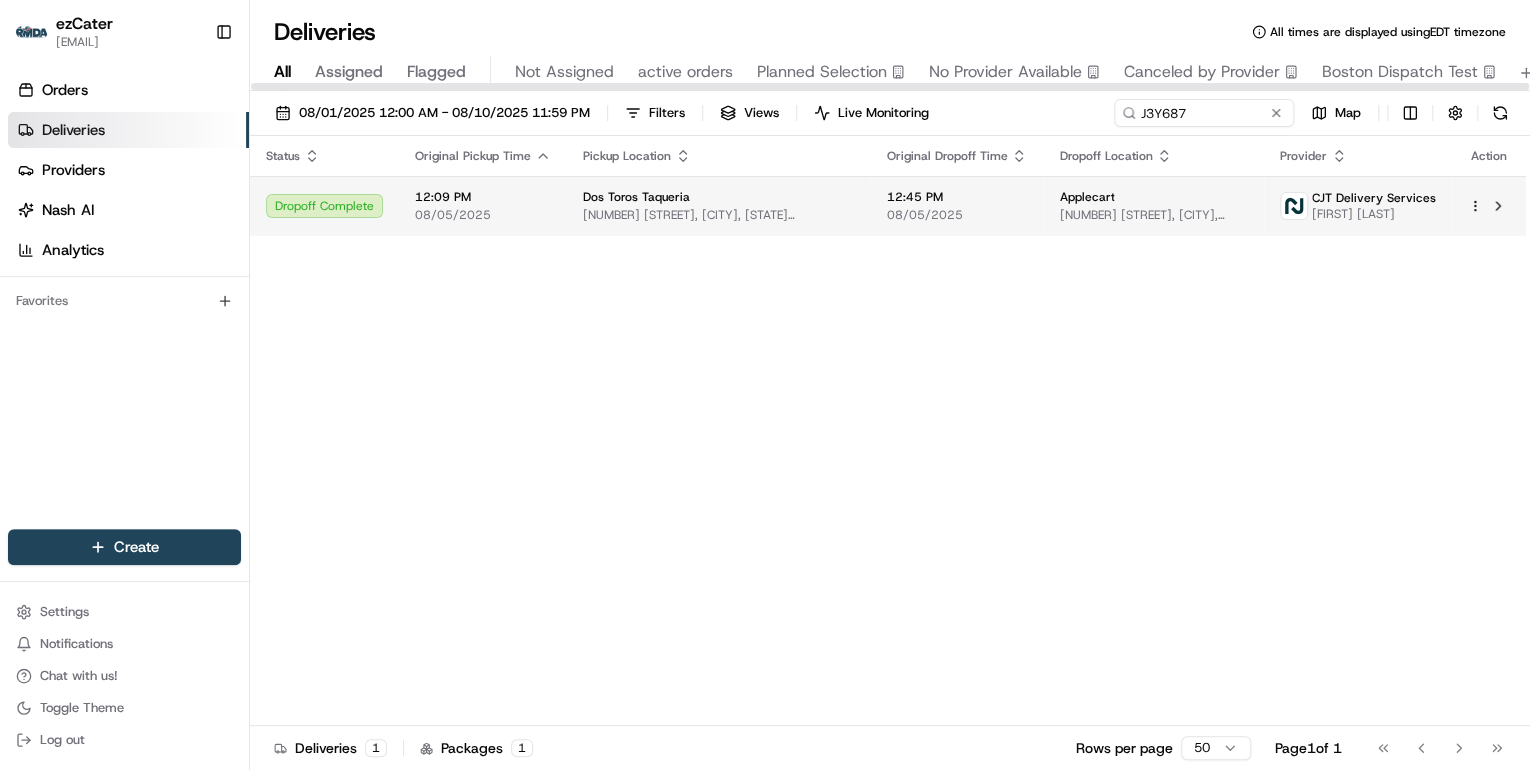click on "Dos Toros Taqueria 11 Carmine St, New York, NY 10014, USA" at bounding box center [718, 206] 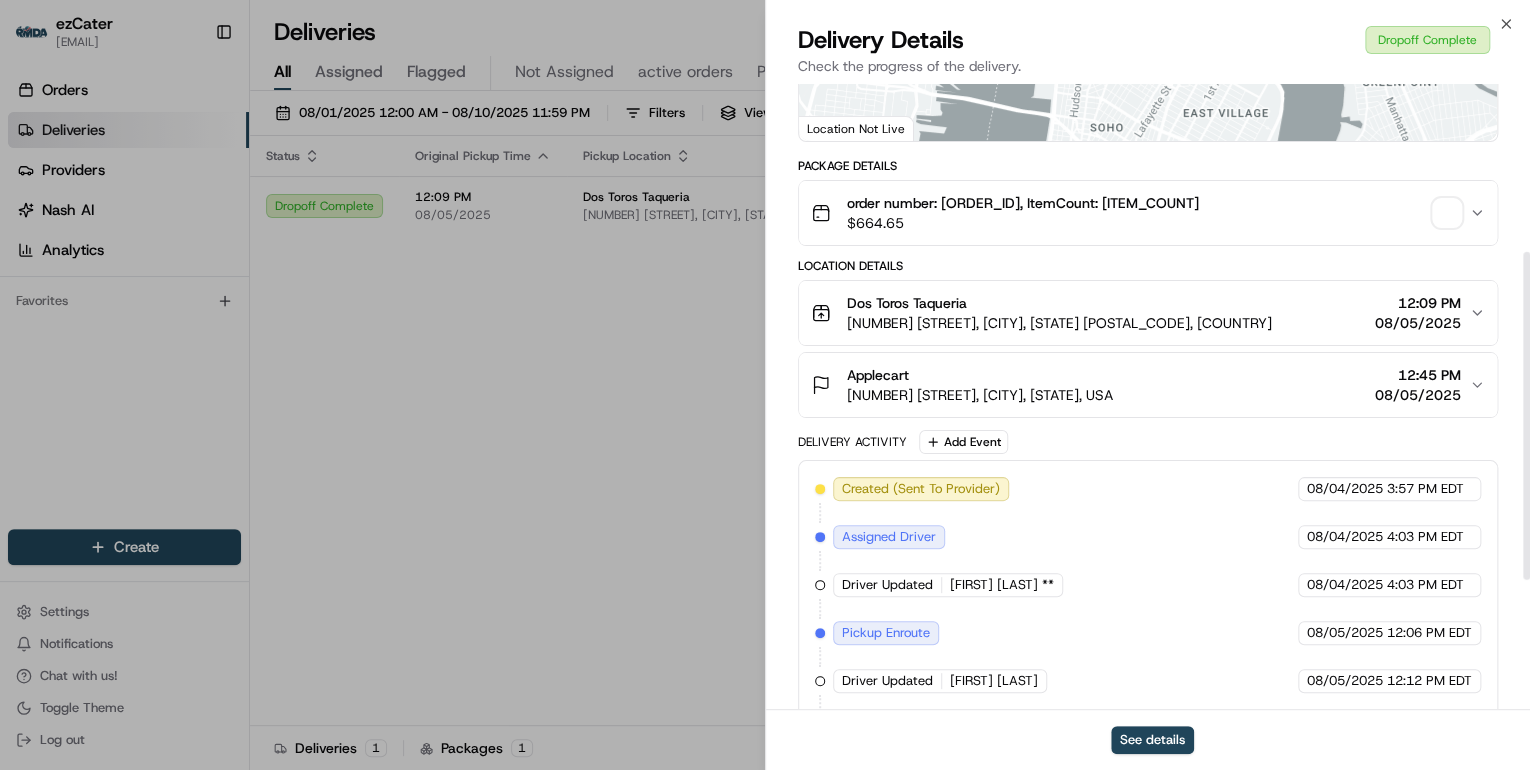 scroll, scrollTop: 568, scrollLeft: 0, axis: vertical 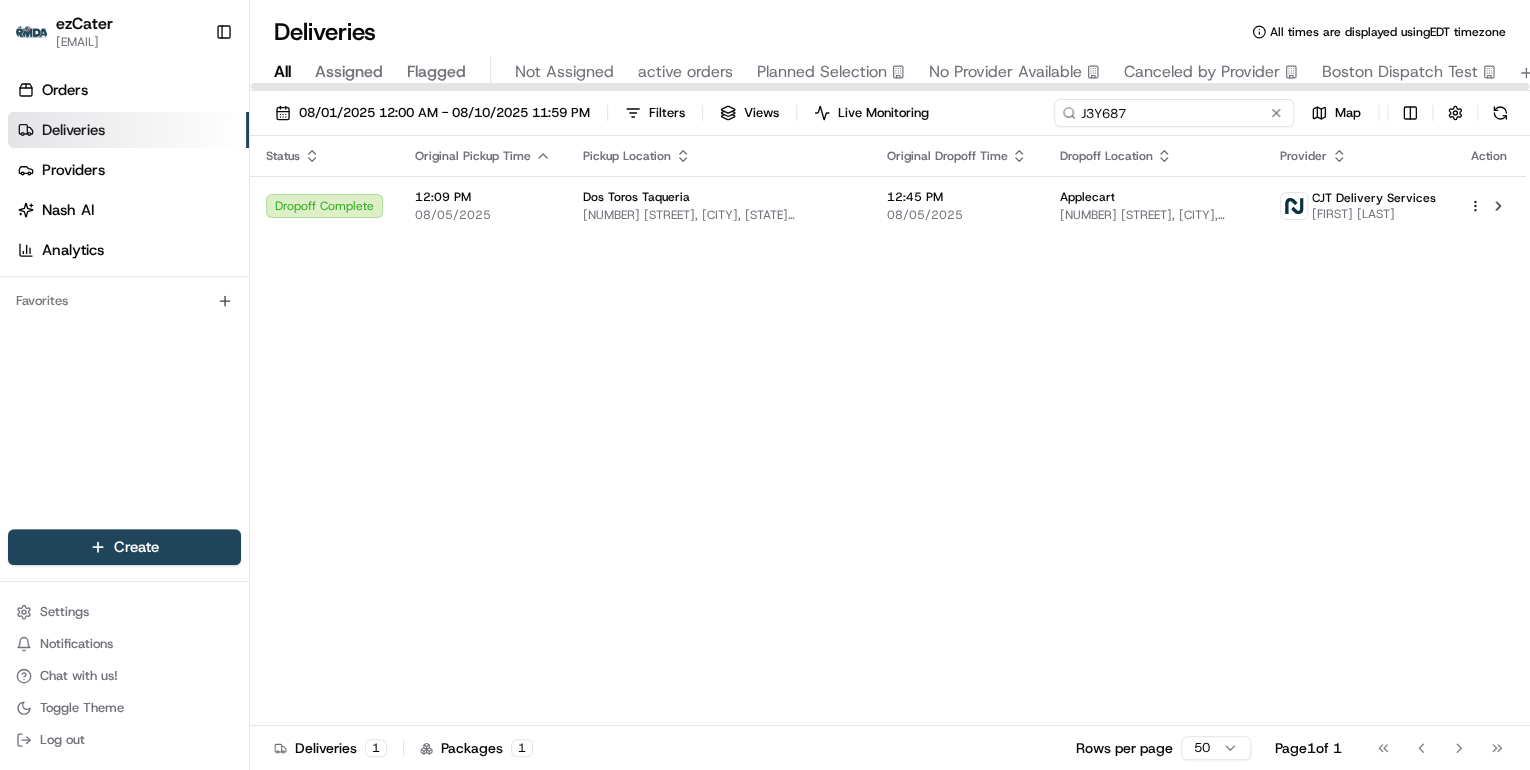 click on "Deliveries All times are displayed using  EDT   timezone All Assigned Flagged Not Assigned active orders Planned Selection No Provider Available Canceled by Provider Boston Dispatch Test 08/01/2025 12:00 AM - 08/10/2025 11:59 PM Filters Views Live Monitoring J3Y687 Map Status Original Pickup Time Pickup Location Original Dropoff Time Dropoff Location Provider Action Dropoff Complete 12:09 PM 08/05/2025 Dos Toros Taqueria 11 Carmine St, New York, NY 10014, USA 12:45 PM 08/05/2025 Applecart 31 Penn Plaza, 127 W 30th St floor 14, New York, NY 10001, USA CJT Delivery Services KAREEMA NELSON Deliveries 1 Packages 1 Rows per page 50 Page  1  of   1 Go to first page Go to previous page Go to next page Go to last page" at bounding box center [890, 385] 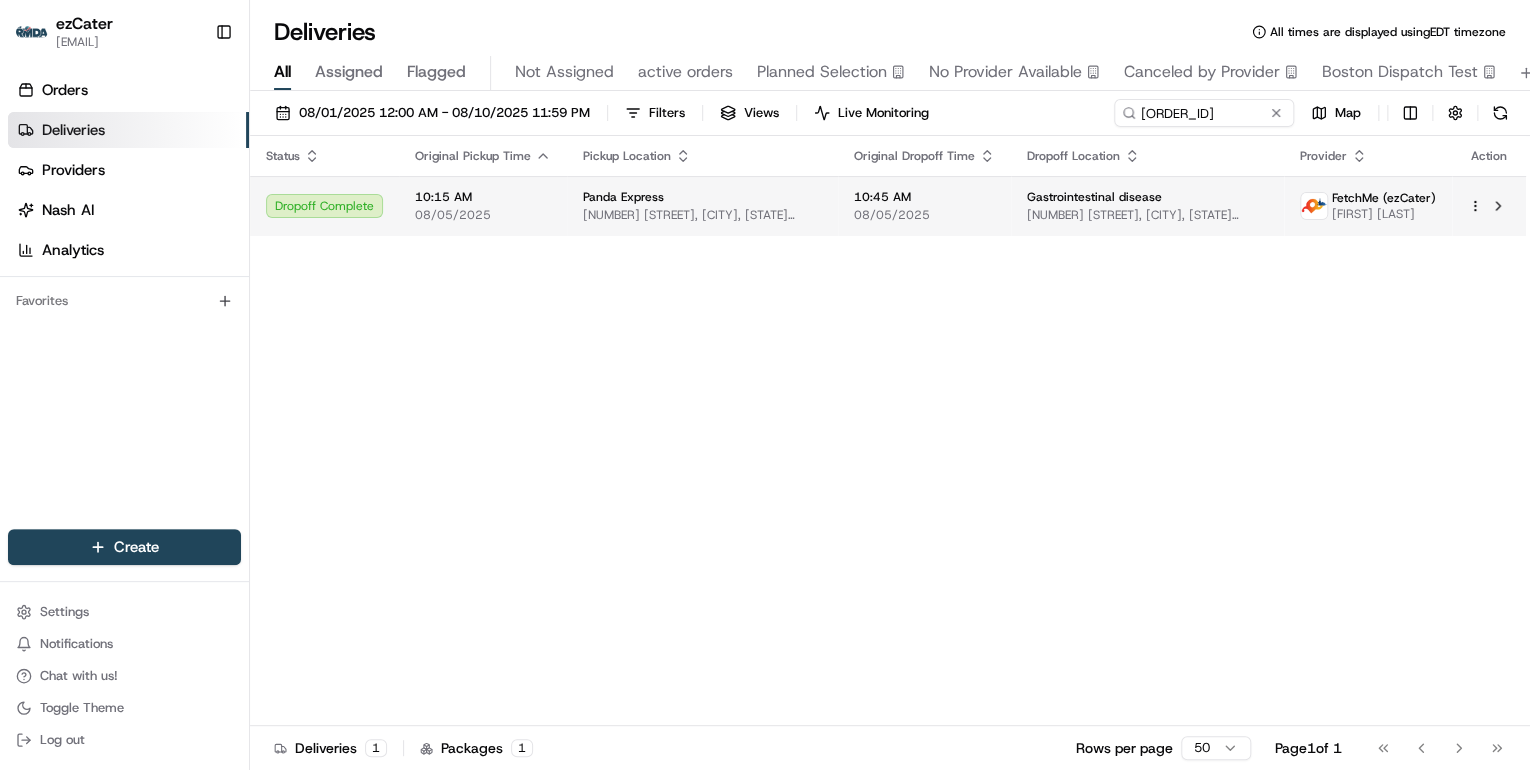 click on "Panda Express" at bounding box center (623, 197) 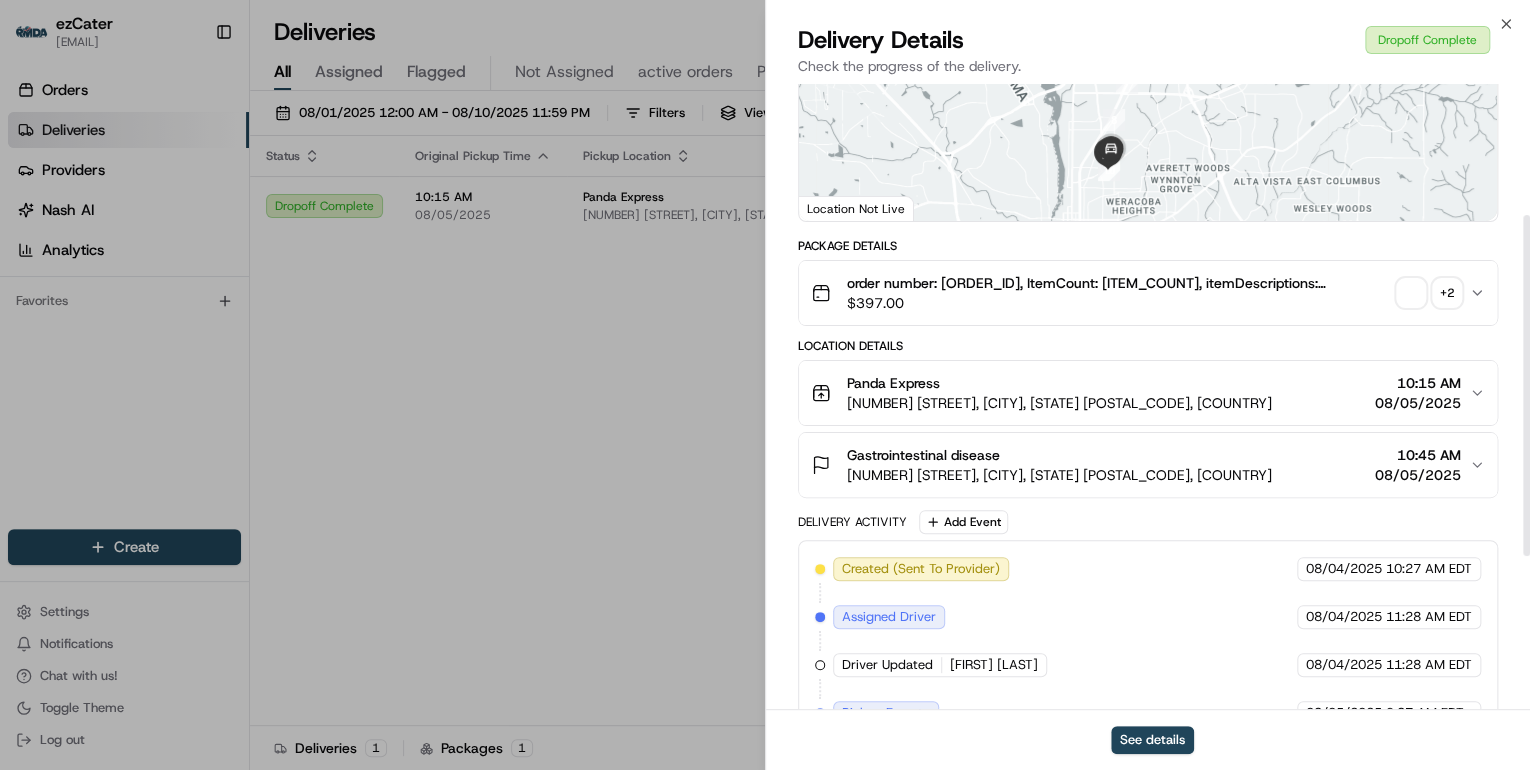 scroll, scrollTop: 520, scrollLeft: 0, axis: vertical 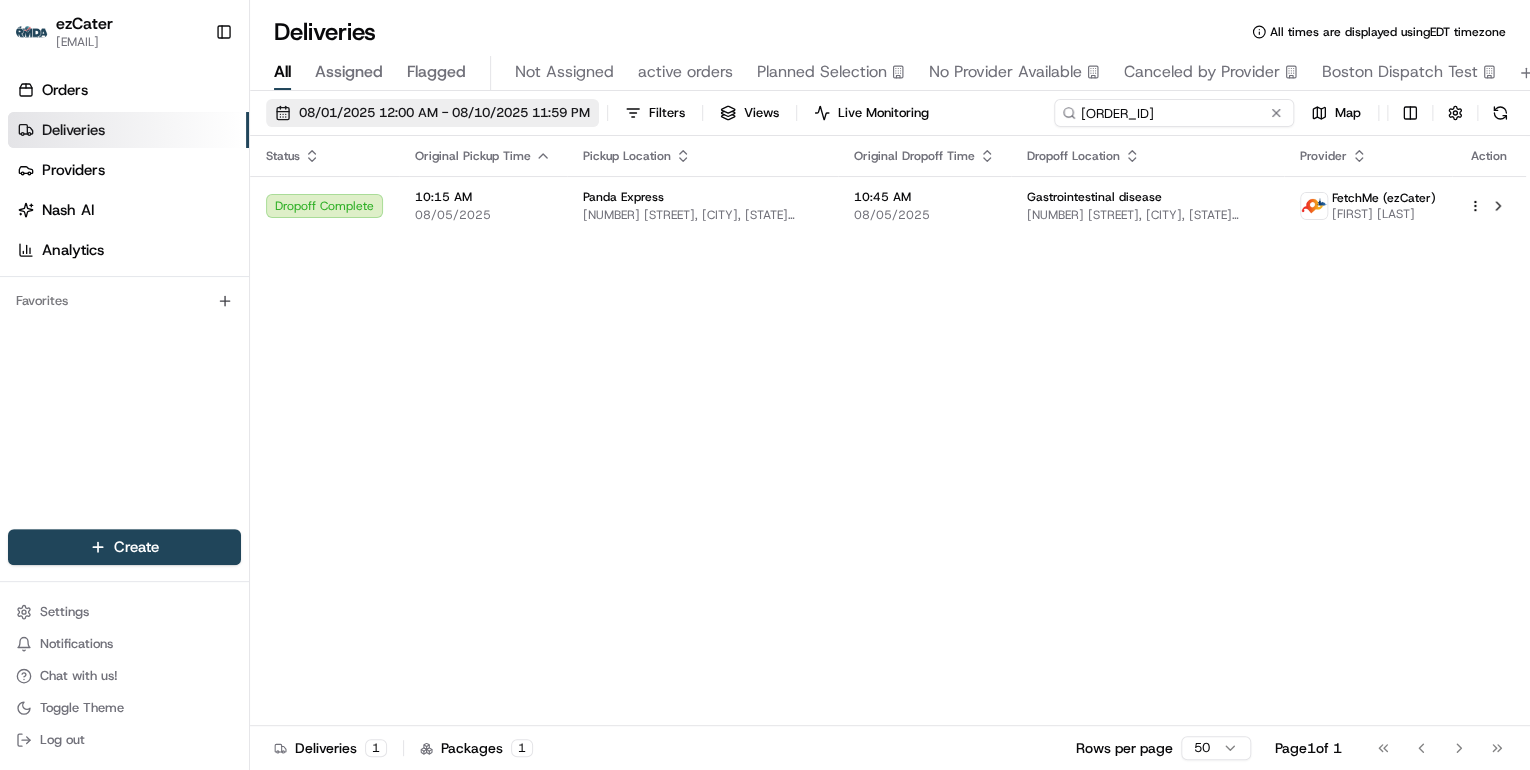 drag, startPoint x: 1192, startPoint y: 119, endPoint x: 492, endPoint y: 99, distance: 700.28564 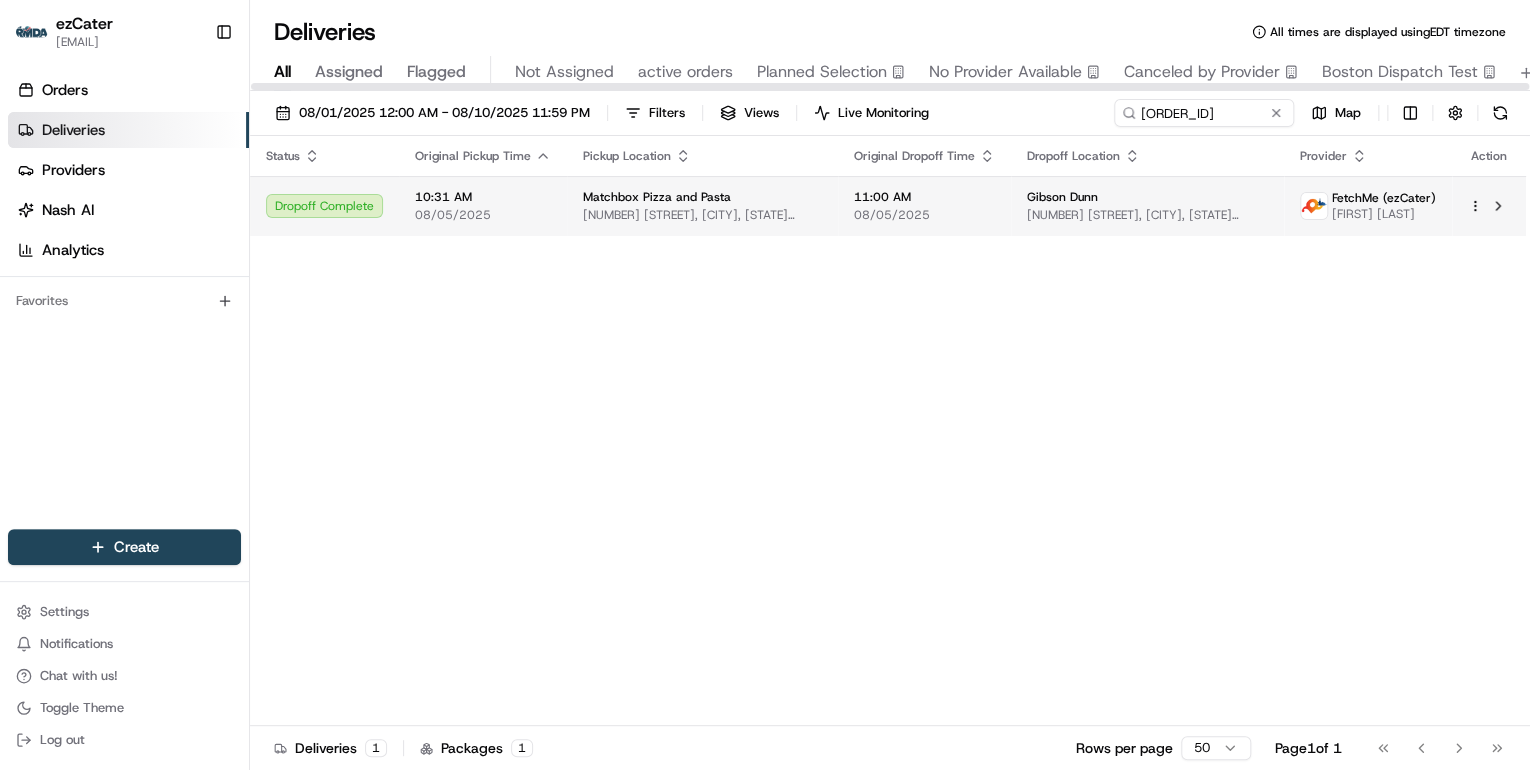 click on "10:31 AM 08/05/2025" at bounding box center (483, 206) 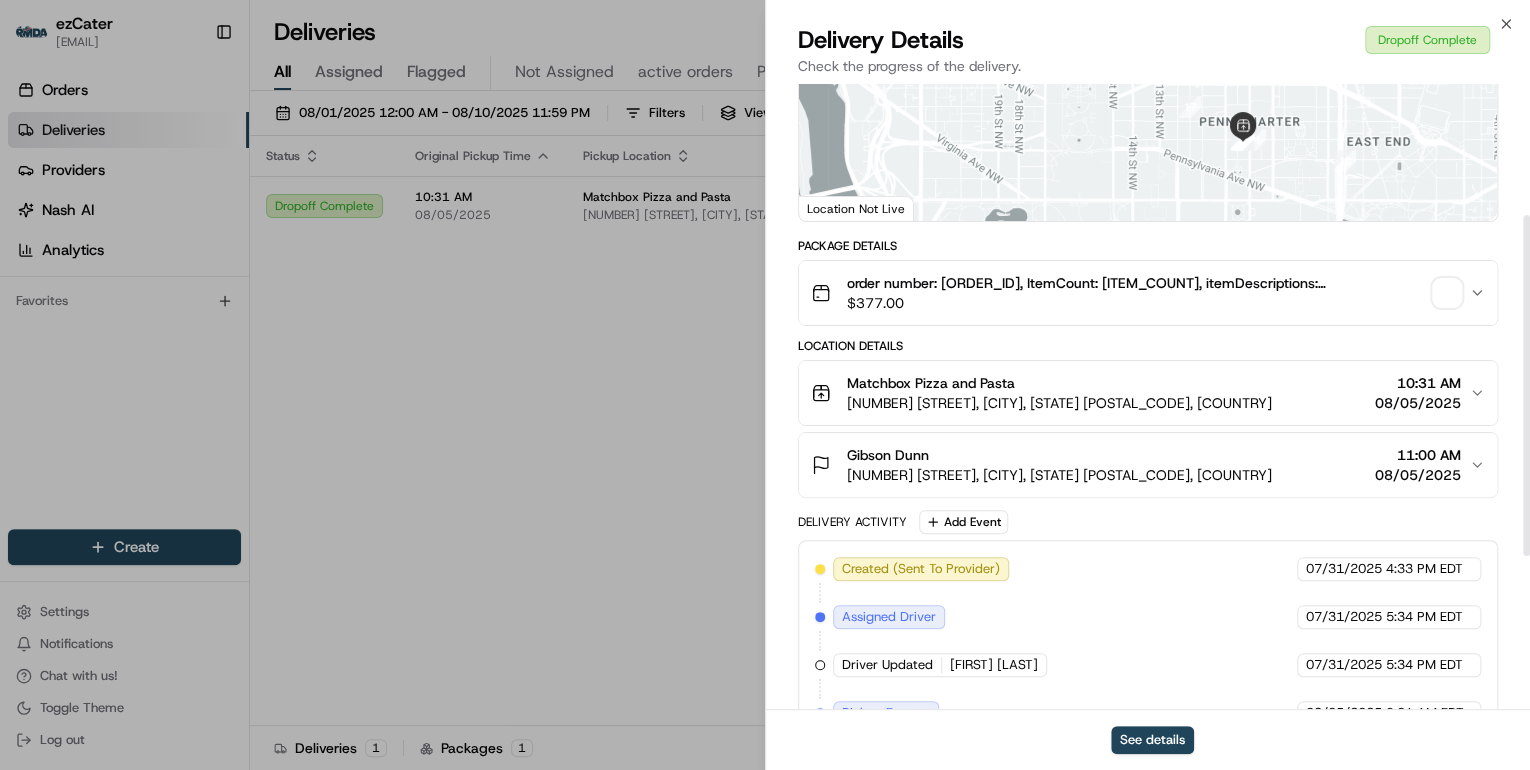 scroll, scrollTop: 520, scrollLeft: 0, axis: vertical 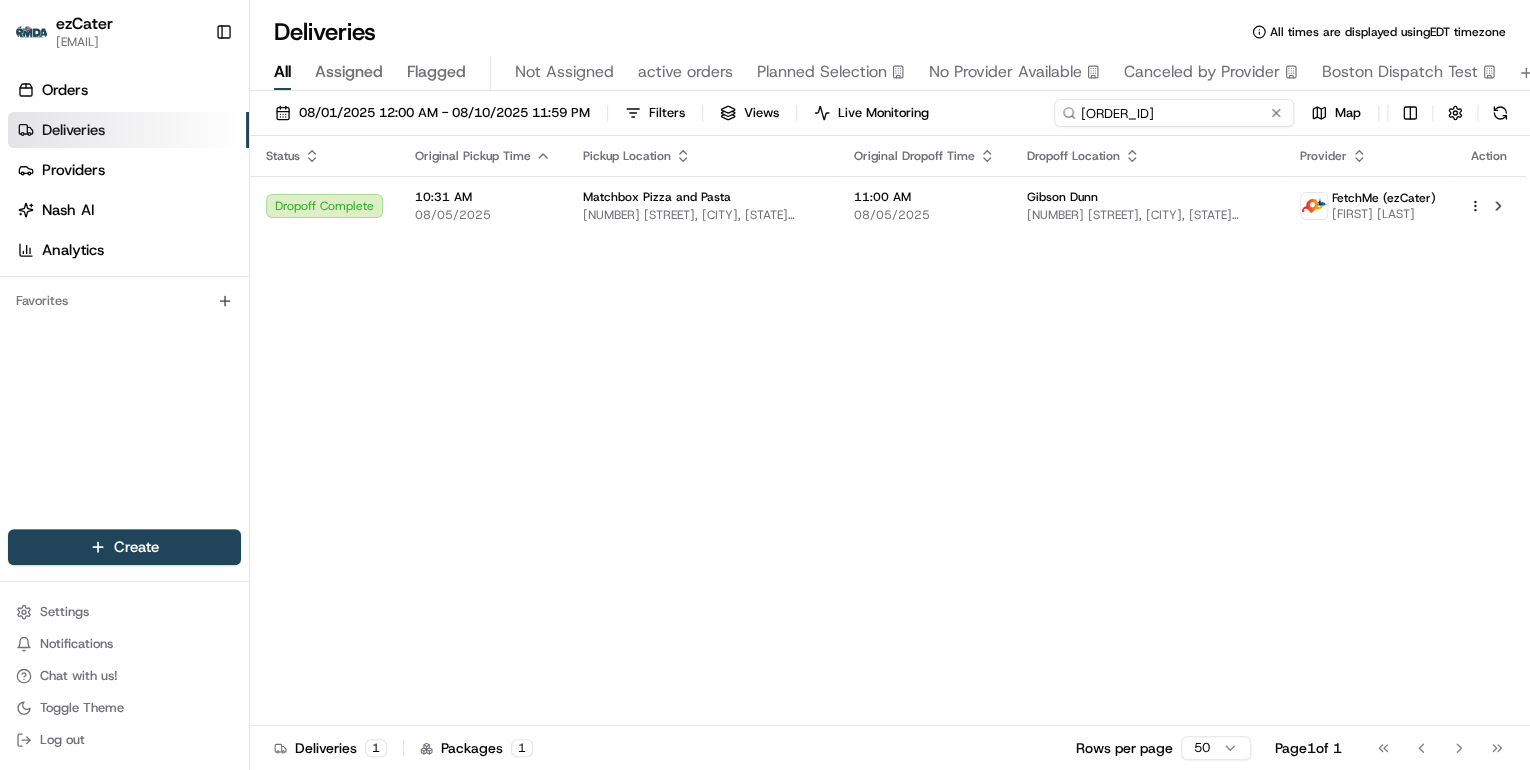 drag, startPoint x: 1208, startPoint y: 115, endPoint x: 711, endPoint y: 91, distance: 497.57913 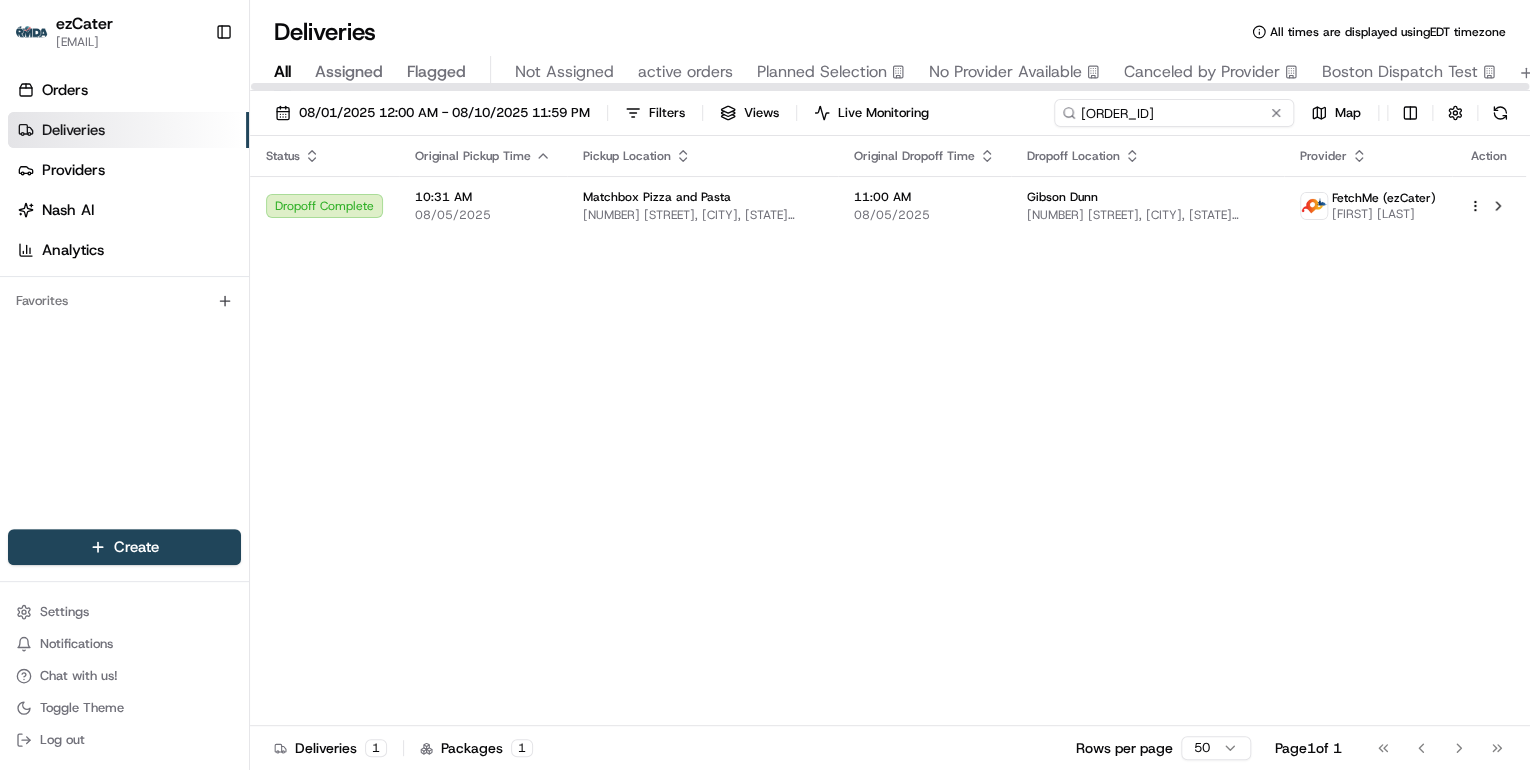 paste on "A2PTZJ" 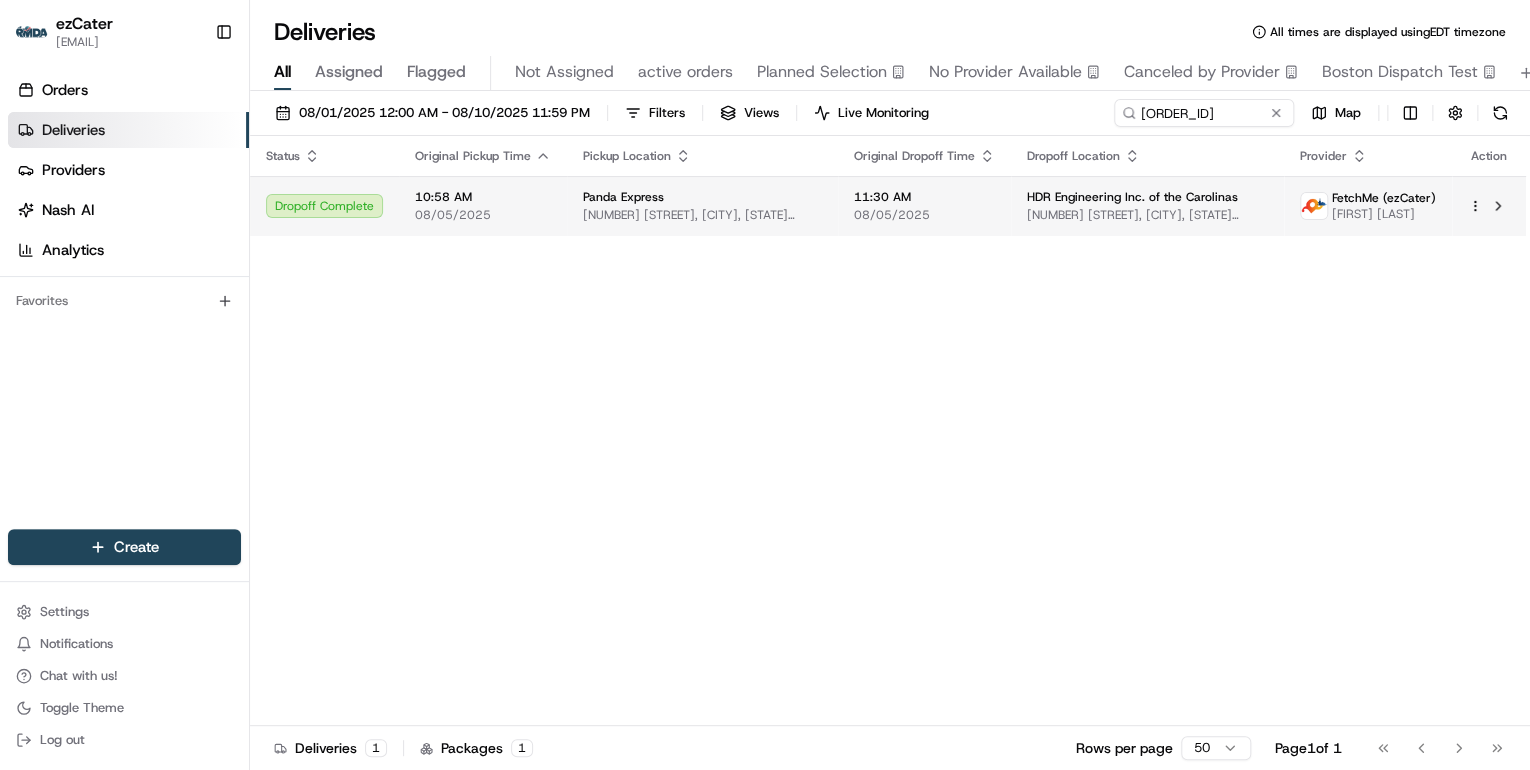 click on "4215 Wake Forest Rd, Raleigh, NC 27609, USA" at bounding box center (702, 215) 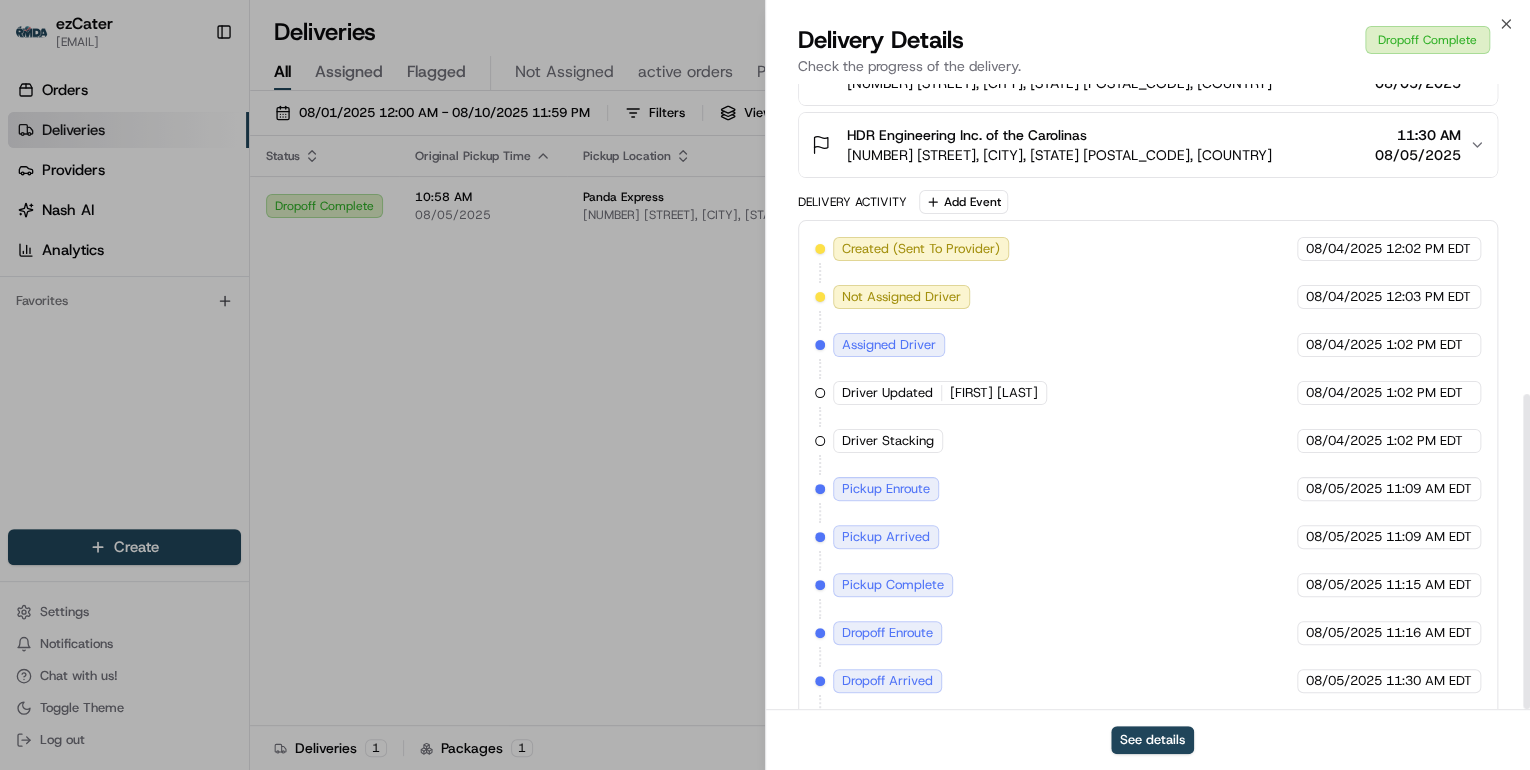 scroll, scrollTop: 615, scrollLeft: 0, axis: vertical 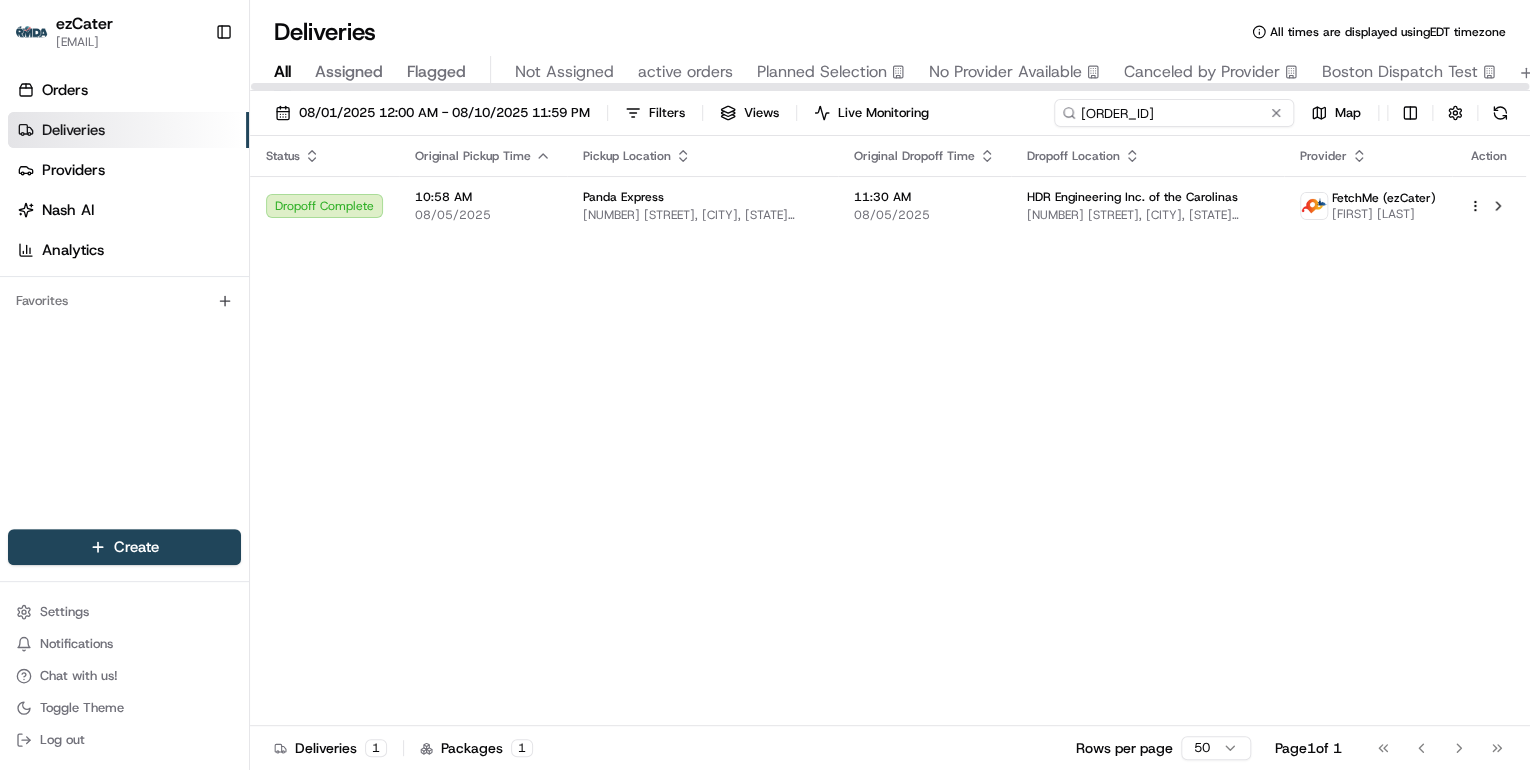 drag, startPoint x: 1199, startPoint y: 113, endPoint x: 485, endPoint y: 137, distance: 714.40326 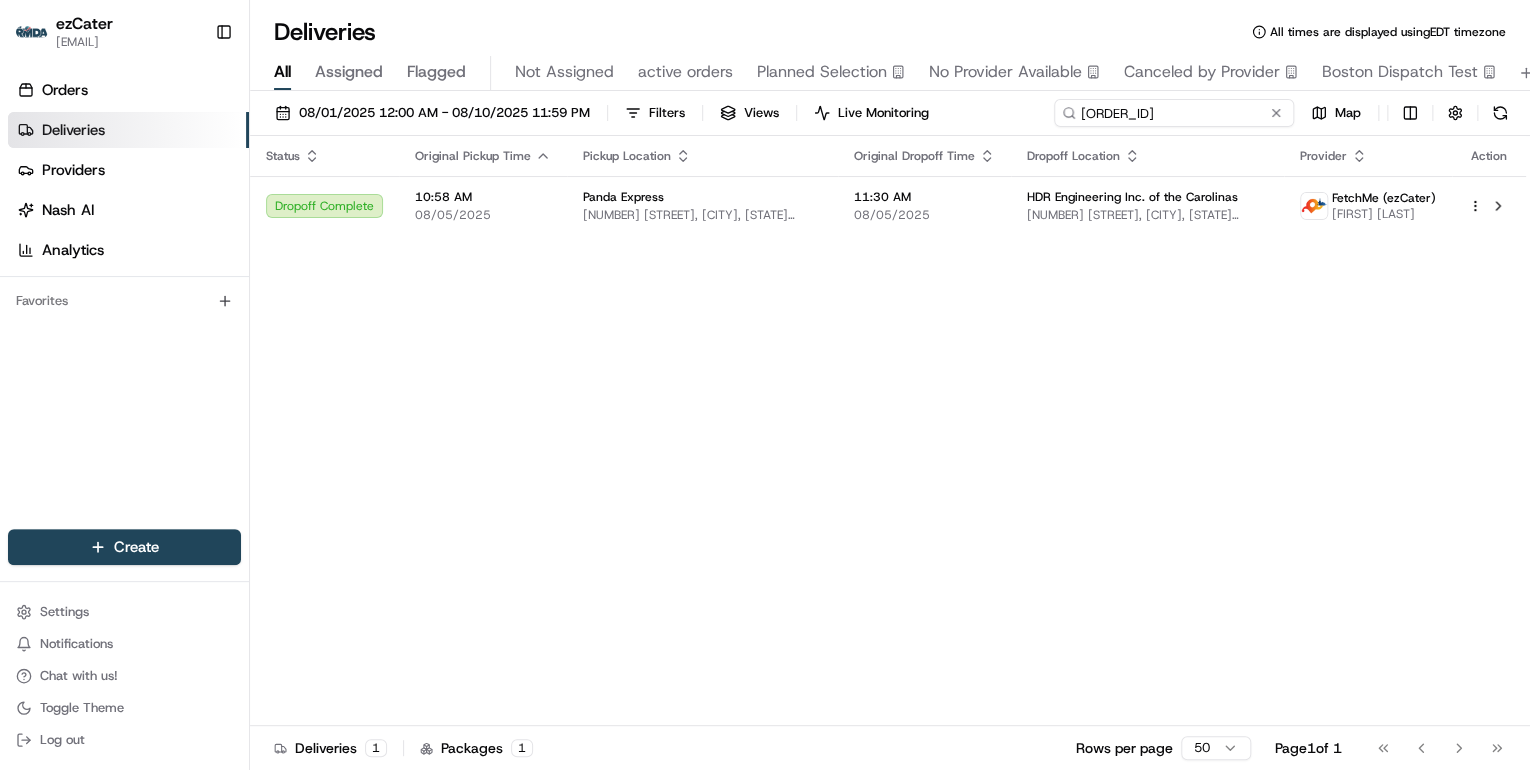 paste on "QH6FWA" 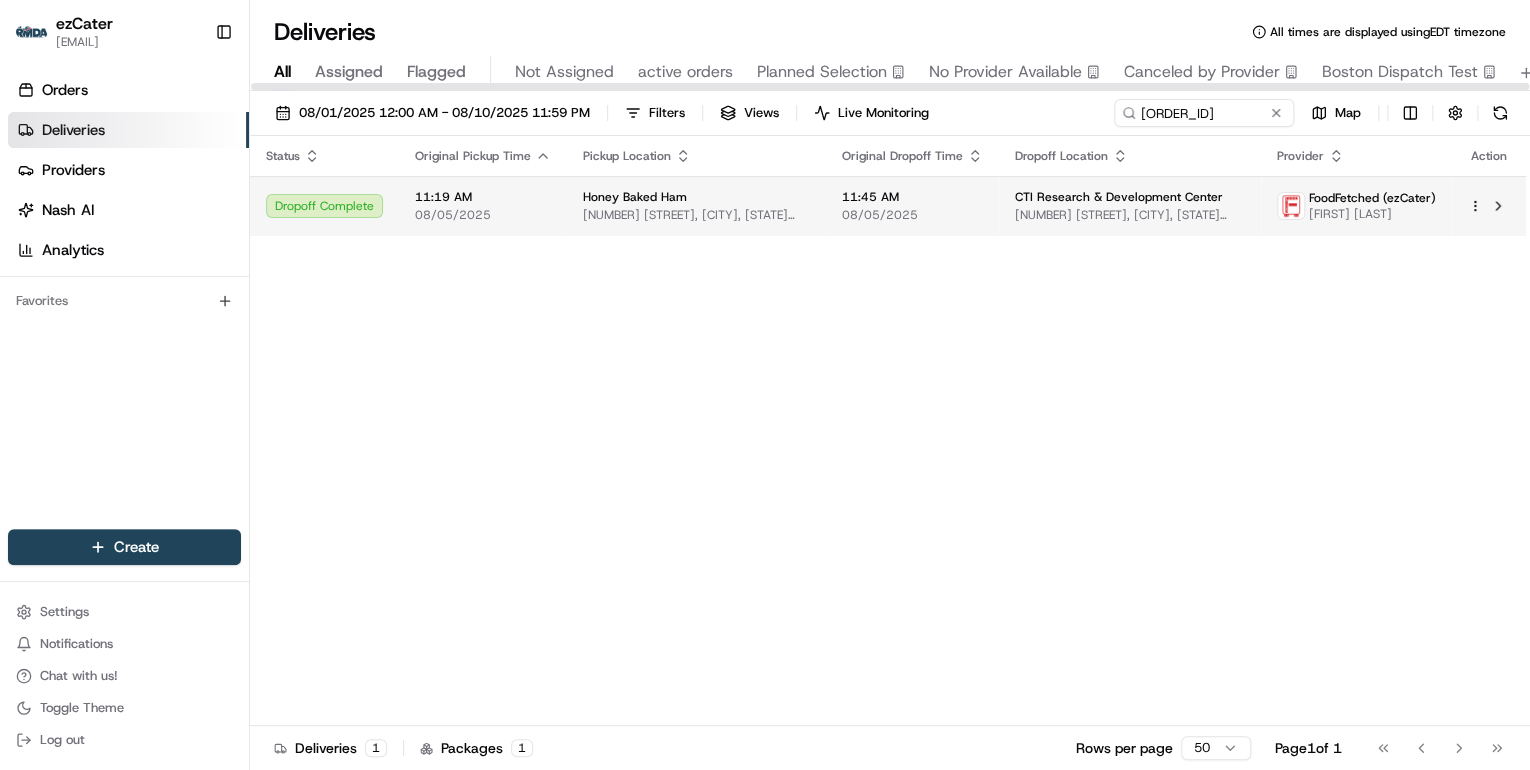 click on "Honey Baked Ham 5275 Six Forks Rd, Raleigh, NC 27609, USA" at bounding box center (696, 206) 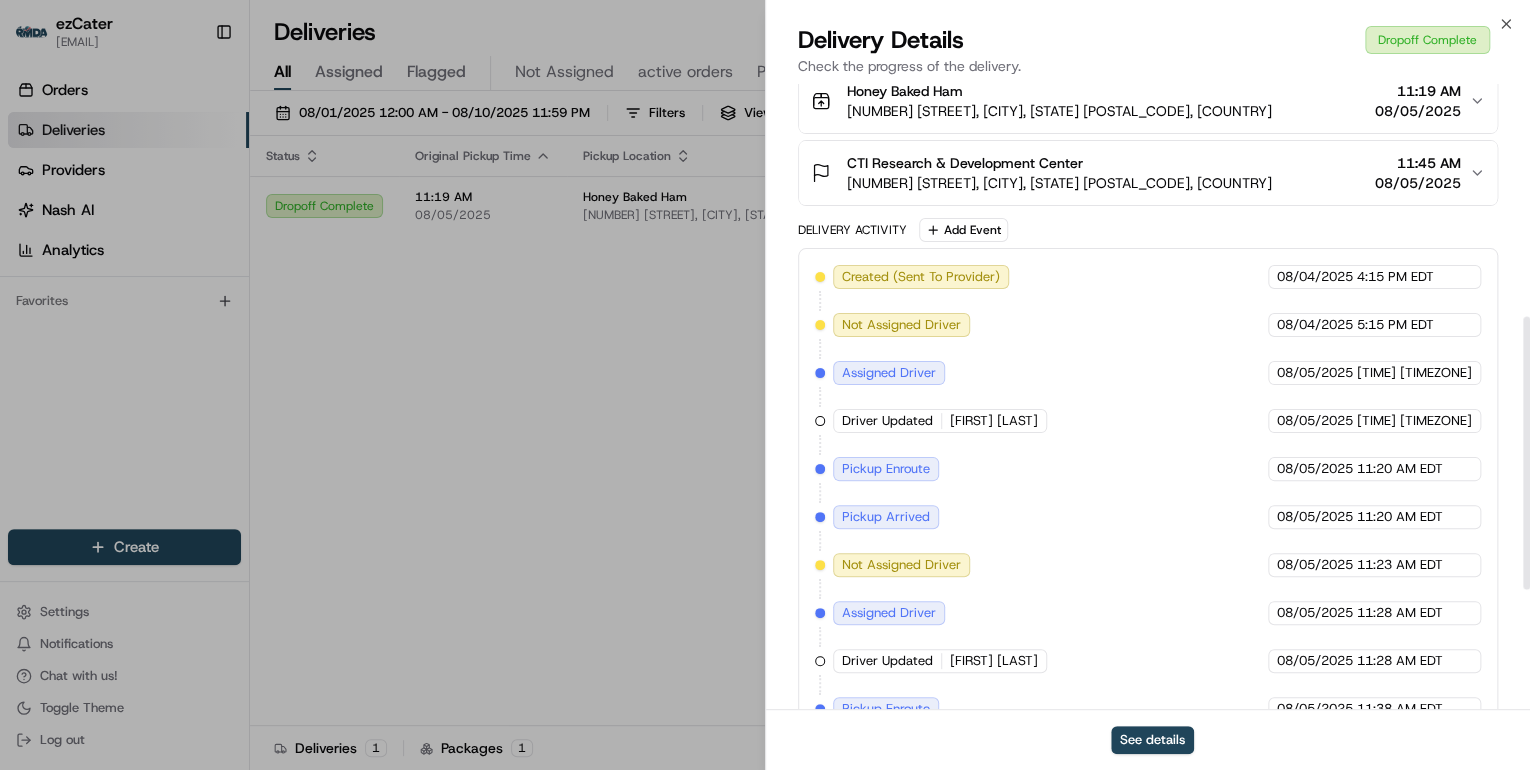scroll, scrollTop: 805, scrollLeft: 0, axis: vertical 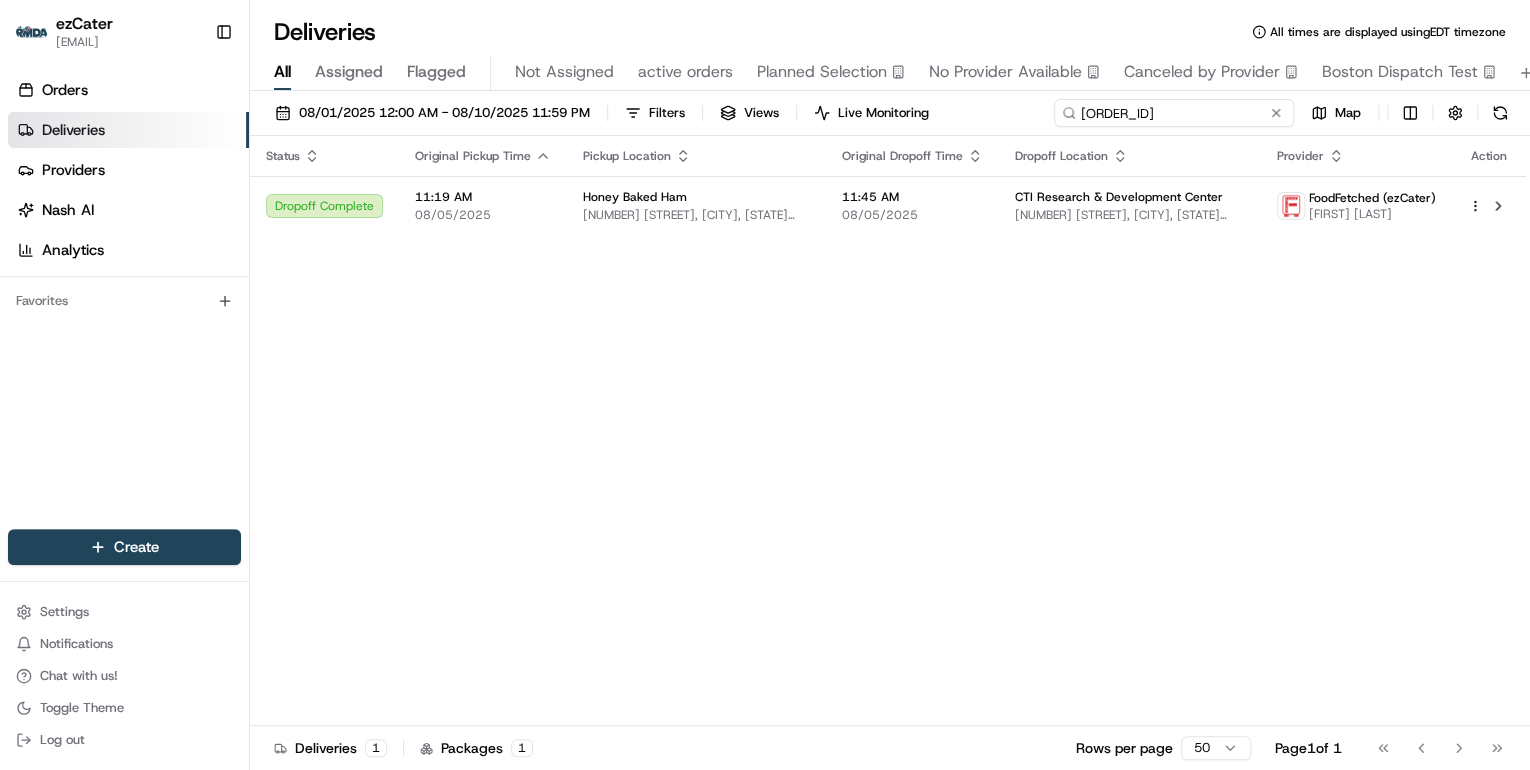 drag, startPoint x: 1206, startPoint y: 119, endPoint x: 674, endPoint y: 162, distance: 533.7349 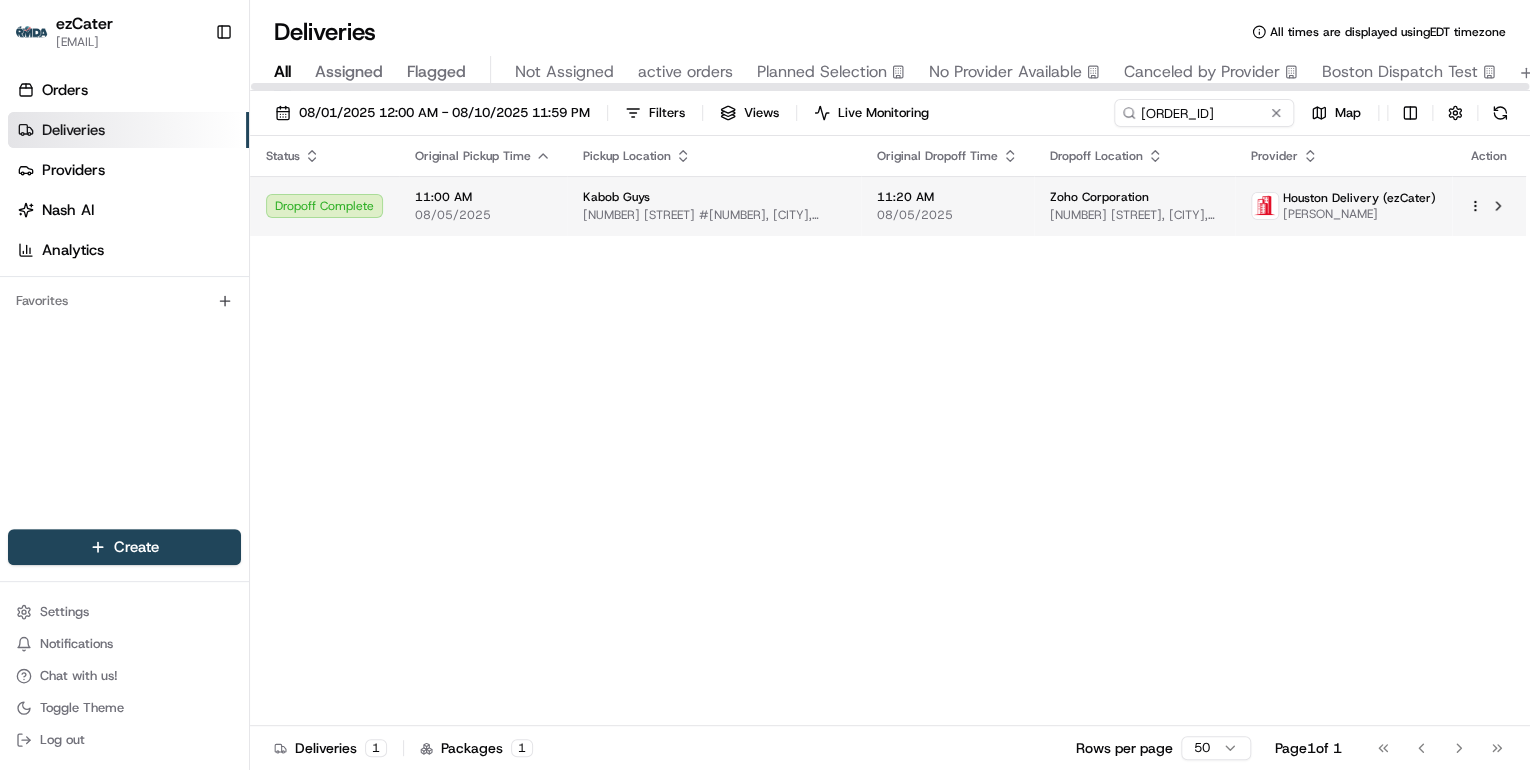 click on "137 W Nolana Ave #137, McAllen, TX 78504, USA" at bounding box center [714, 215] 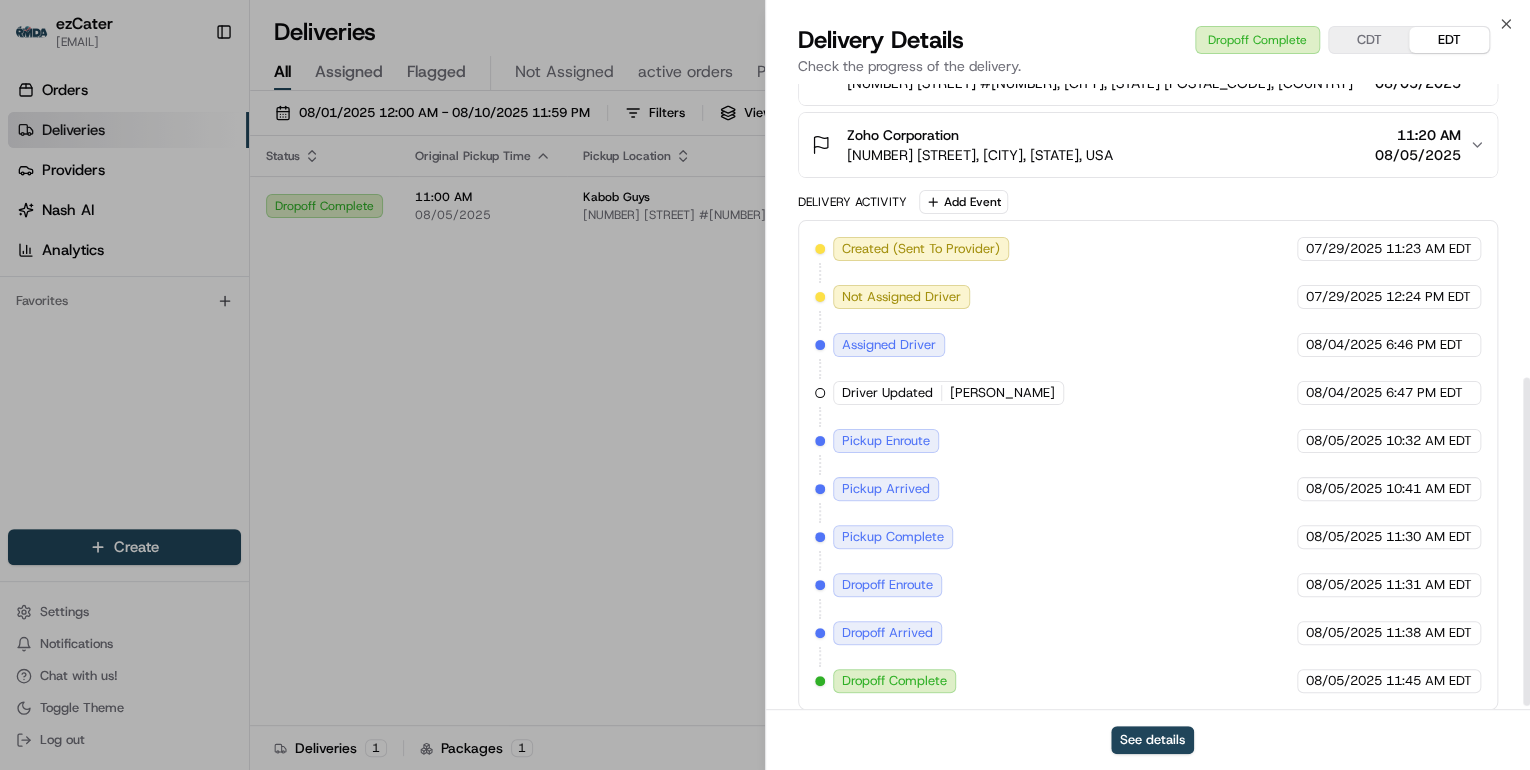 scroll, scrollTop: 568, scrollLeft: 0, axis: vertical 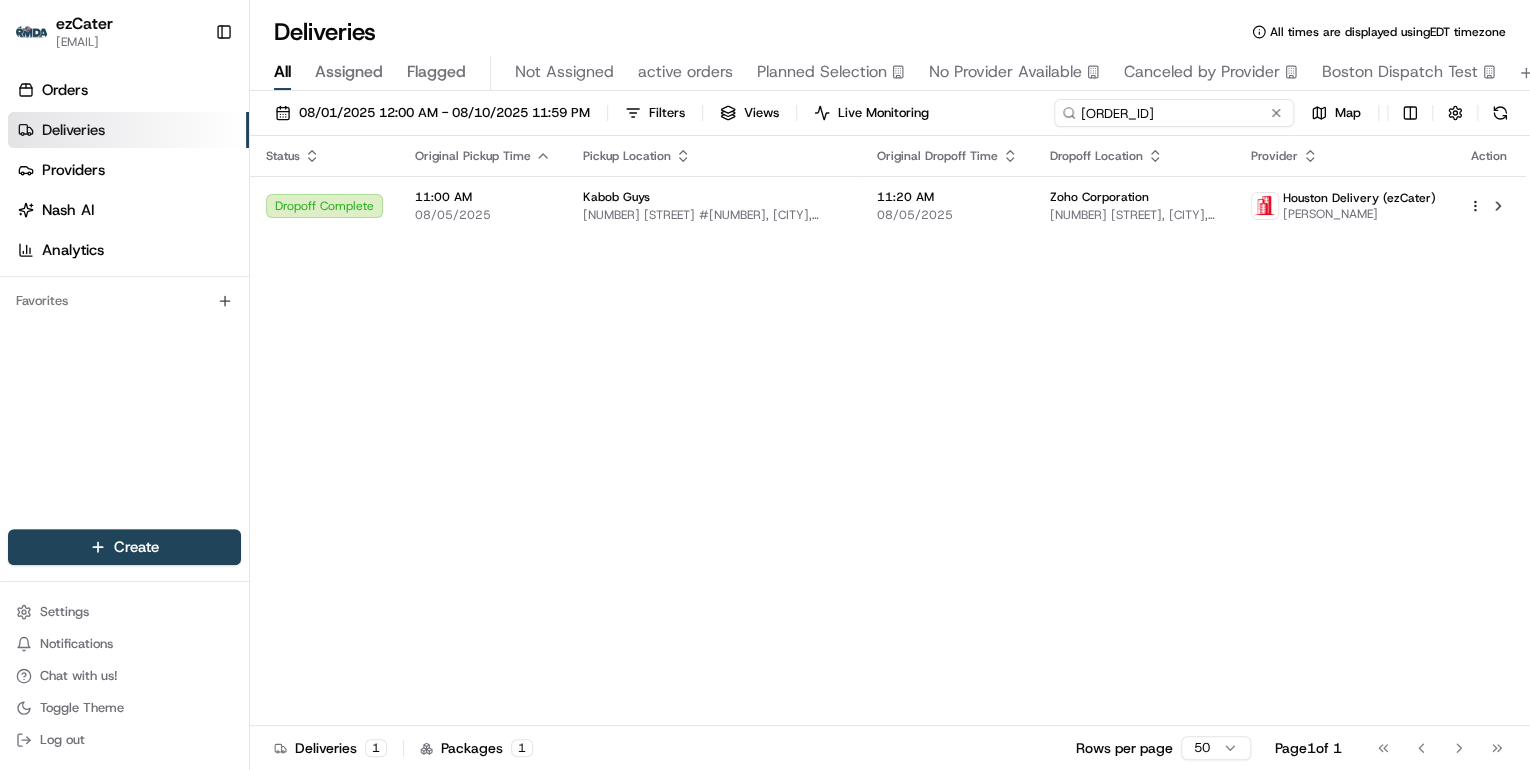 drag, startPoint x: 1234, startPoint y: 120, endPoint x: 521, endPoint y: 79, distance: 714.17786 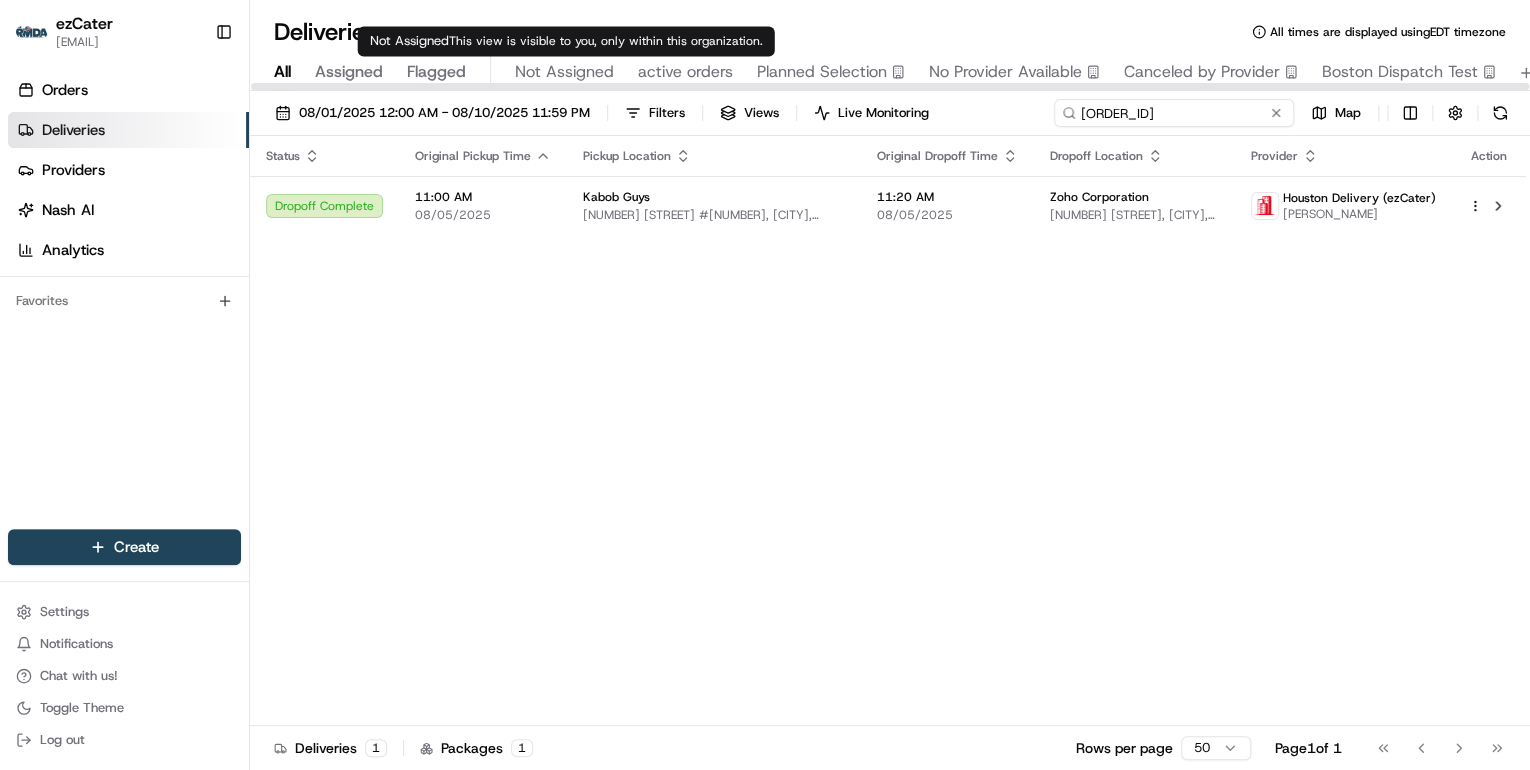 paste on "4AHF4F" 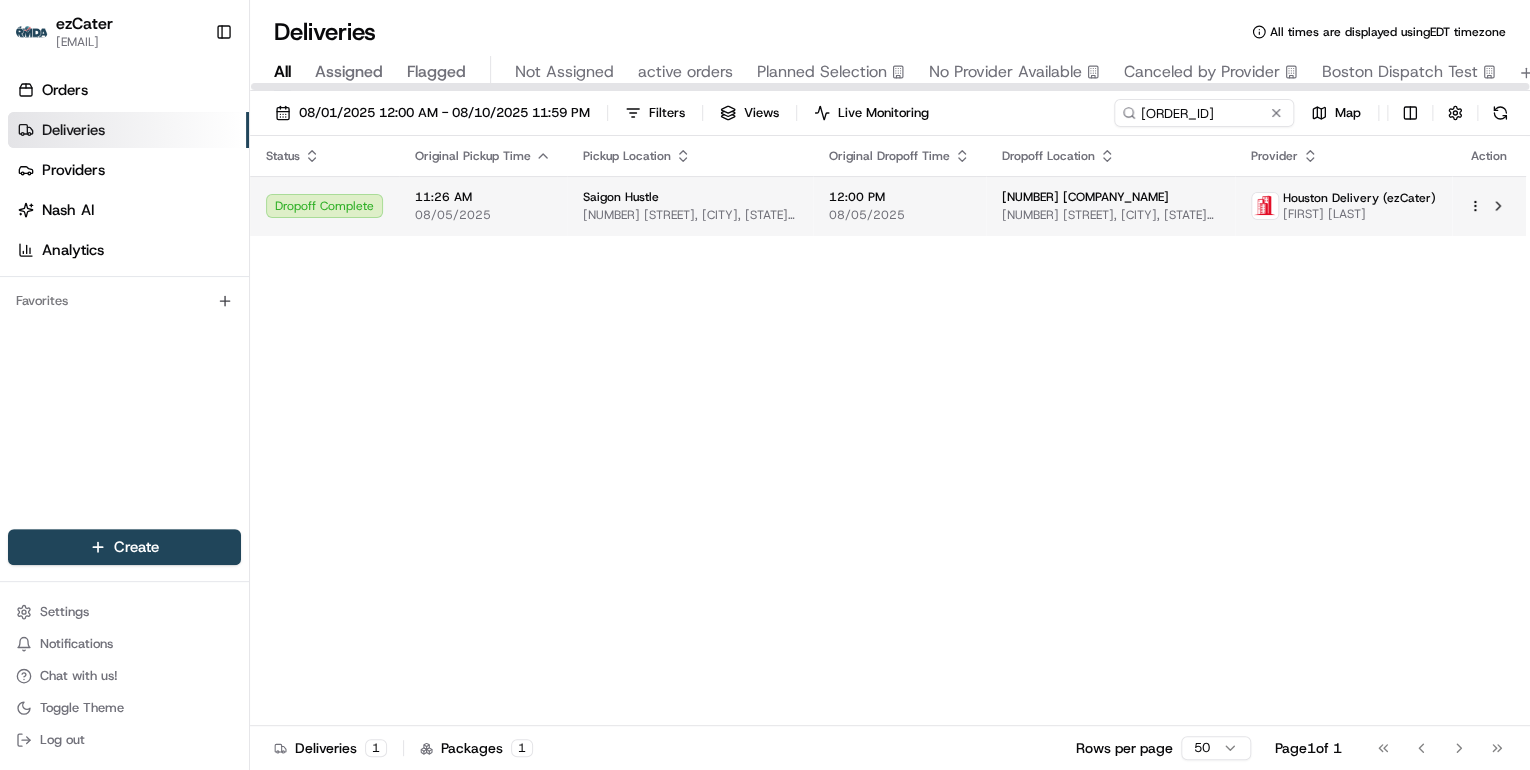 click on "11:26 AM" at bounding box center (483, 197) 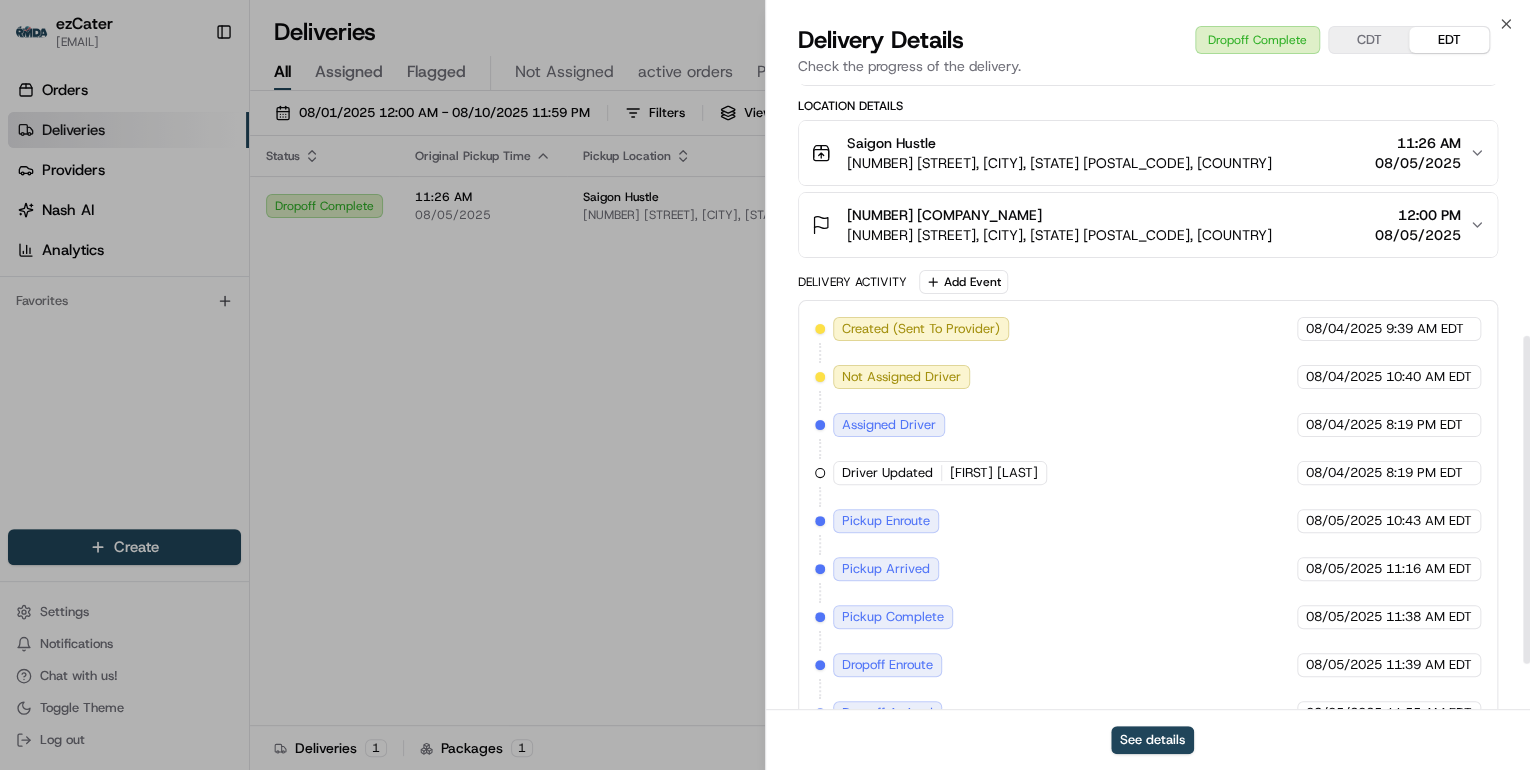 scroll, scrollTop: 568, scrollLeft: 0, axis: vertical 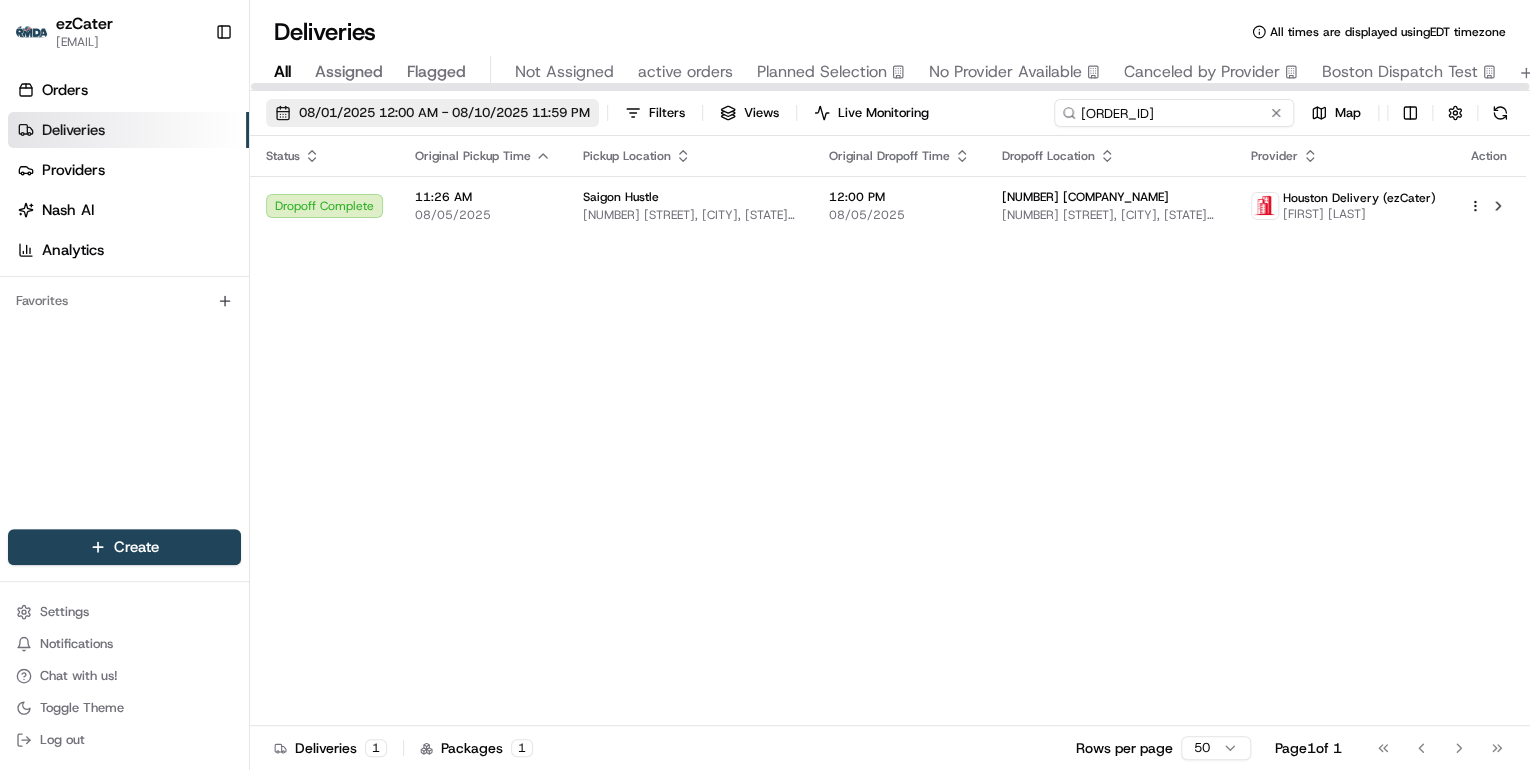 drag, startPoint x: 1206, startPoint y: 114, endPoint x: 488, endPoint y: 112, distance: 718.0028 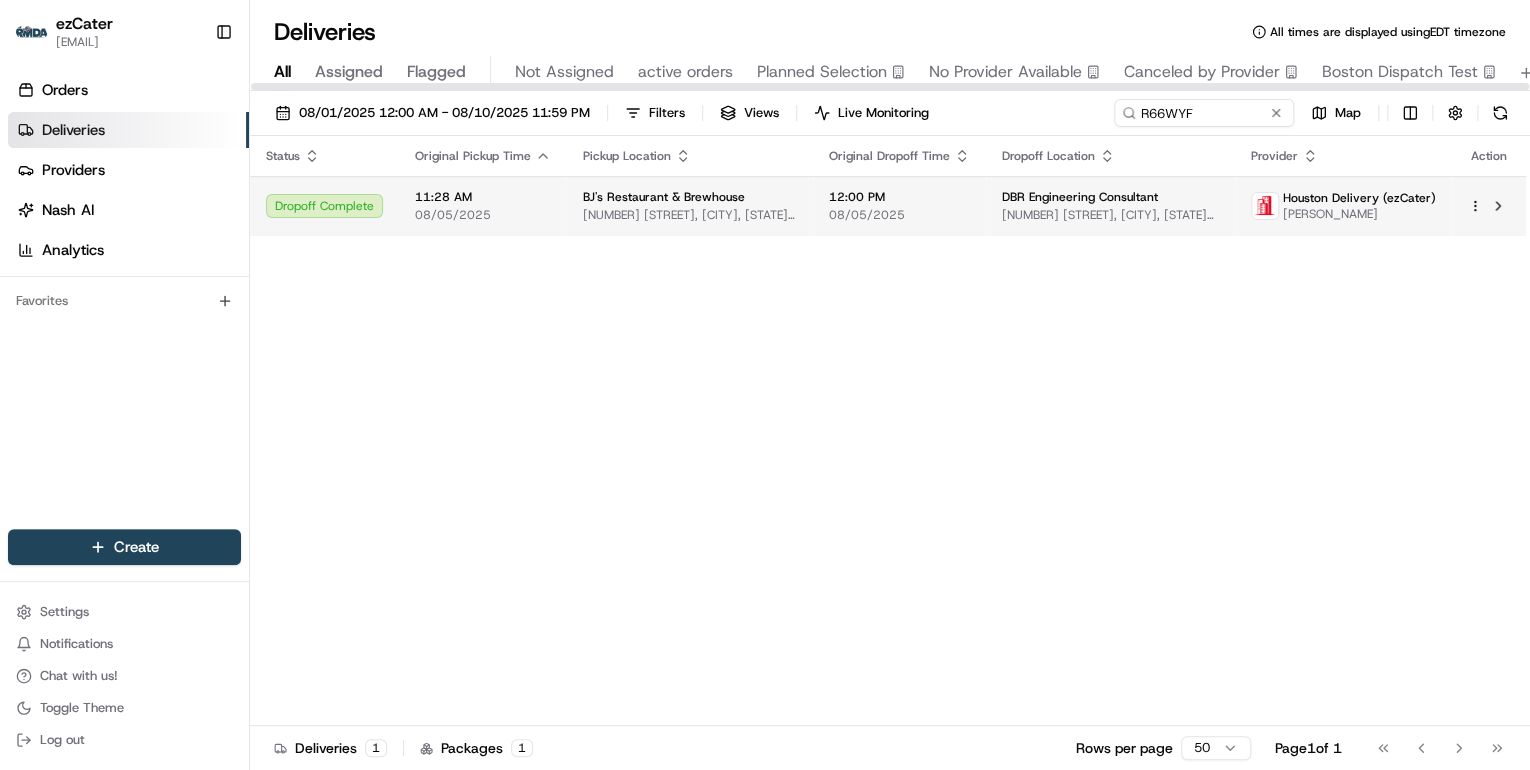 click on "BJ's Restaurant & Brewhouse 2231 Hwy 6, Sugar Land, TX 77478, USA" at bounding box center (690, 206) 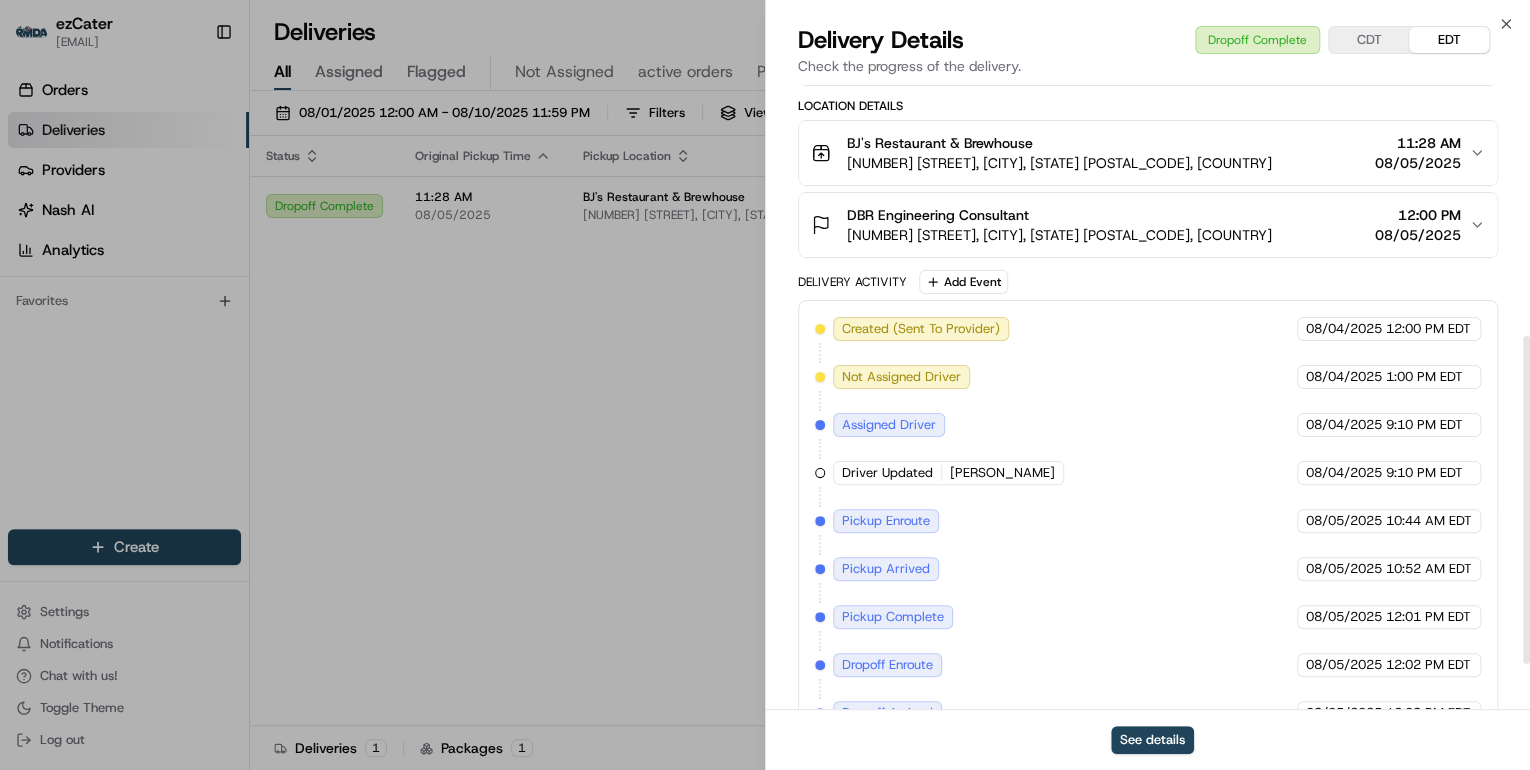 scroll, scrollTop: 568, scrollLeft: 0, axis: vertical 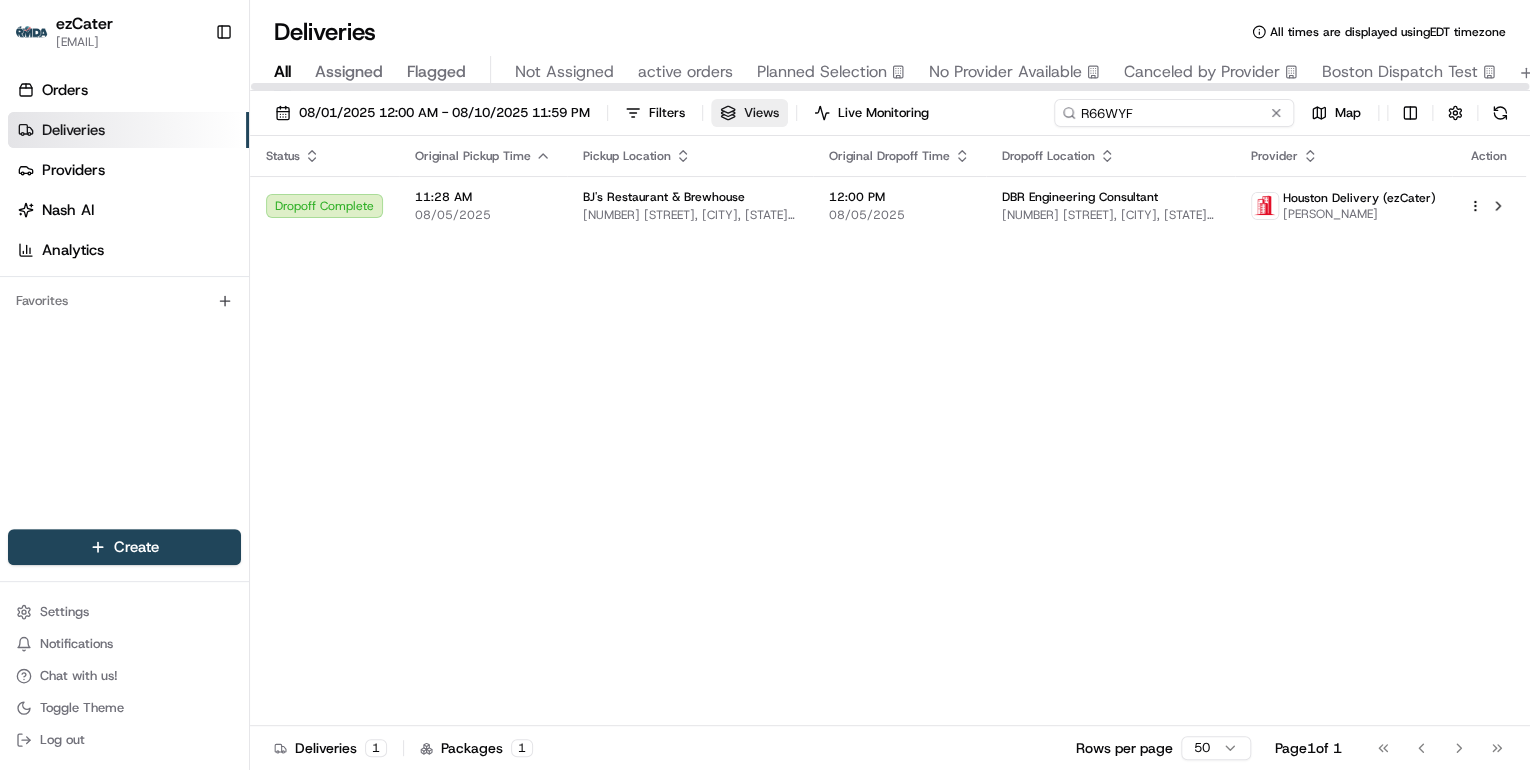 drag, startPoint x: 1209, startPoint y: 117, endPoint x: 710, endPoint y: 112, distance: 499.02505 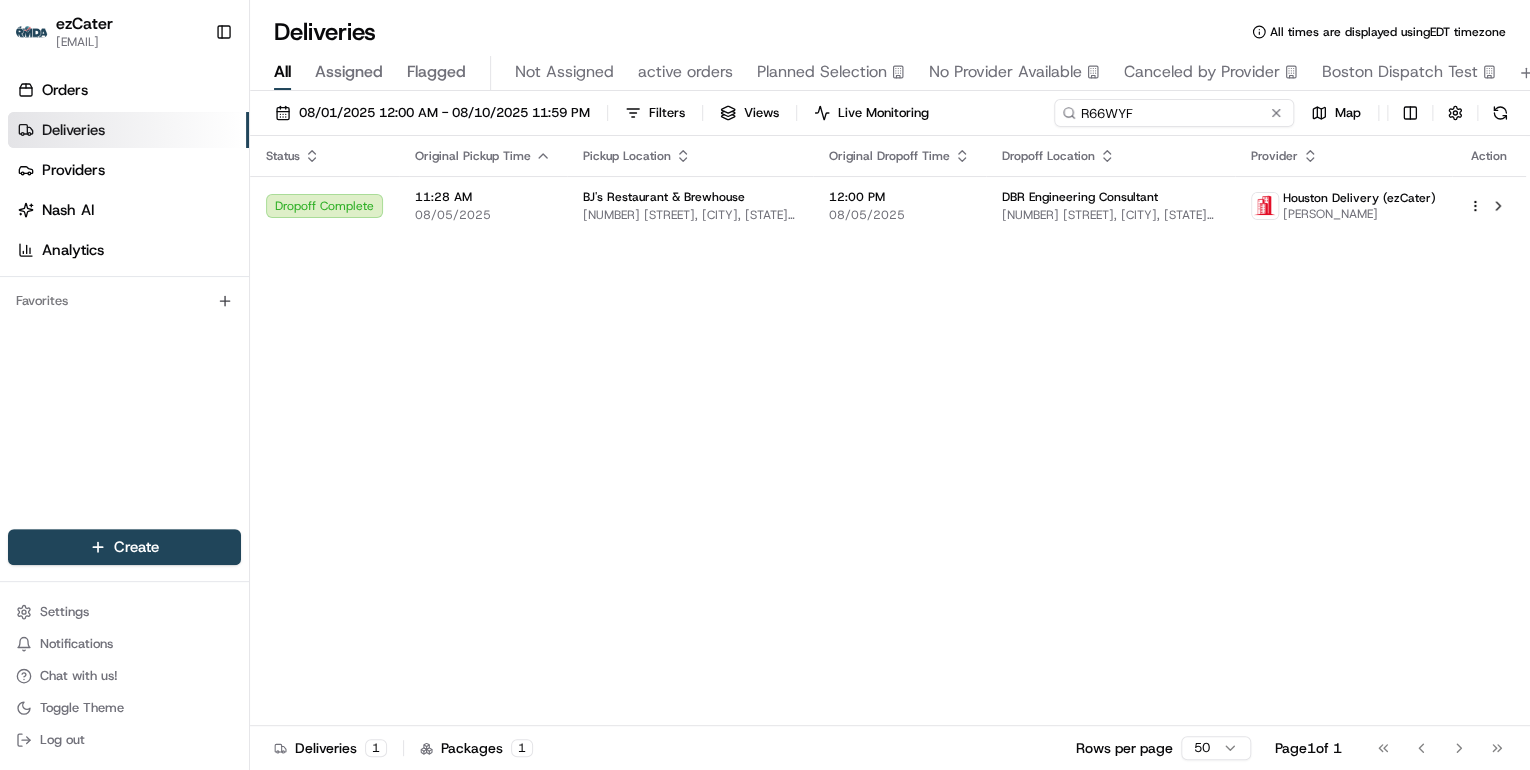 paste on "H5H0V" 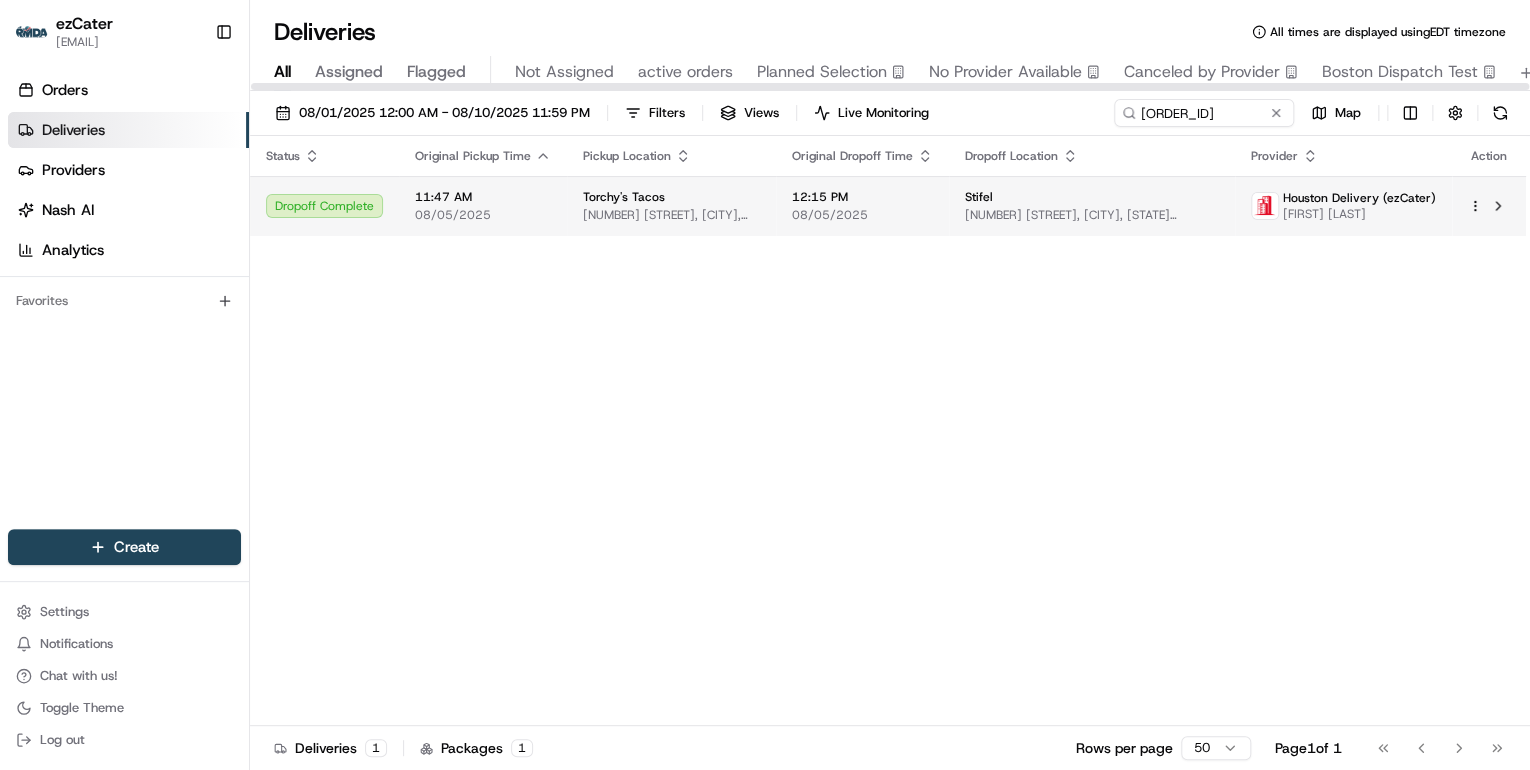 click on "11:47 AM 08/05/2025" at bounding box center (483, 206) 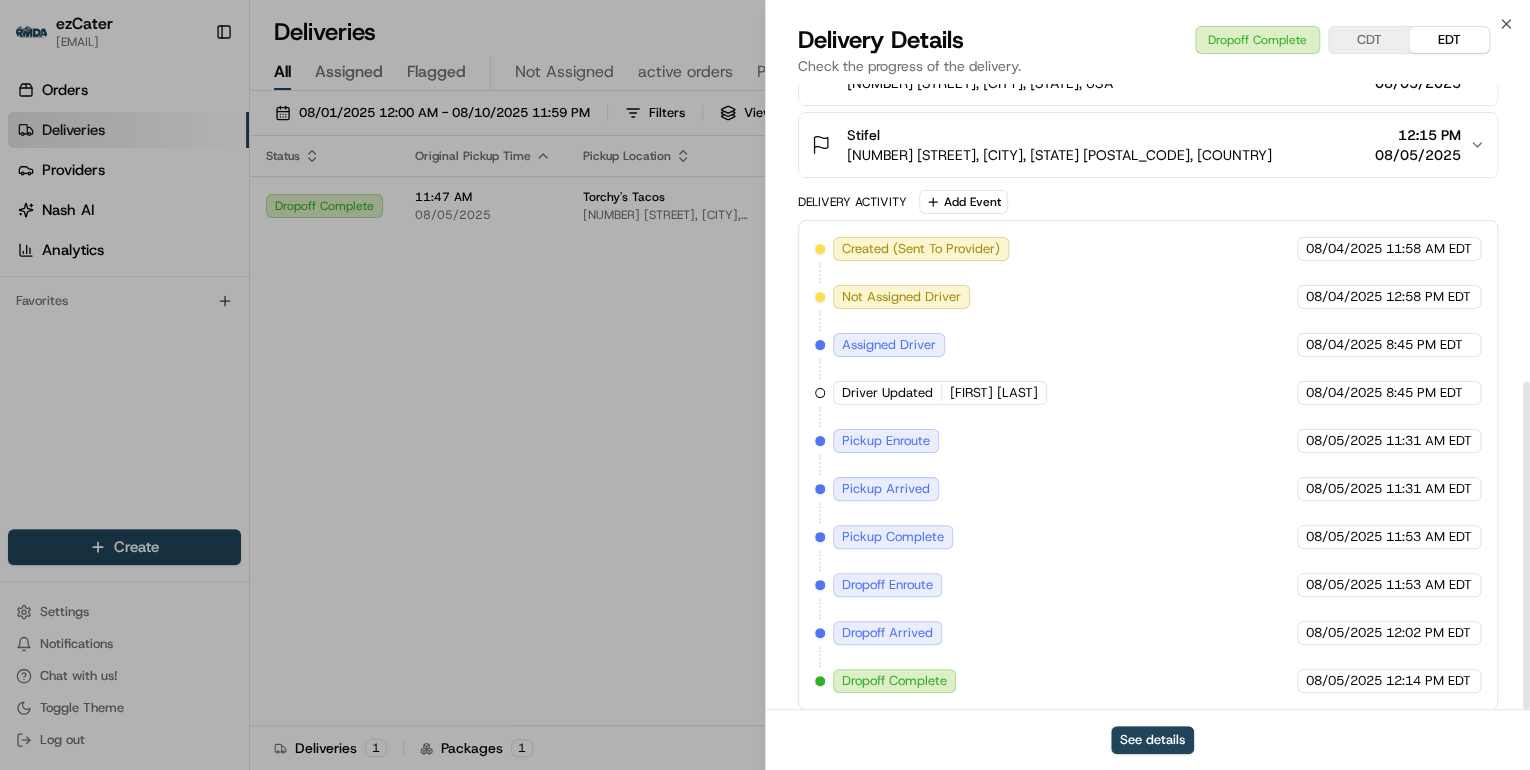 scroll, scrollTop: 568, scrollLeft: 0, axis: vertical 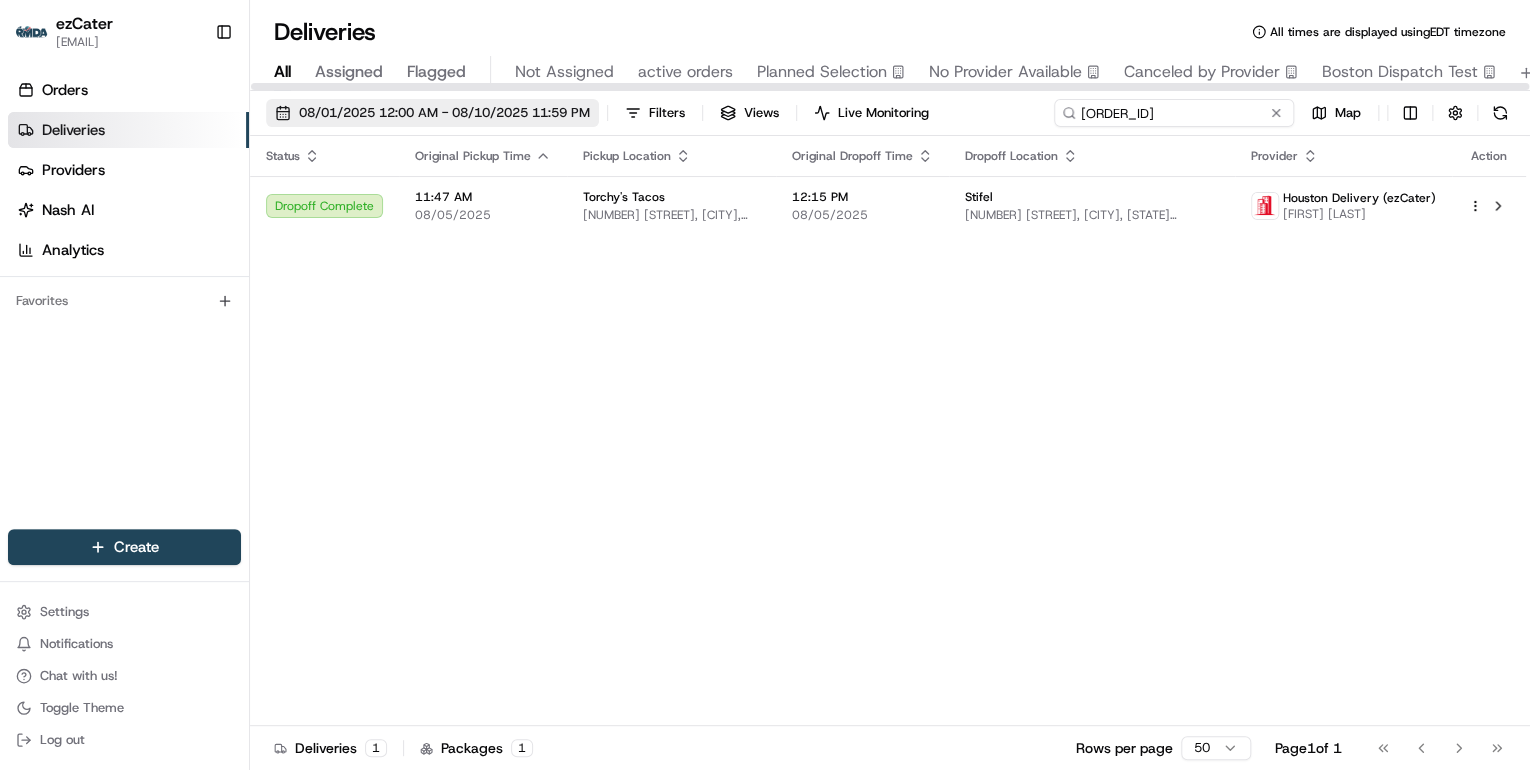 drag, startPoint x: 1199, startPoint y: 115, endPoint x: 548, endPoint y: 108, distance: 651.03766 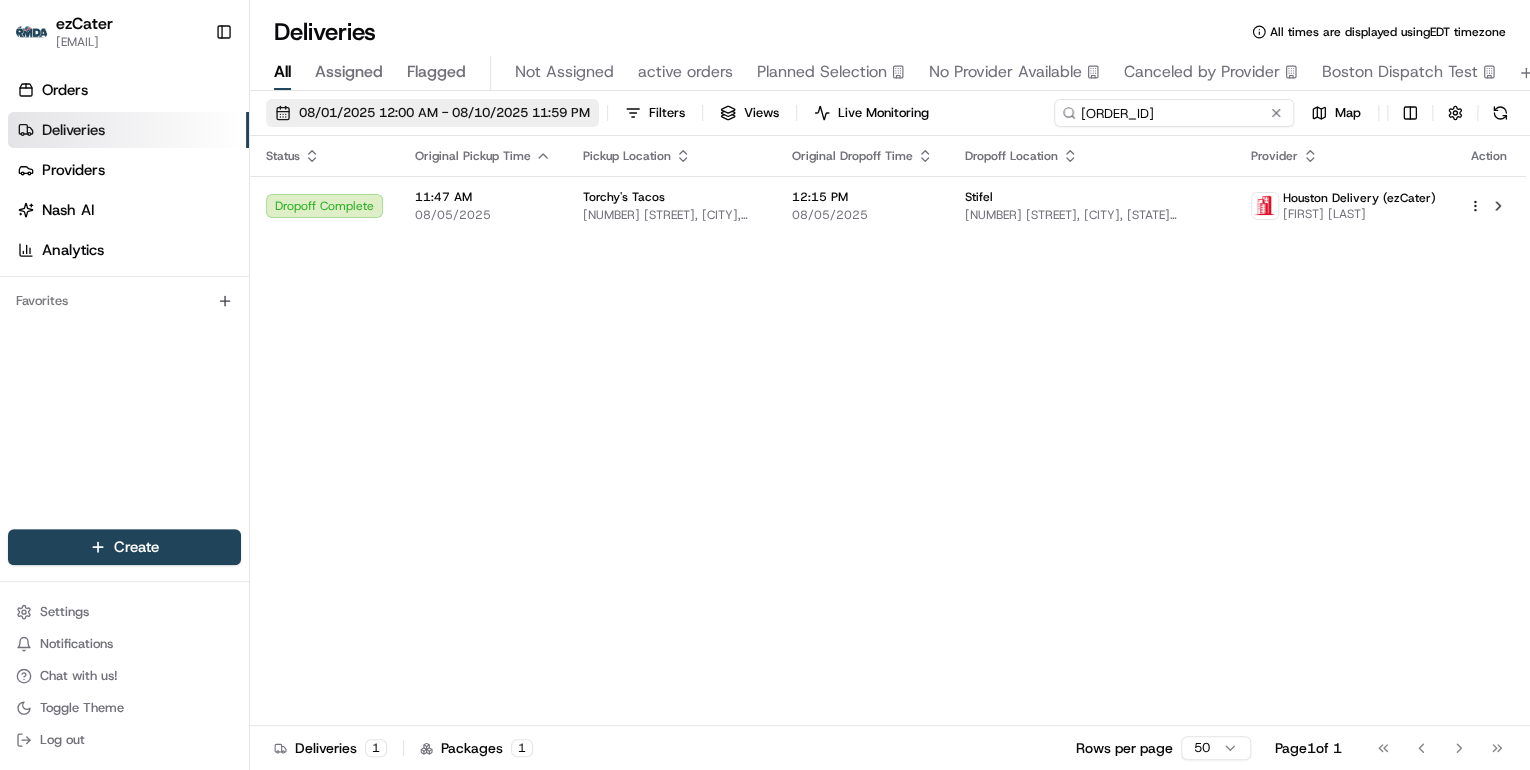 paste on "ZY4PHQfood" 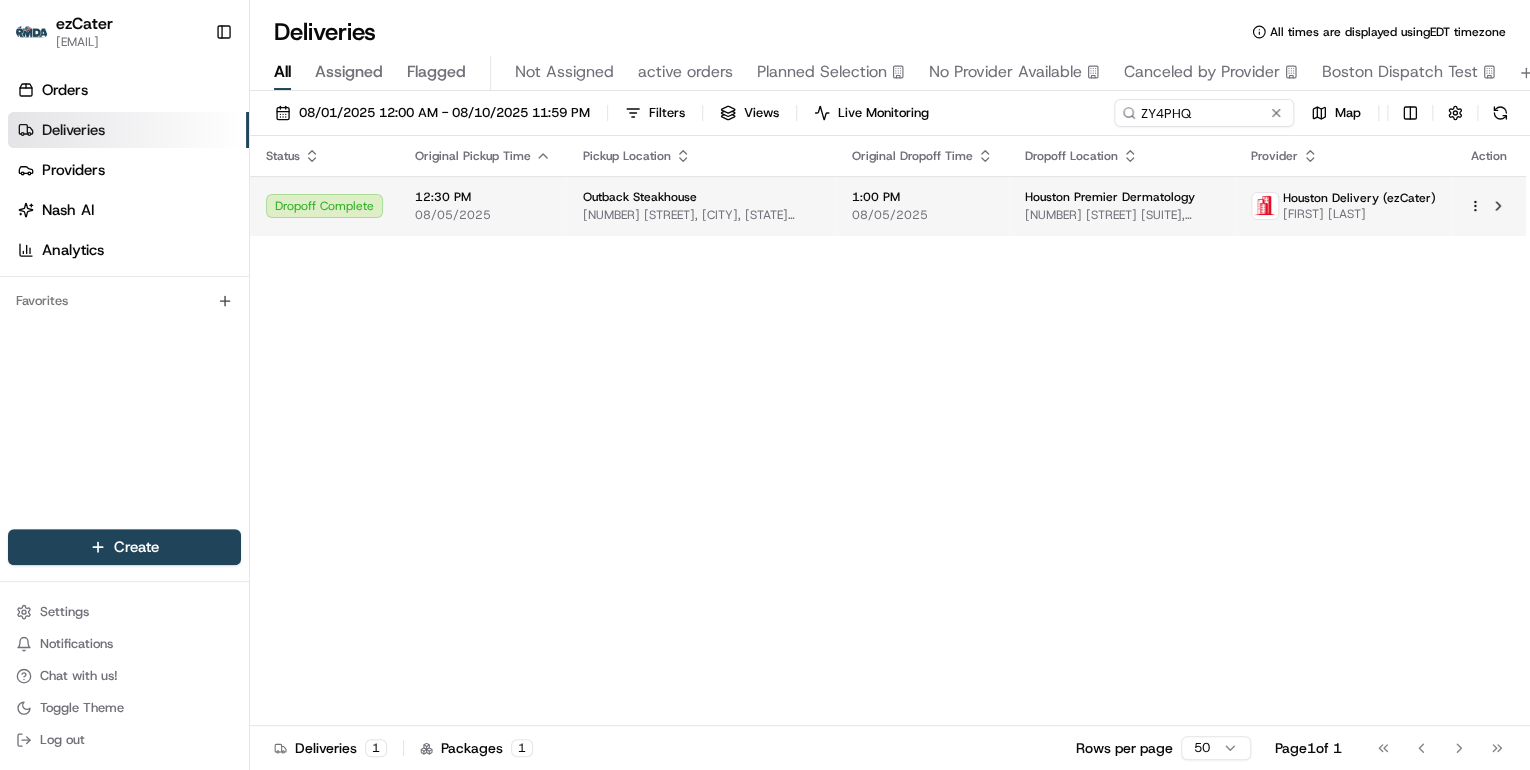 click on "08/05/2025" at bounding box center (483, 215) 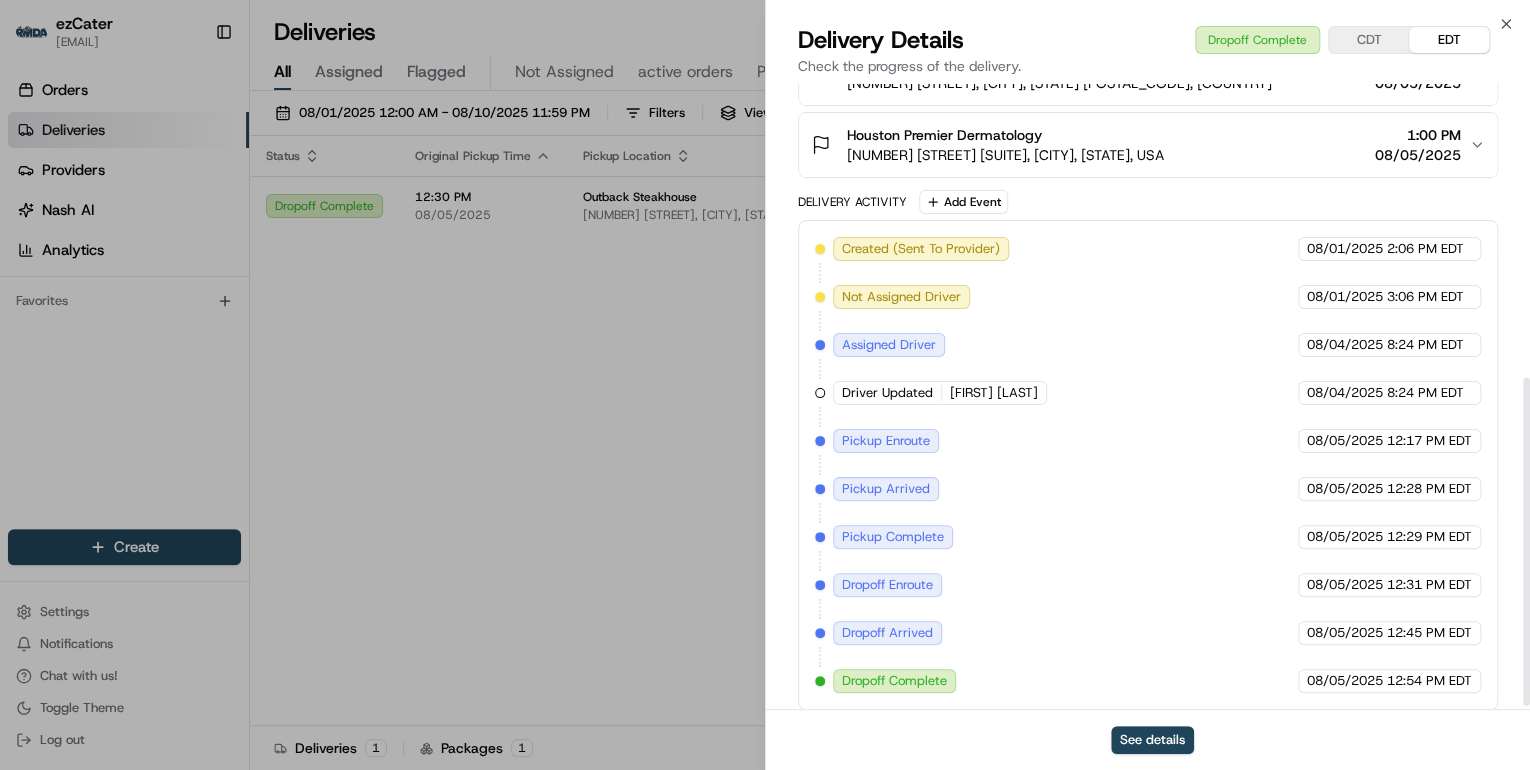 scroll, scrollTop: 568, scrollLeft: 0, axis: vertical 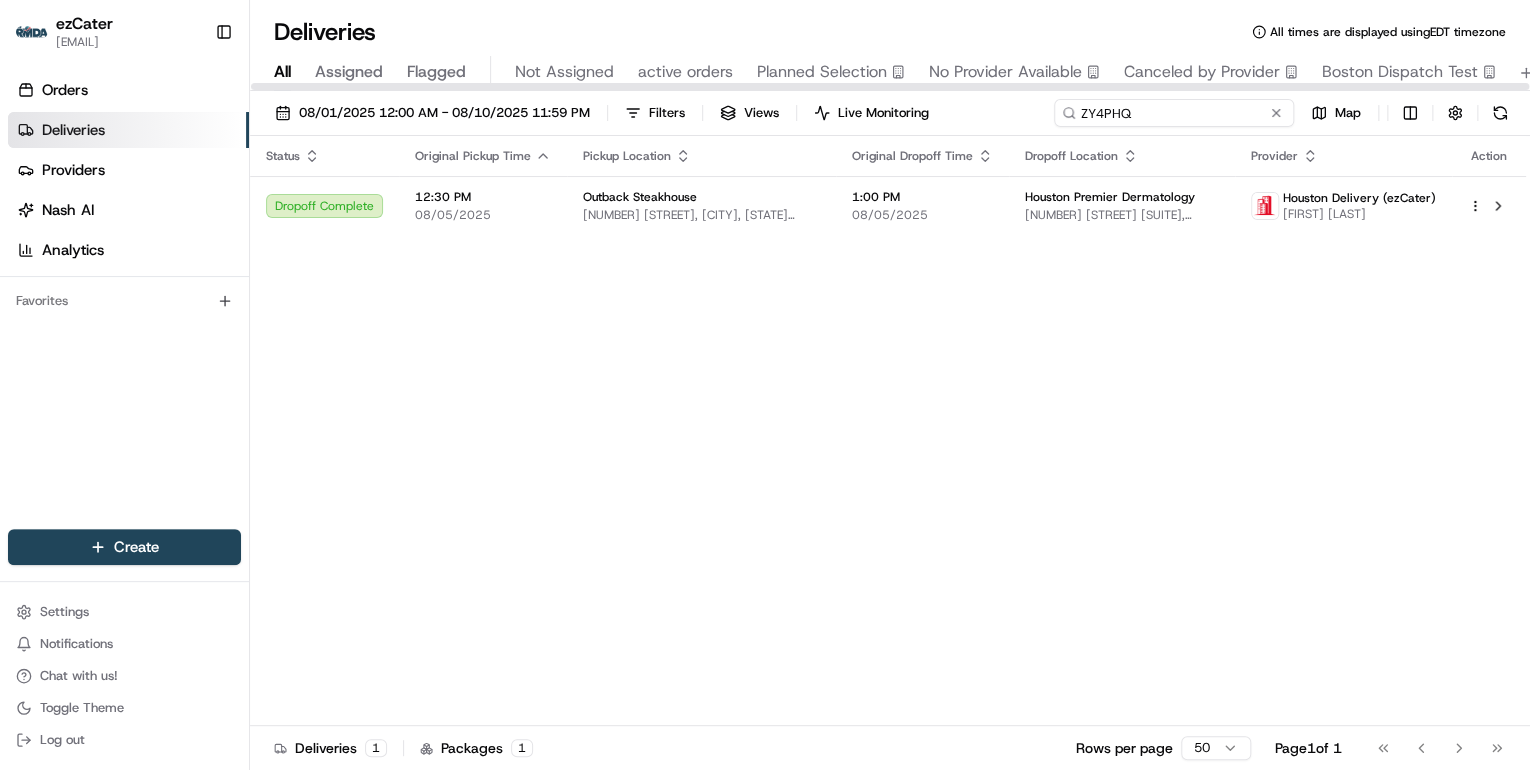 drag, startPoint x: 989, startPoint y: 110, endPoint x: 525, endPoint y: 137, distance: 464.78488 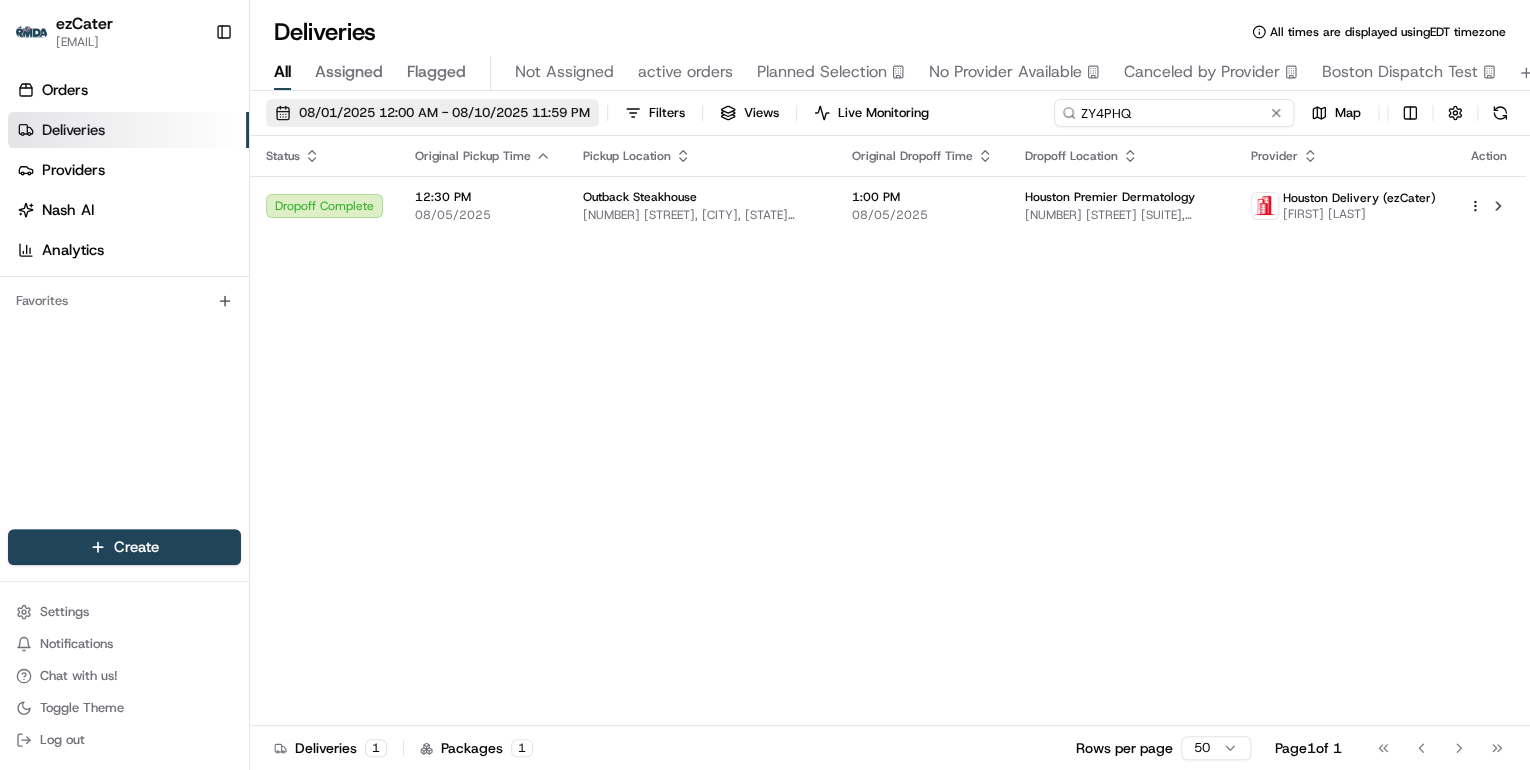 paste on "0XEQYJ" 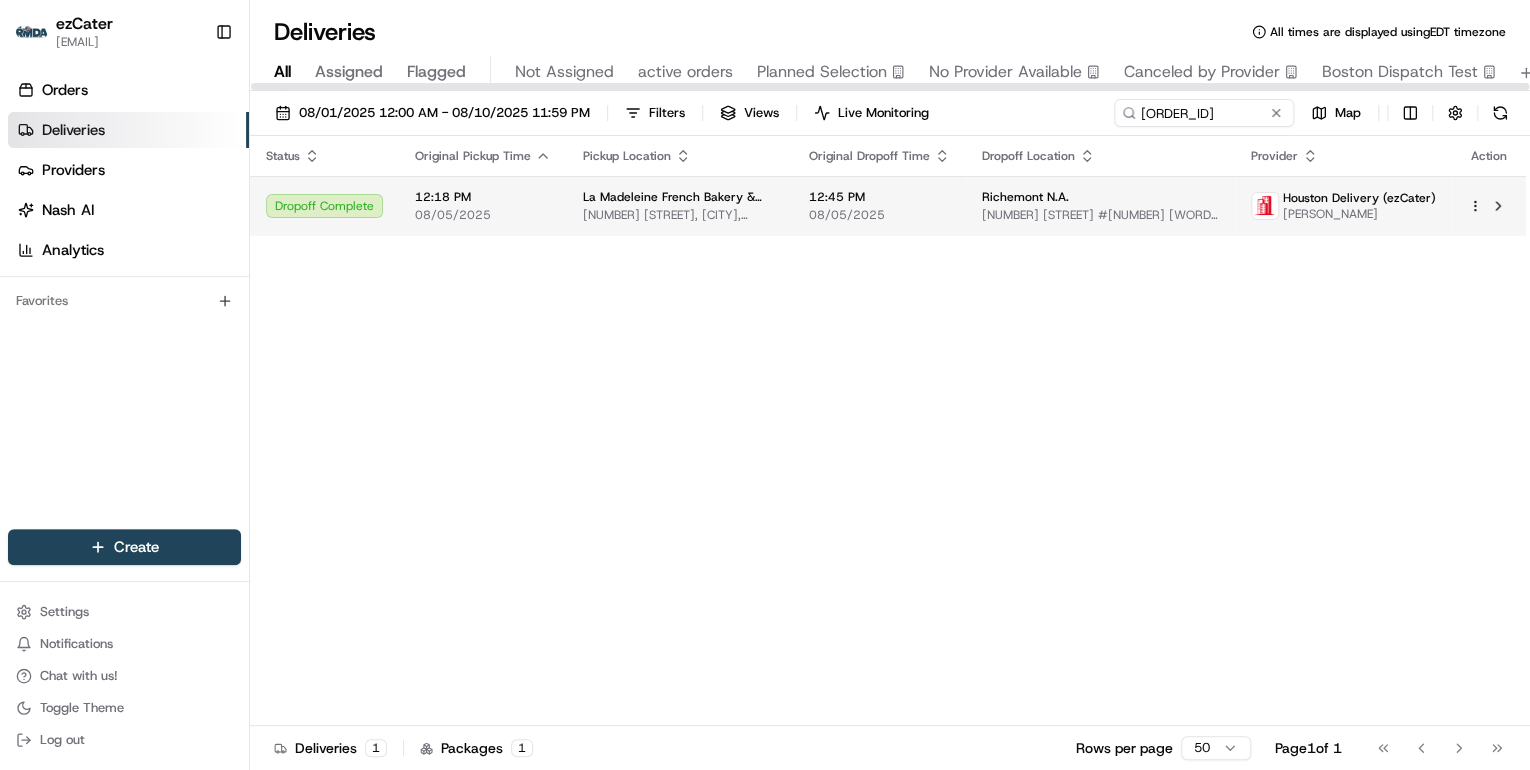 click on "12:18 PM 08/05/2025" at bounding box center [483, 206] 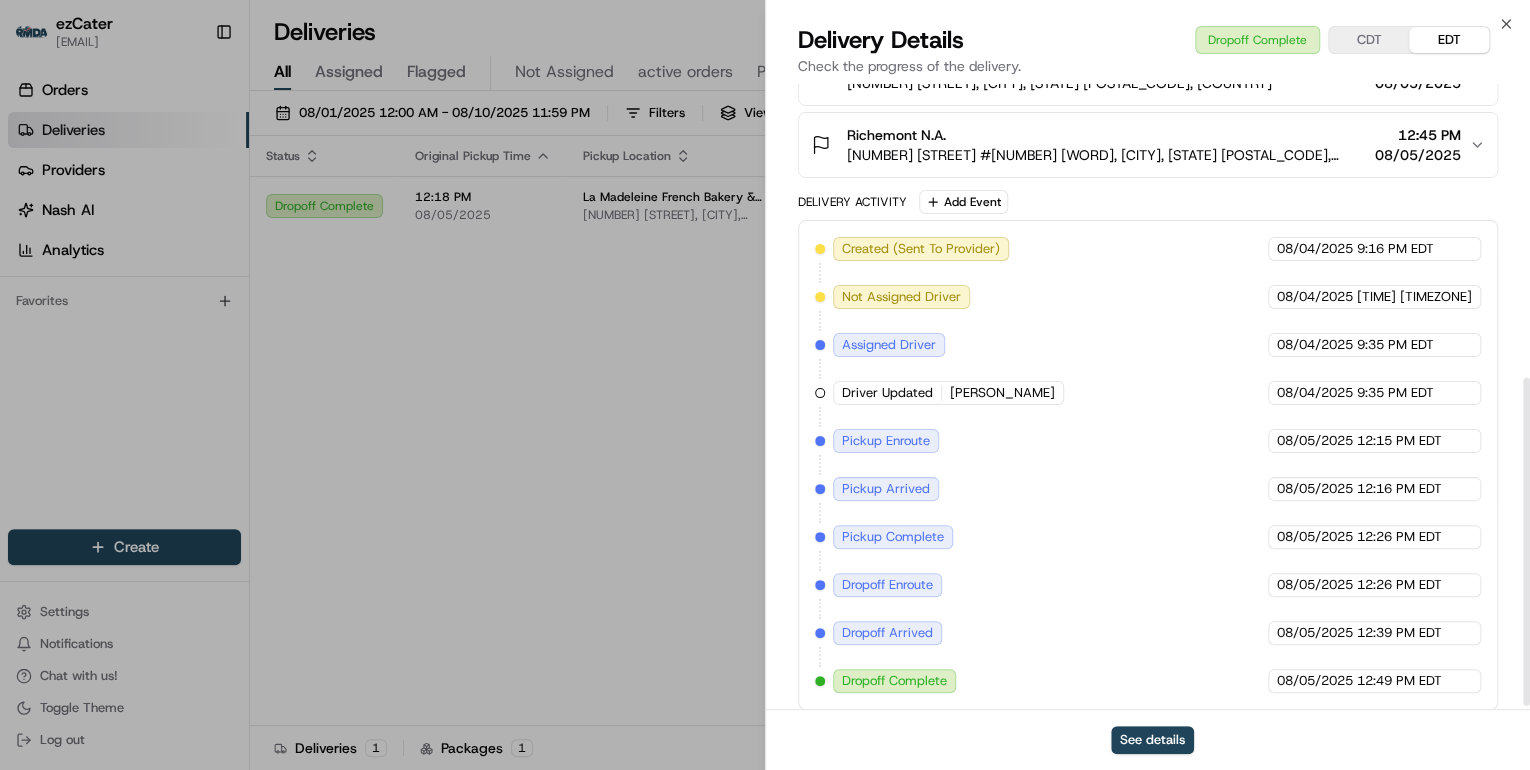 scroll, scrollTop: 568, scrollLeft: 0, axis: vertical 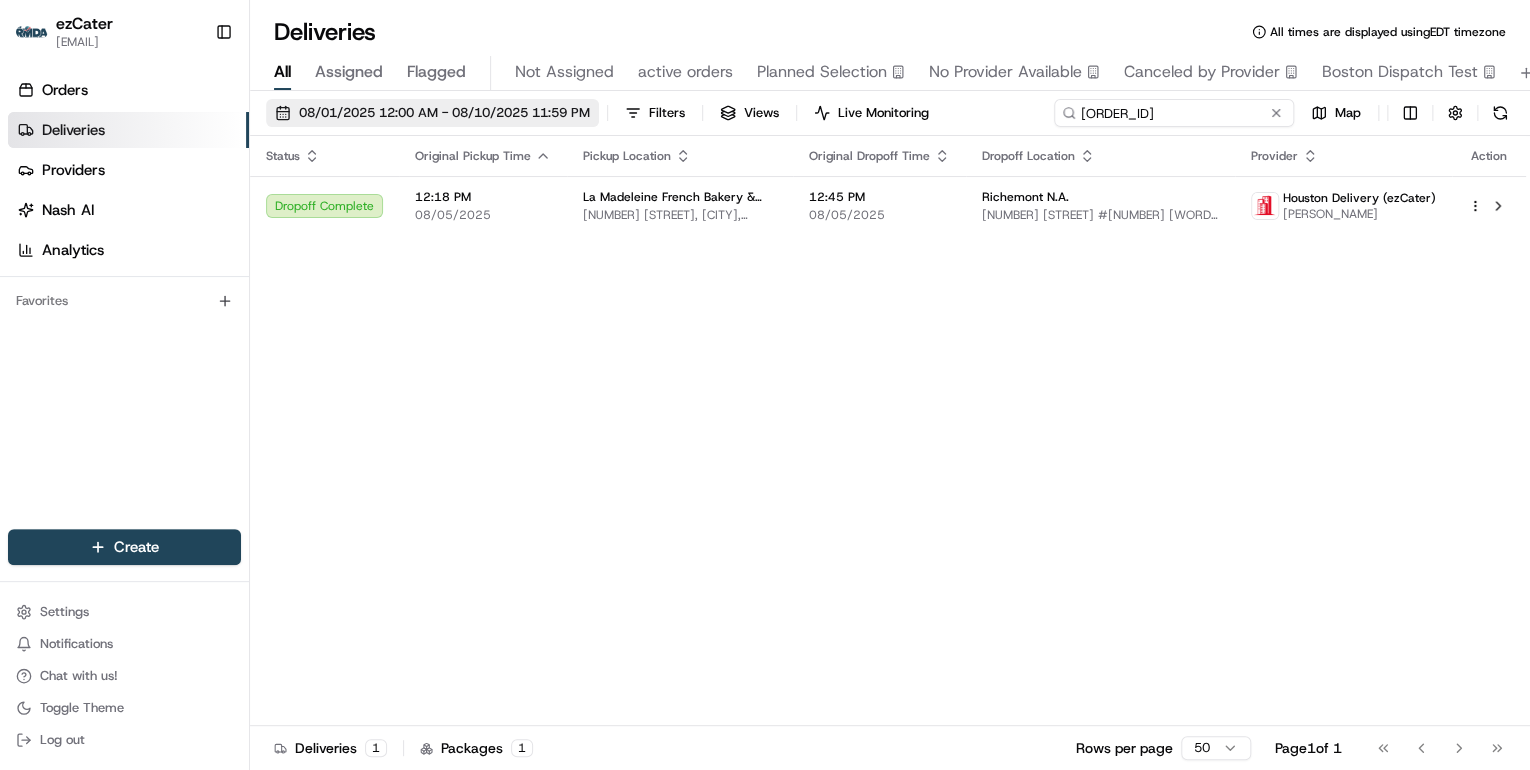 drag, startPoint x: 1207, startPoint y: 118, endPoint x: 519, endPoint y: 118, distance: 688 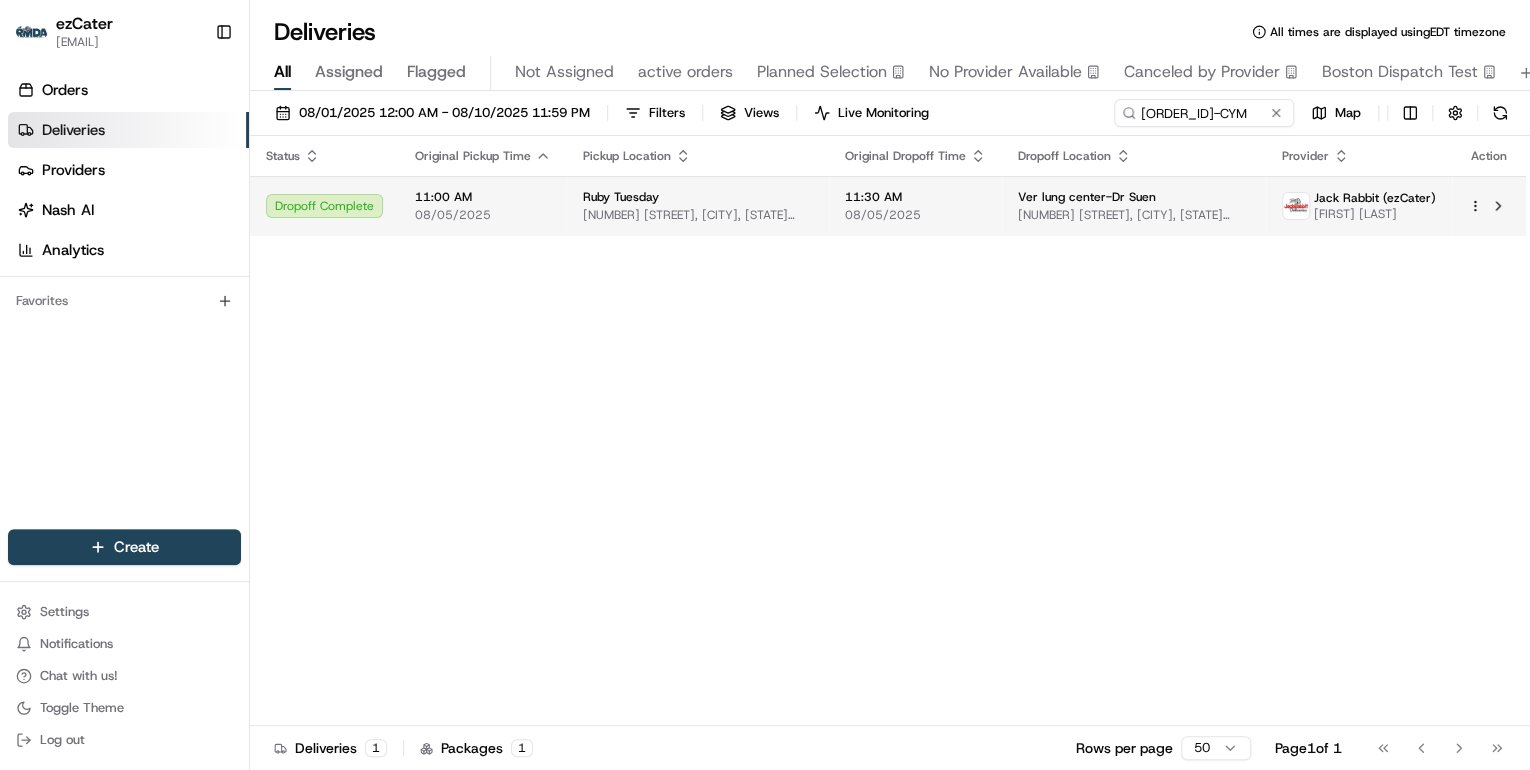 click on "Ruby Tuesday 1825 58th Ave, Vero Beach, FL 32966, USA" at bounding box center [698, 206] 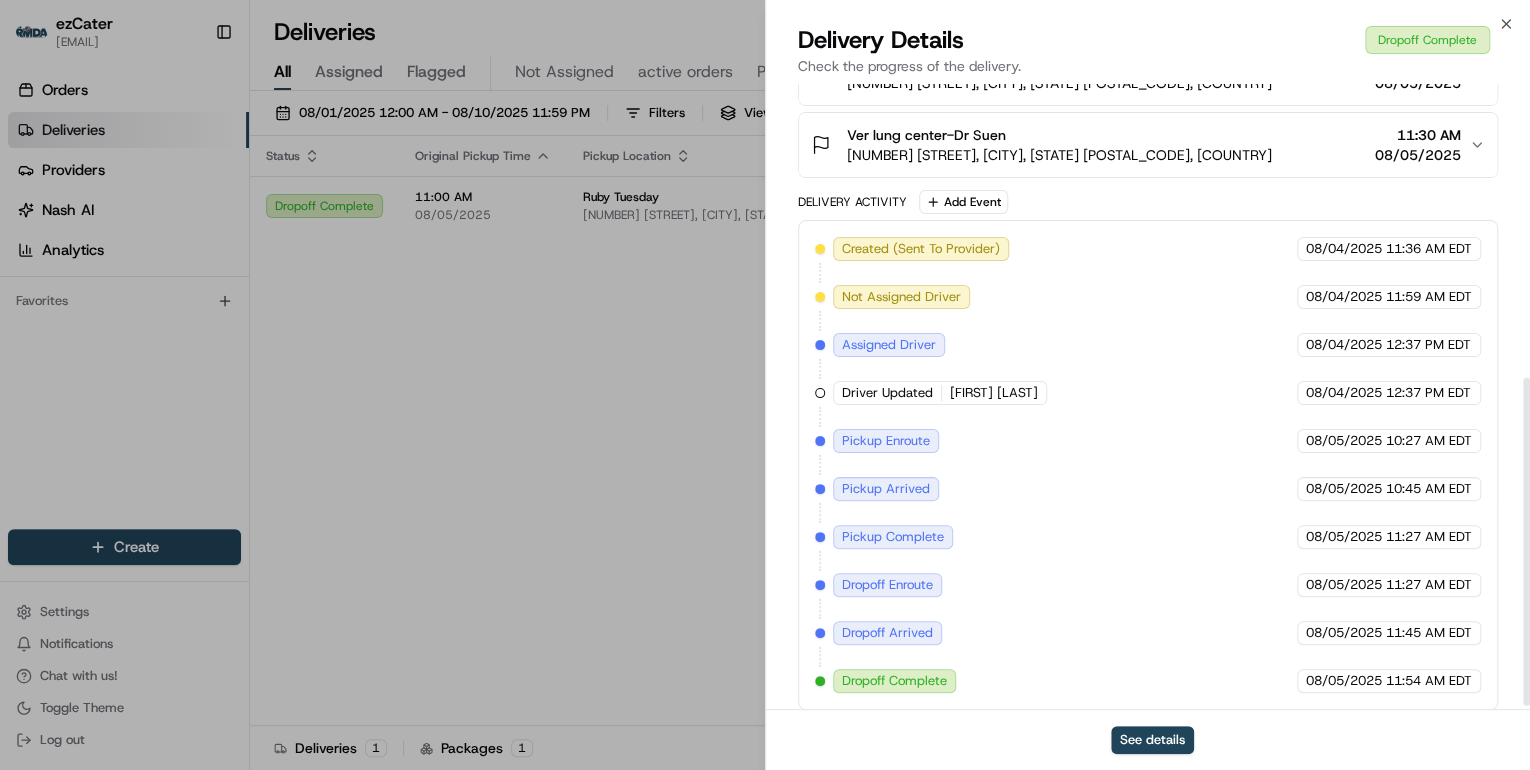 scroll, scrollTop: 568, scrollLeft: 0, axis: vertical 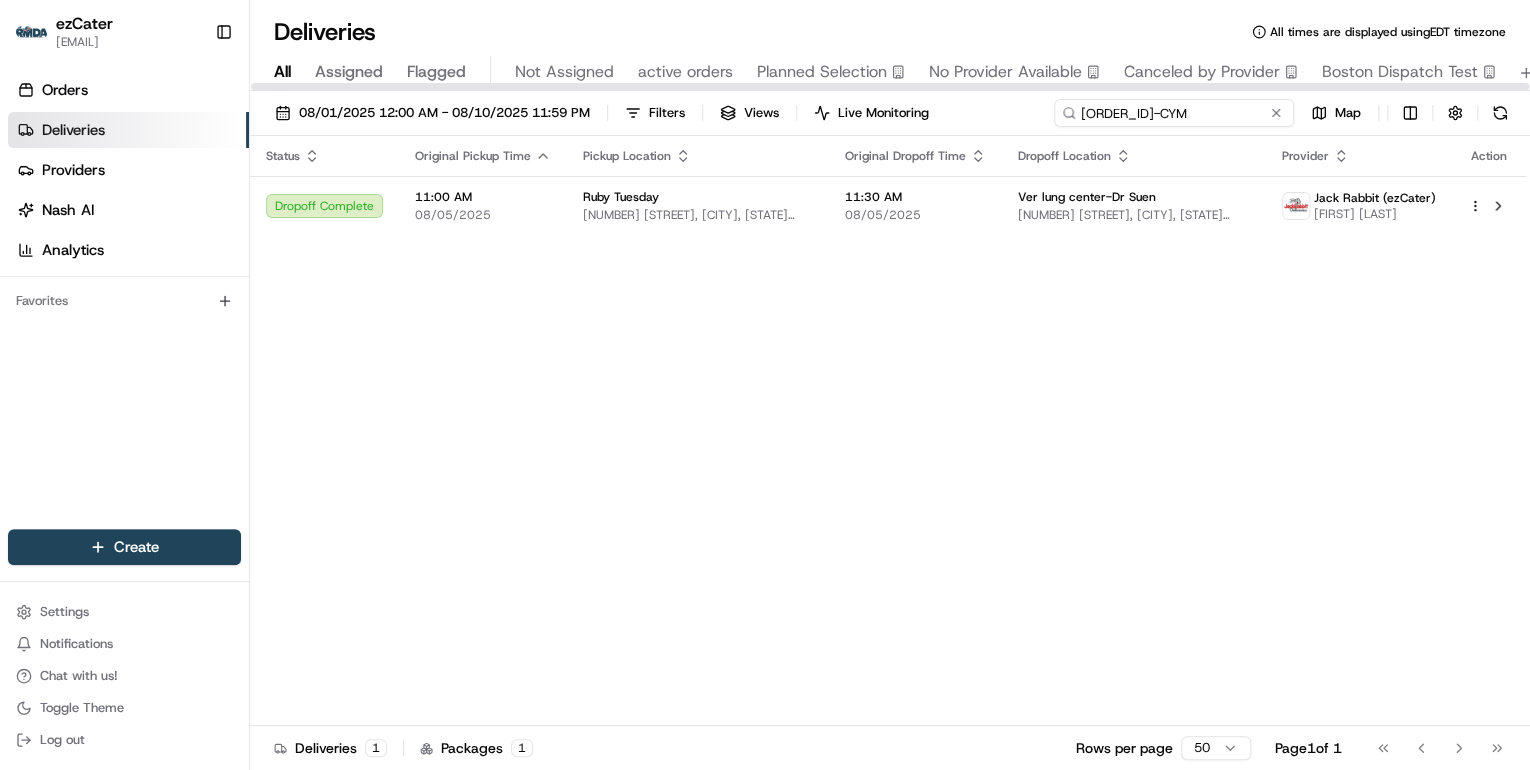 drag, startPoint x: 1217, startPoint y: 113, endPoint x: 583, endPoint y: 132, distance: 634.2846 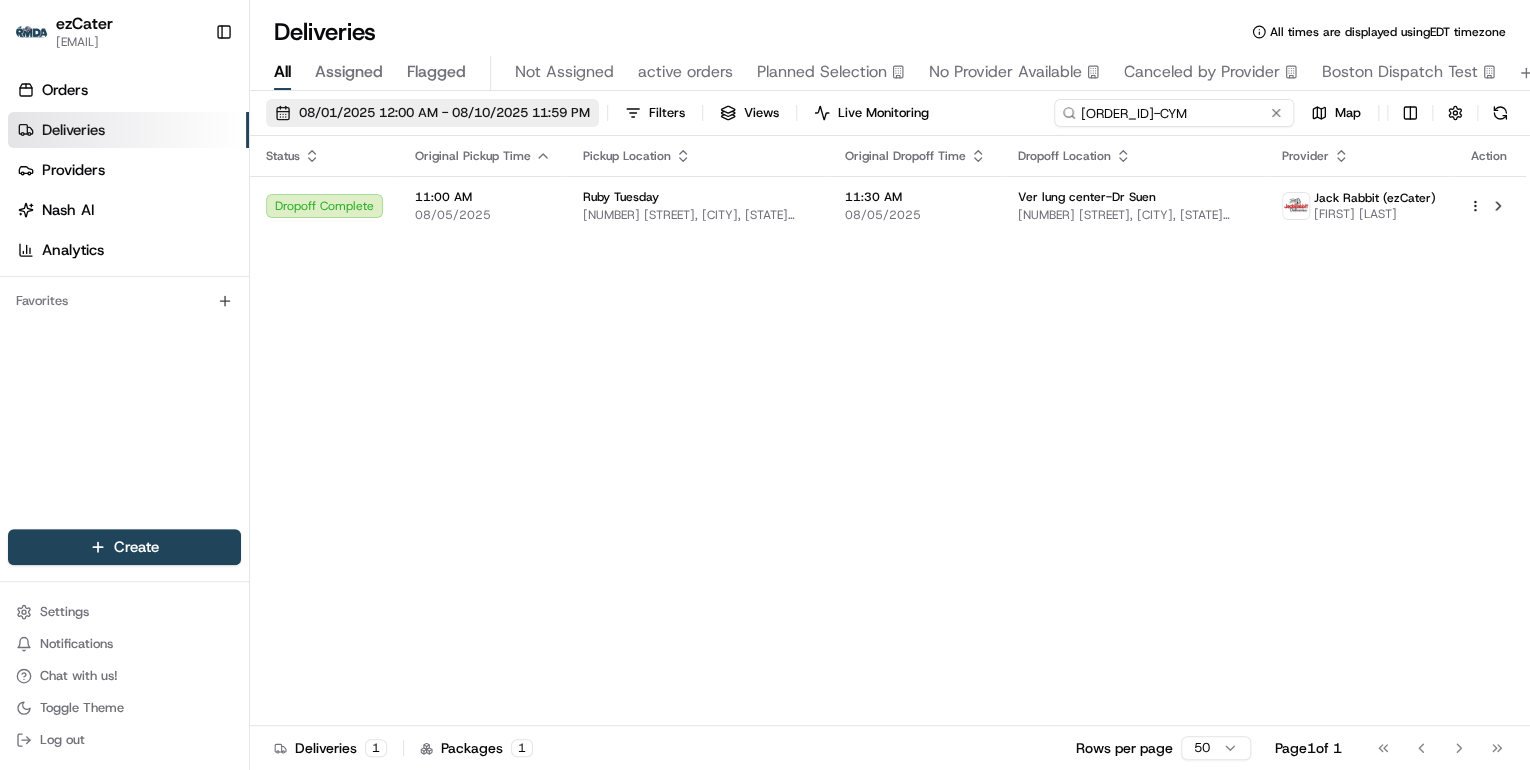 paste on "TY5J8C" 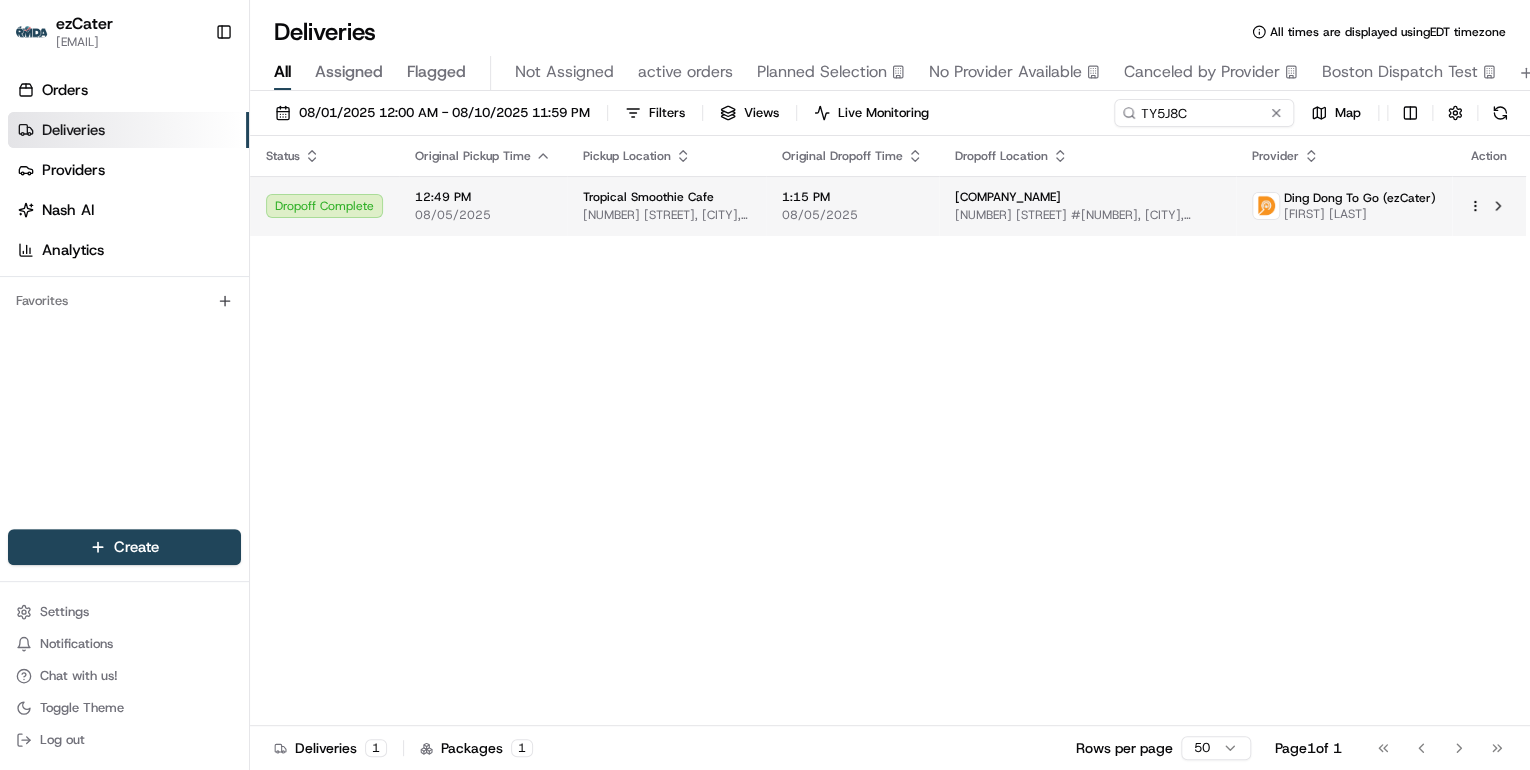 click on "1:15 PM" at bounding box center (852, 197) 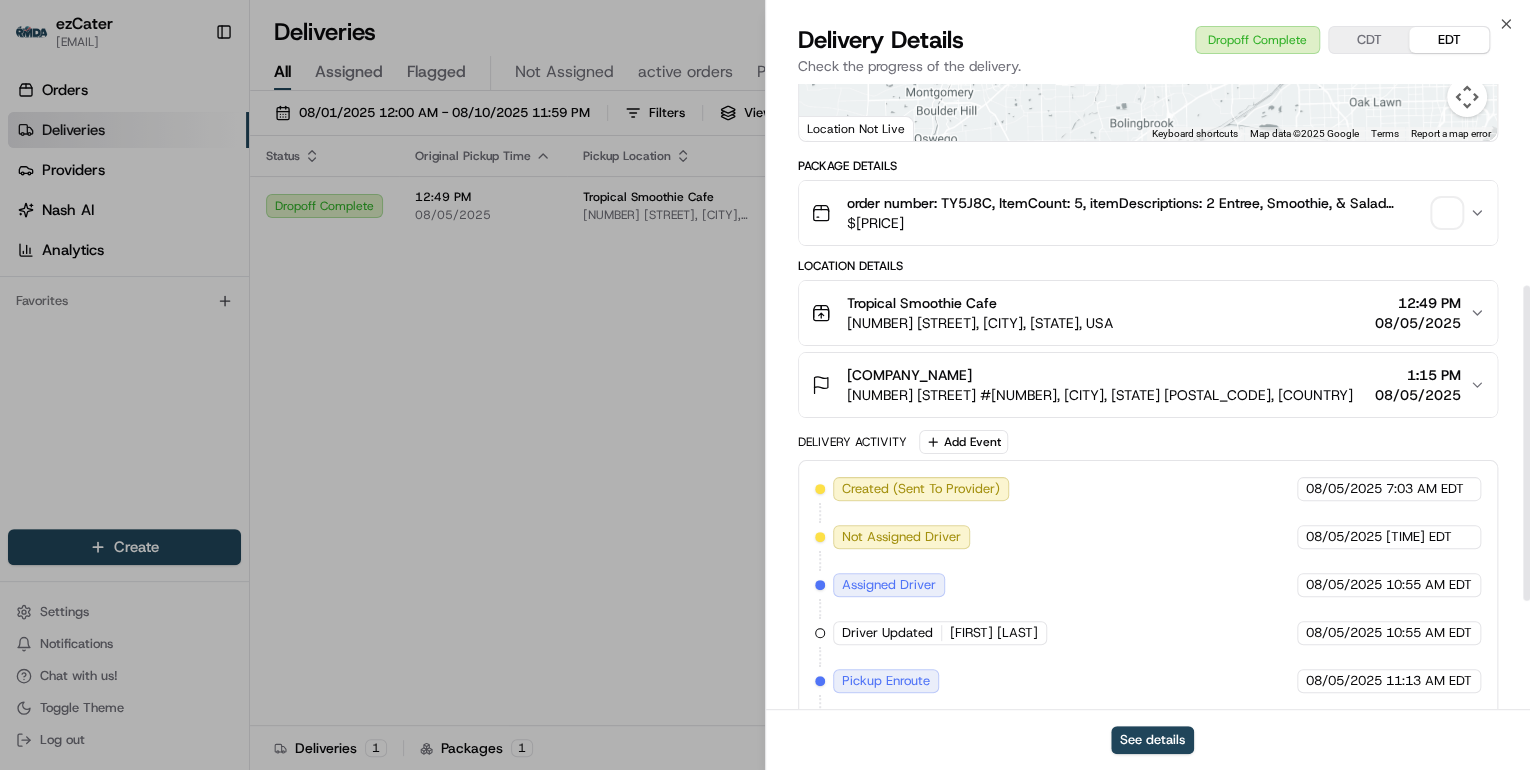 scroll, scrollTop: 615, scrollLeft: 0, axis: vertical 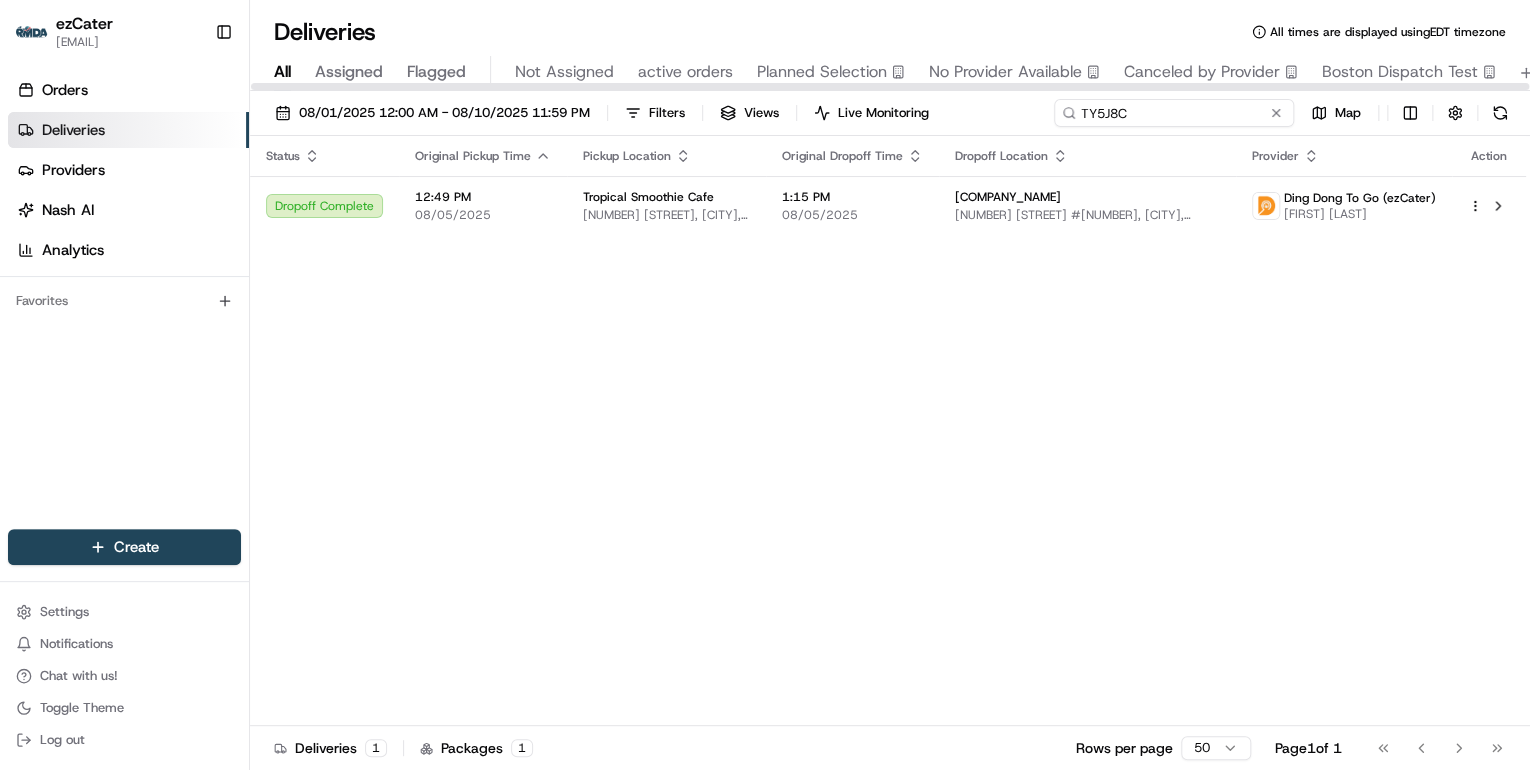 drag, startPoint x: 1201, startPoint y: 110, endPoint x: 534, endPoint y: 141, distance: 667.72 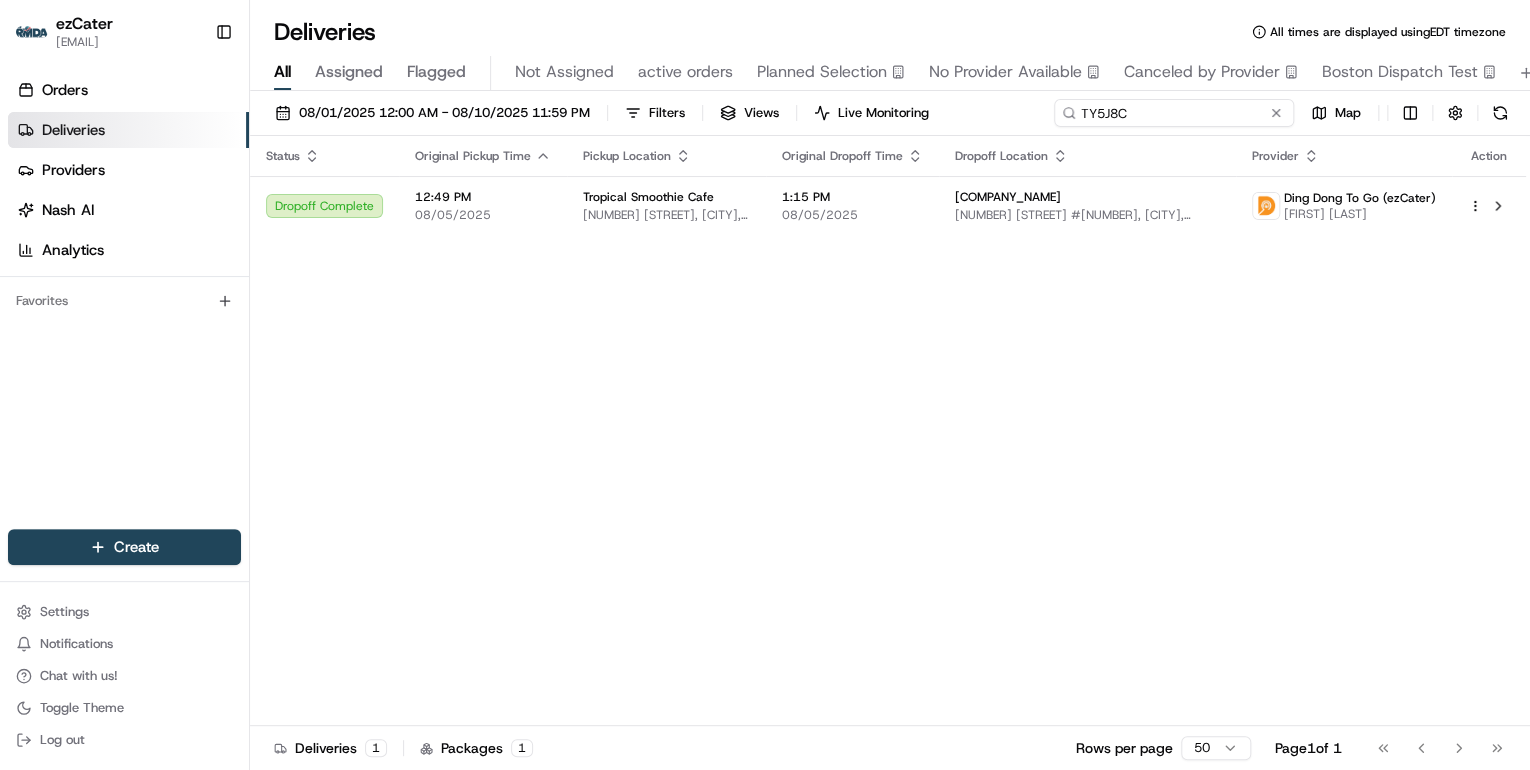 paste on "X7WMUP" 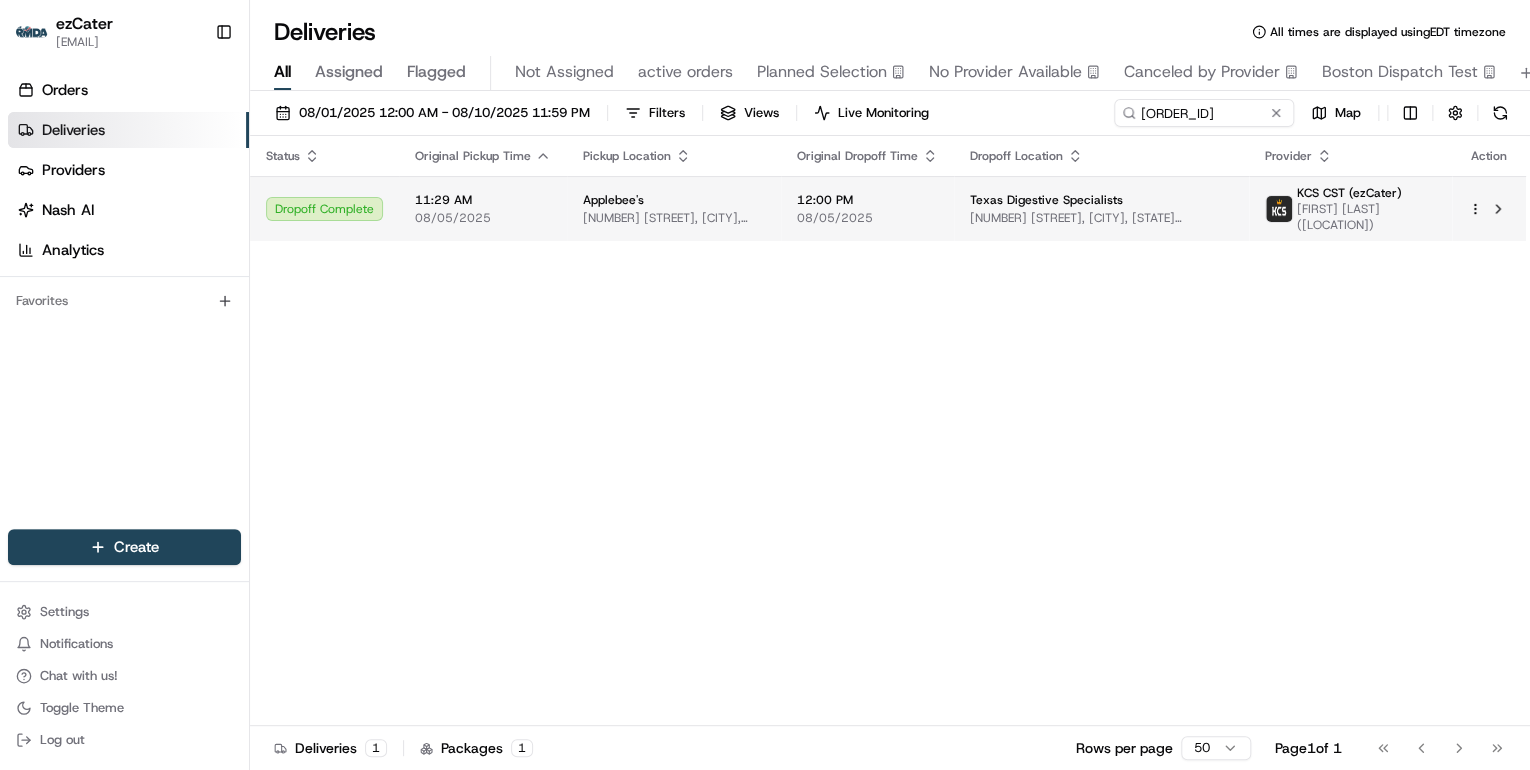 click on "11:29 AM" at bounding box center (483, 200) 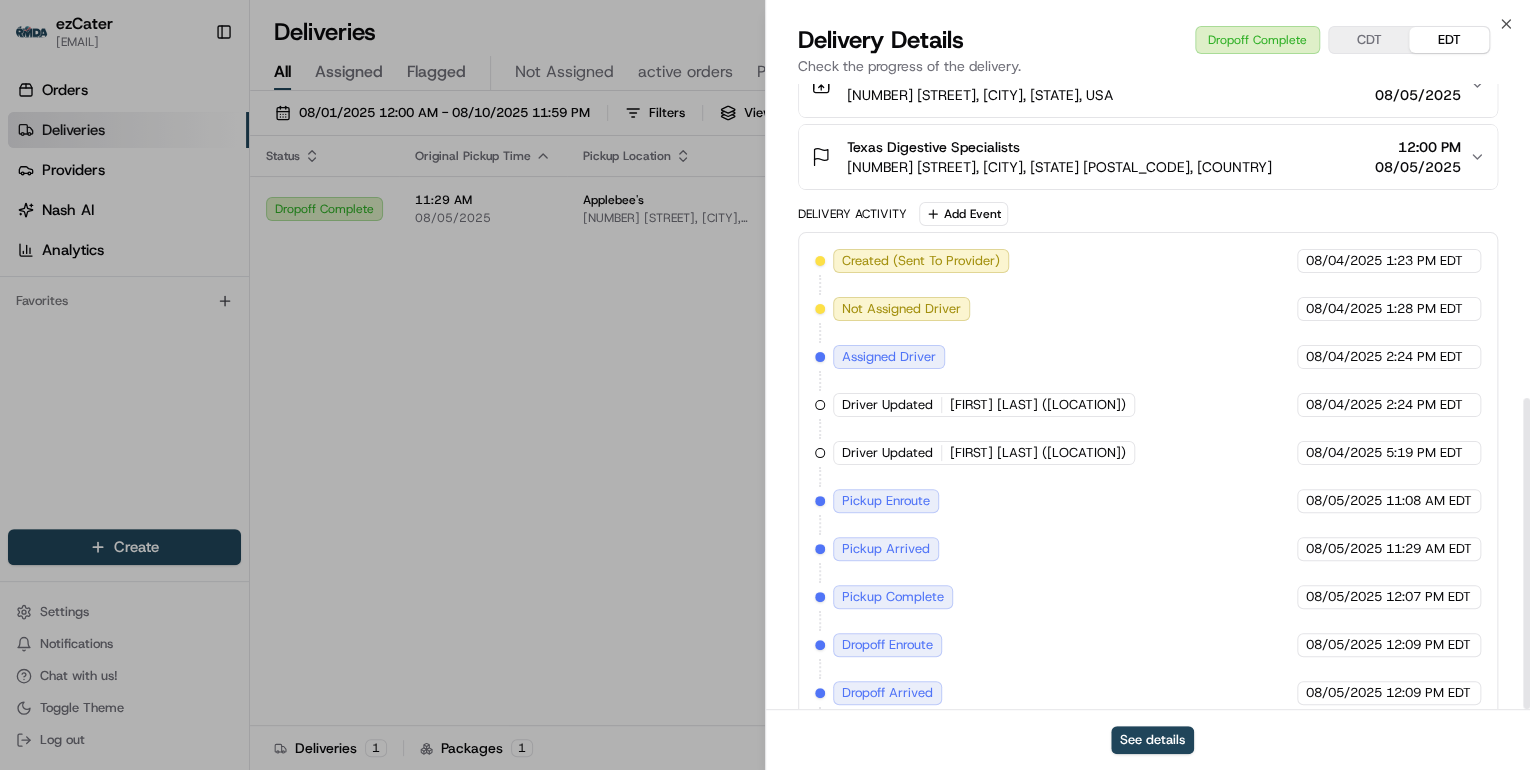 scroll, scrollTop: 631, scrollLeft: 0, axis: vertical 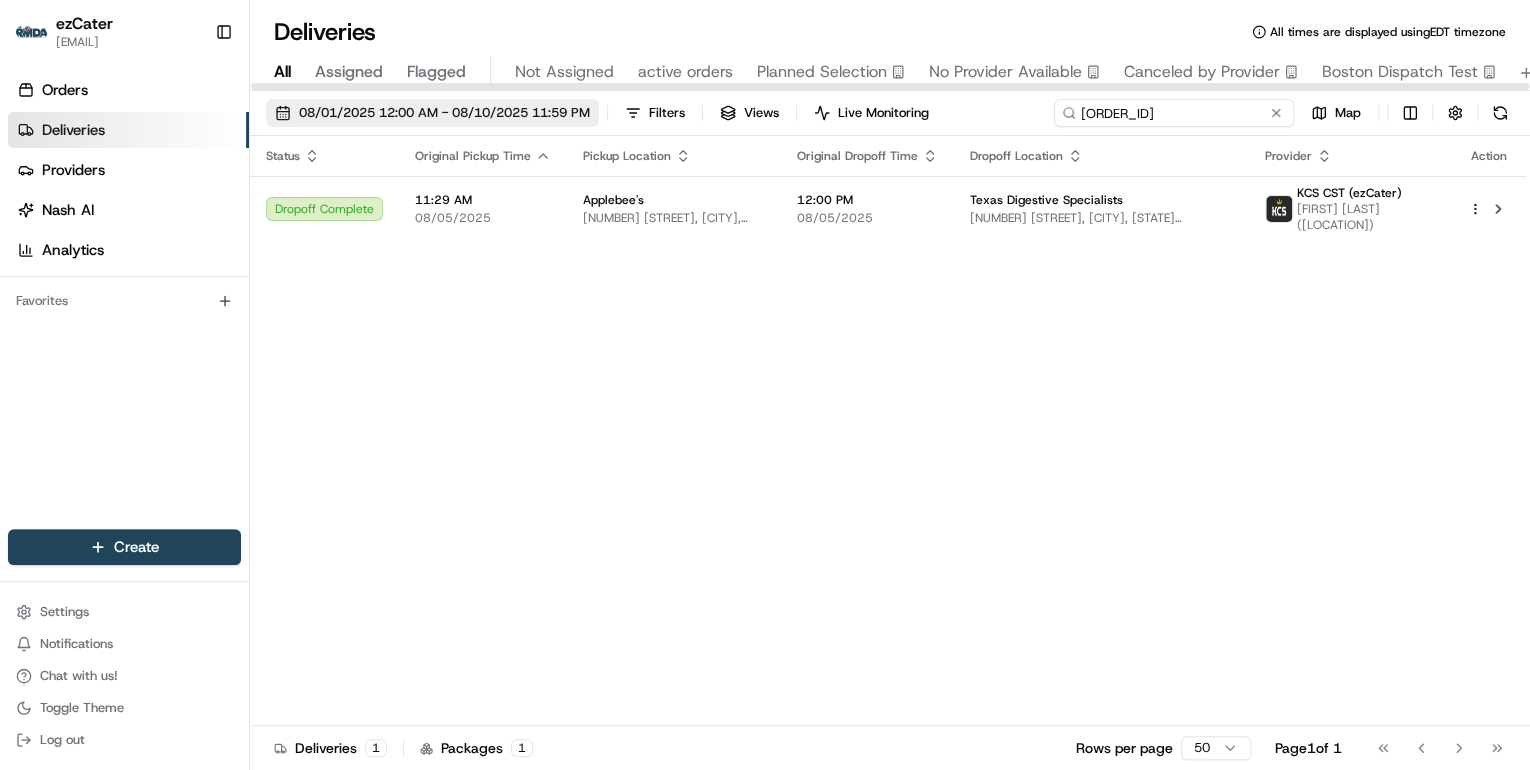 drag, startPoint x: 1210, startPoint y: 116, endPoint x: 351, endPoint y: 101, distance: 859.131 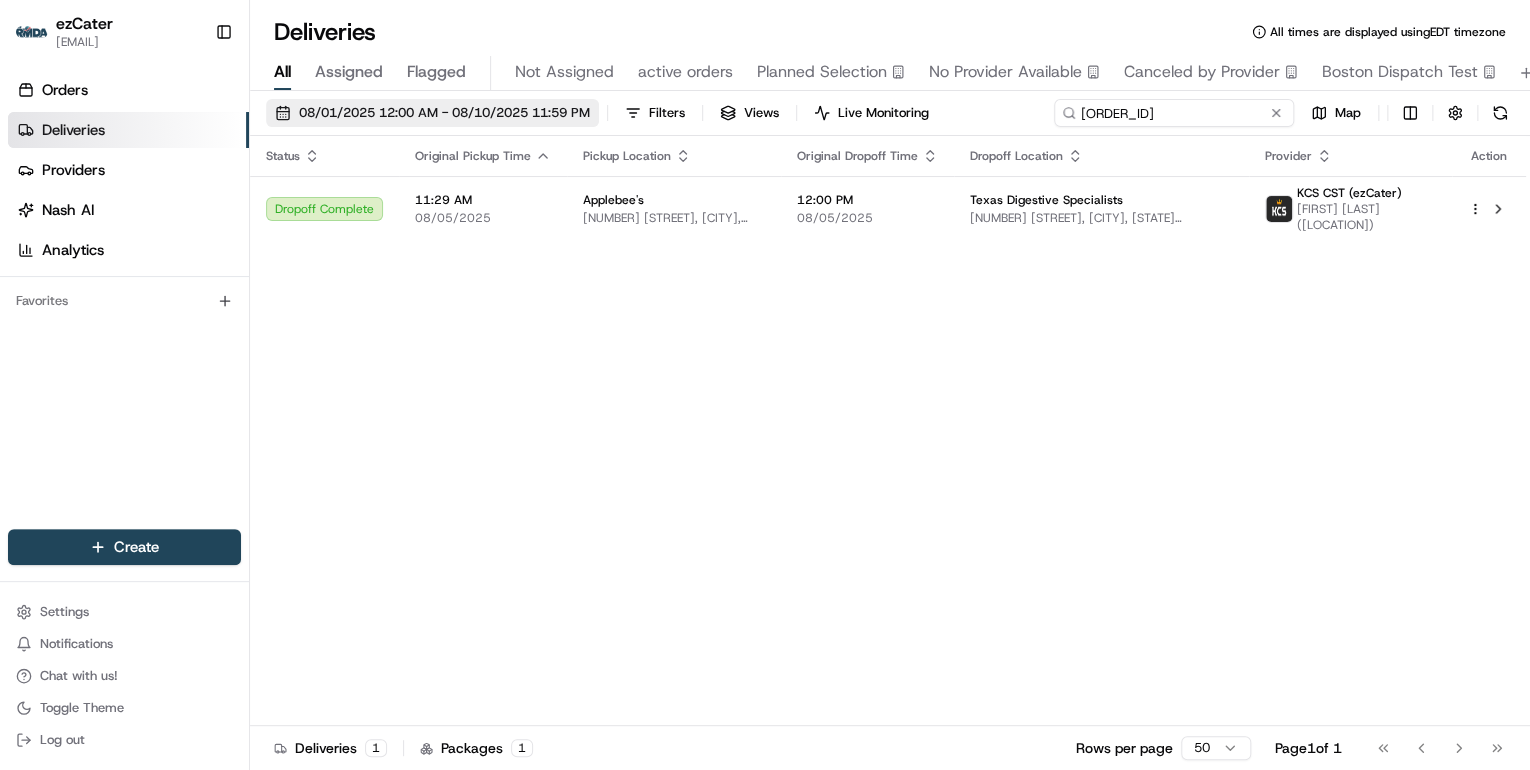 paste on "REL-ZZ689M" 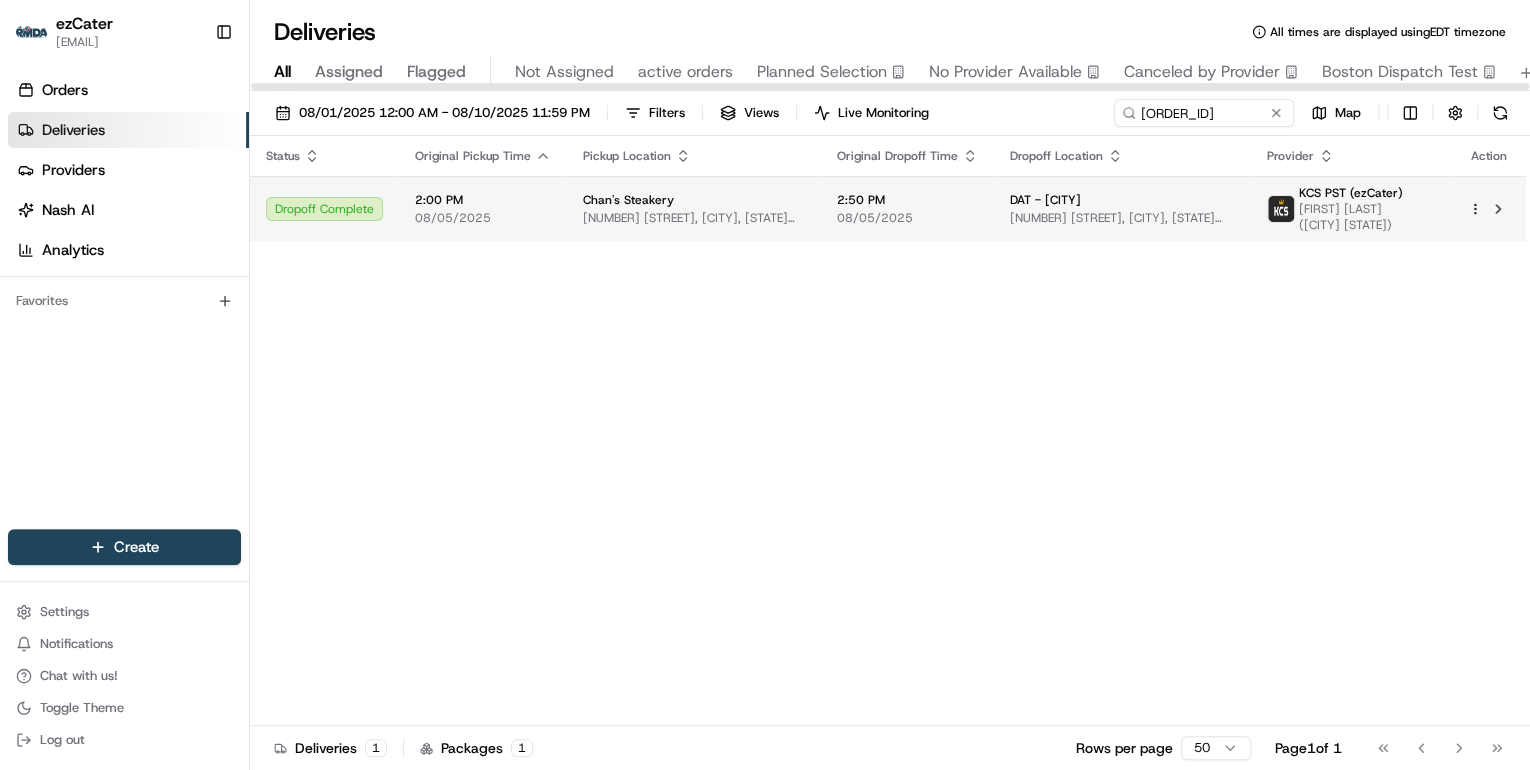 click on "08/05/2025" at bounding box center [483, 218] 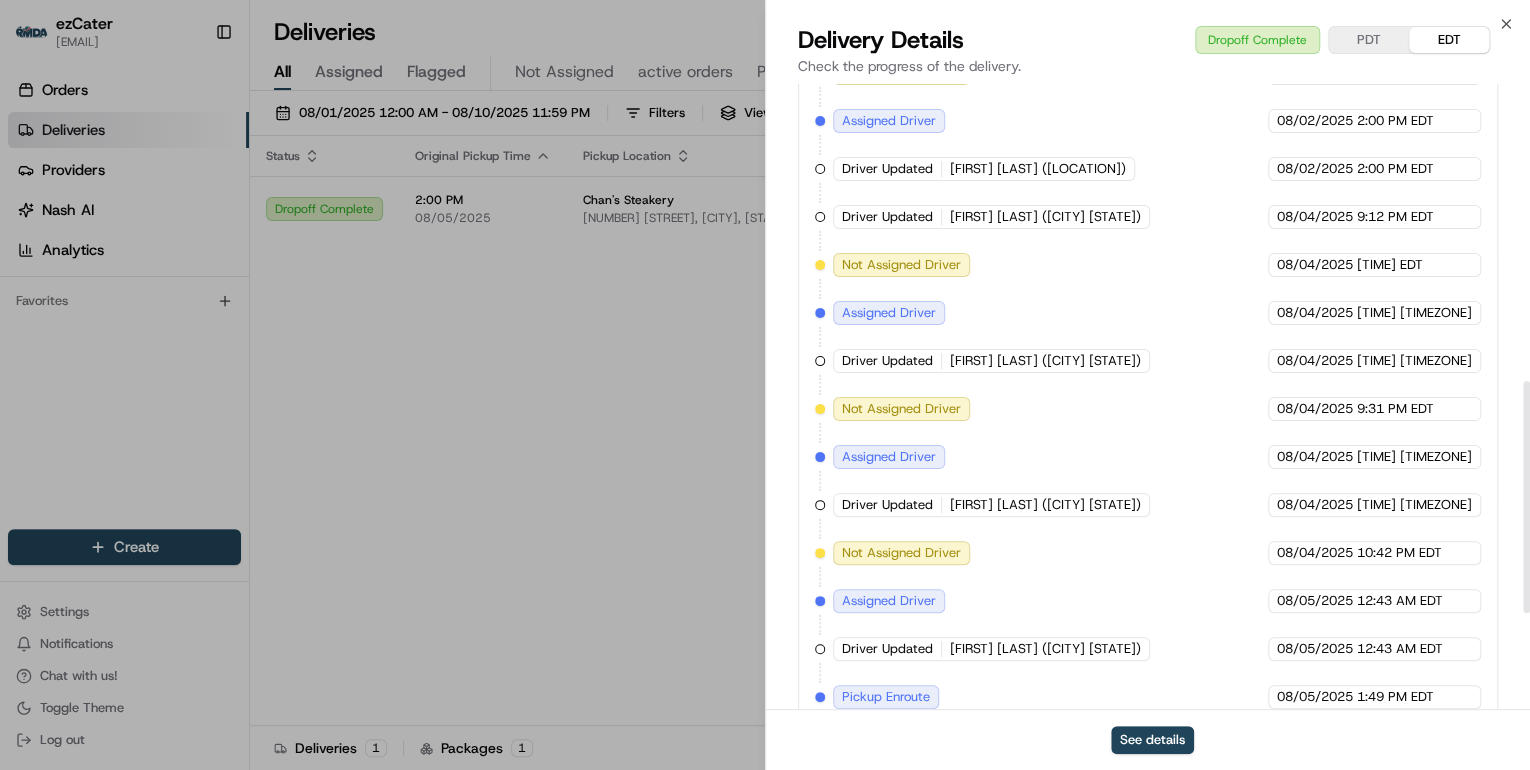 scroll, scrollTop: 1060, scrollLeft: 0, axis: vertical 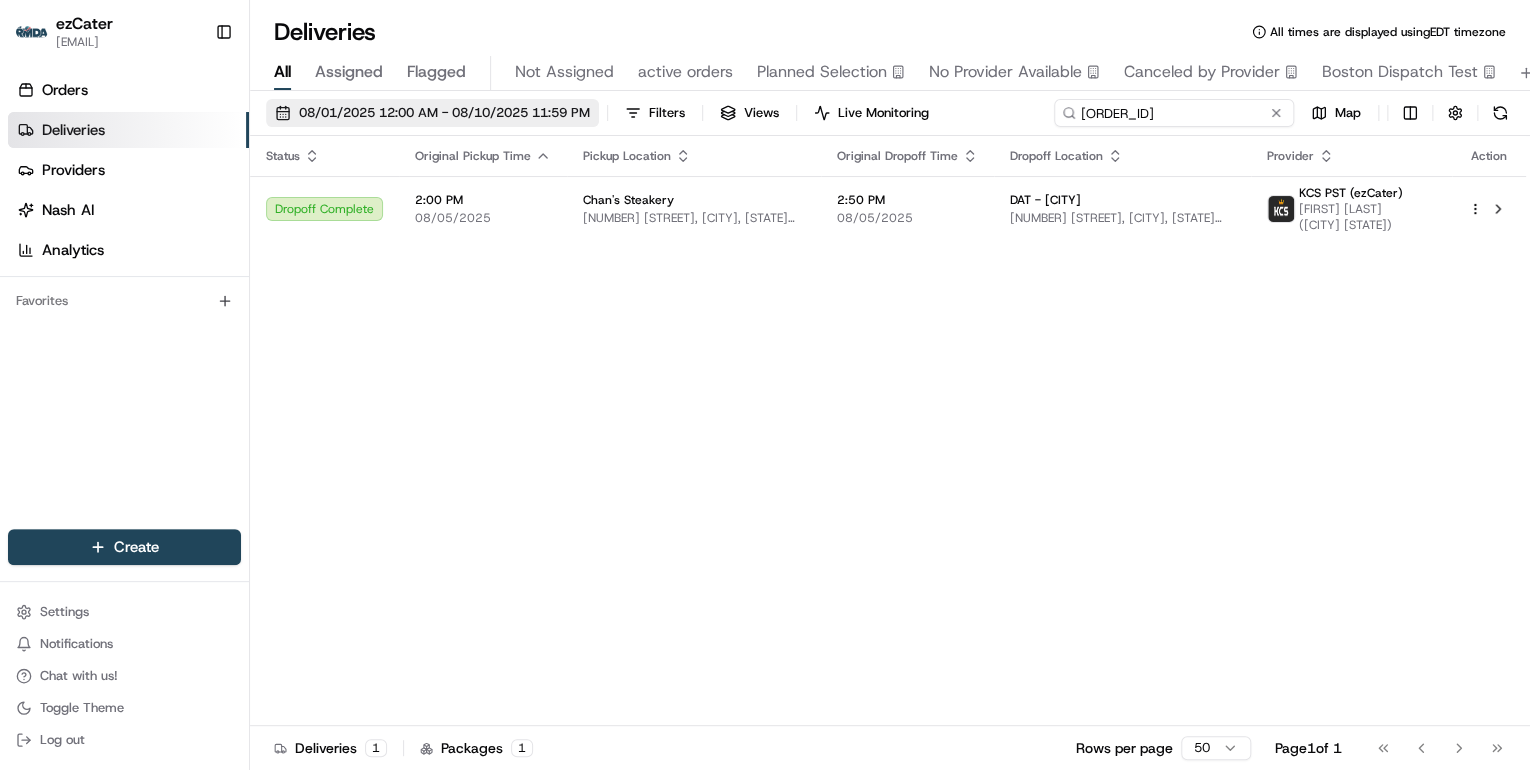 drag, startPoint x: 1230, startPoint y: 120, endPoint x: 516, endPoint y: 99, distance: 714.3088 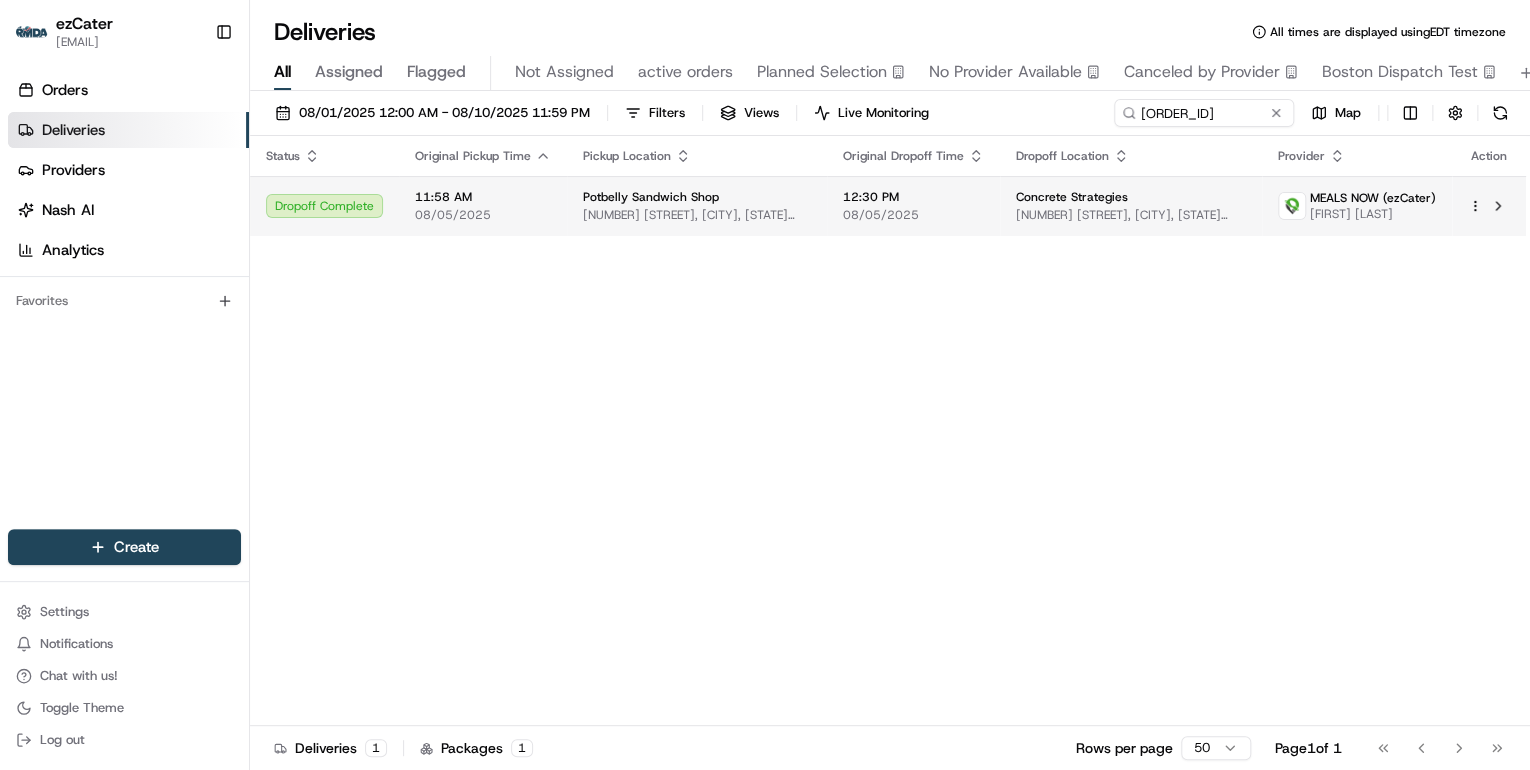 click on "08/05/2025" at bounding box center (483, 215) 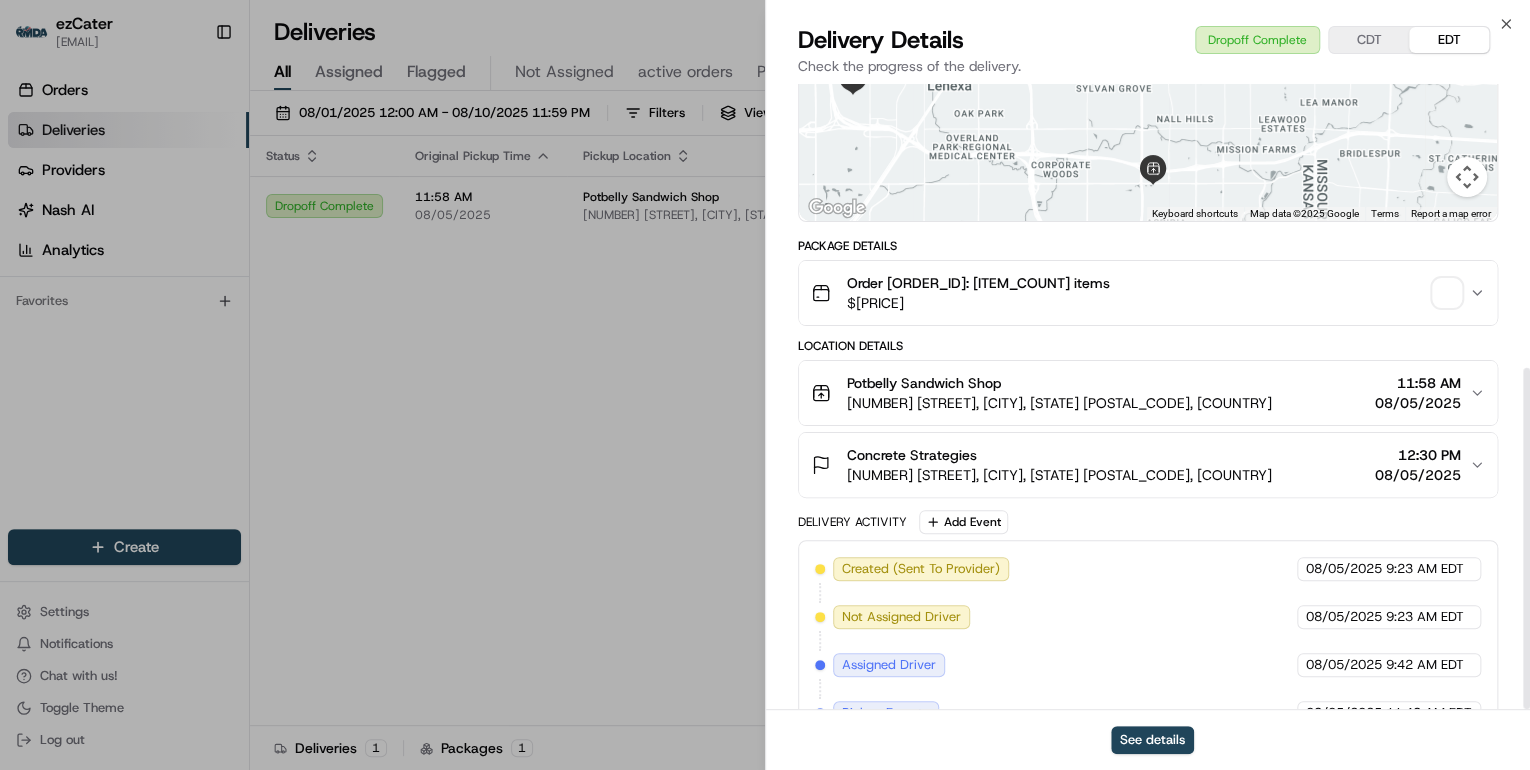 scroll, scrollTop: 520, scrollLeft: 0, axis: vertical 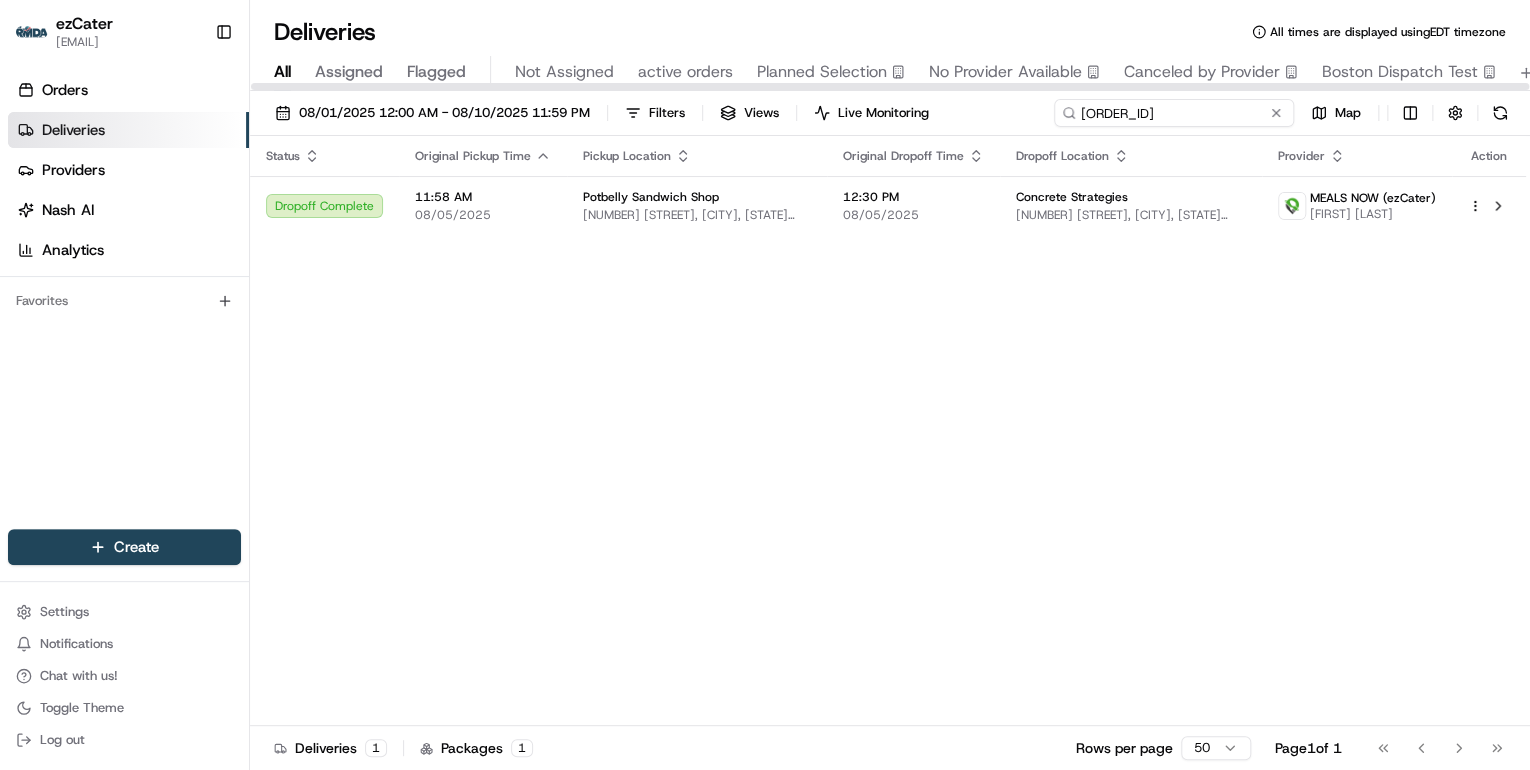 drag, startPoint x: 1200, startPoint y: 113, endPoint x: 502, endPoint y: 154, distance: 699.2031 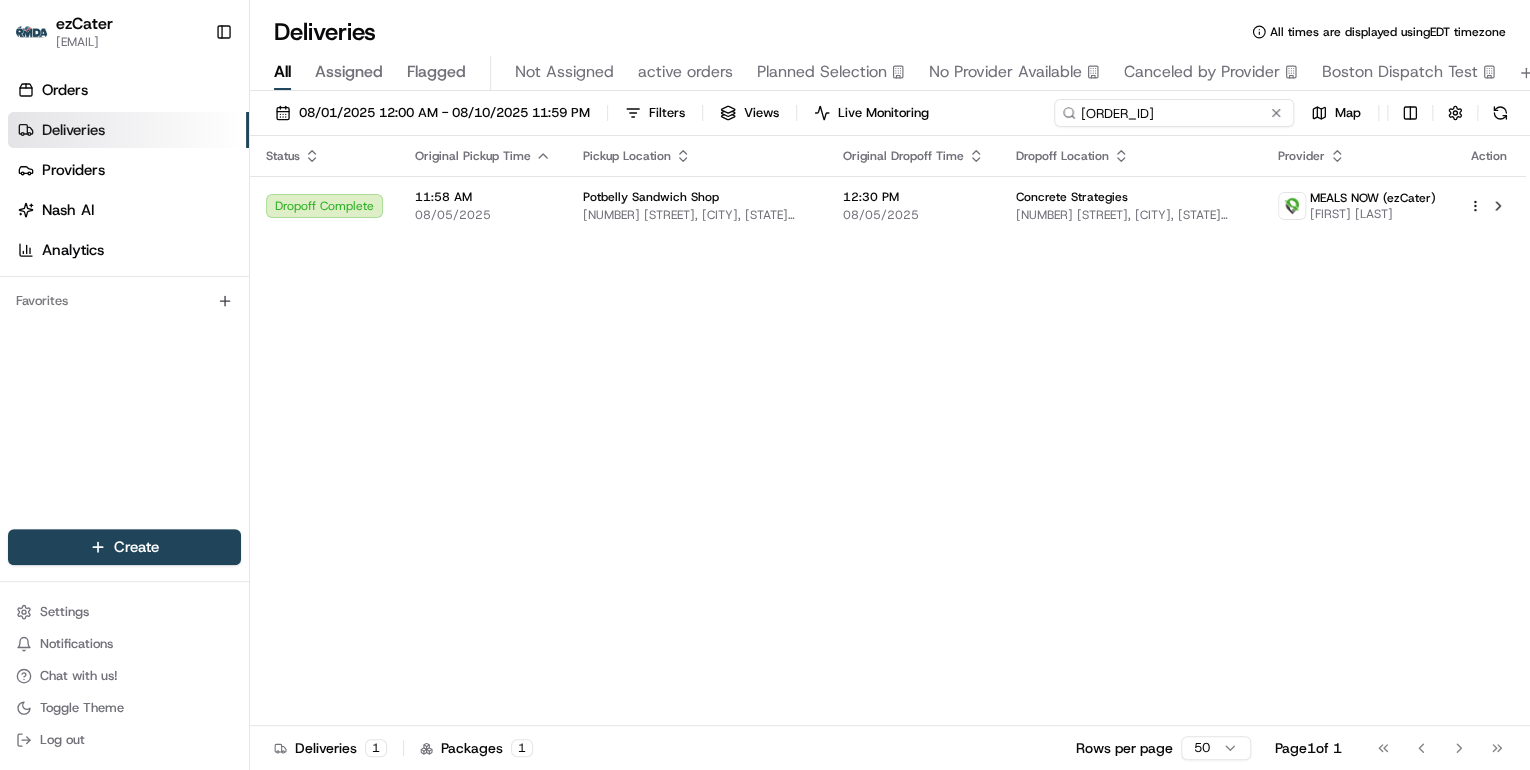 paste on "7F6TR8" 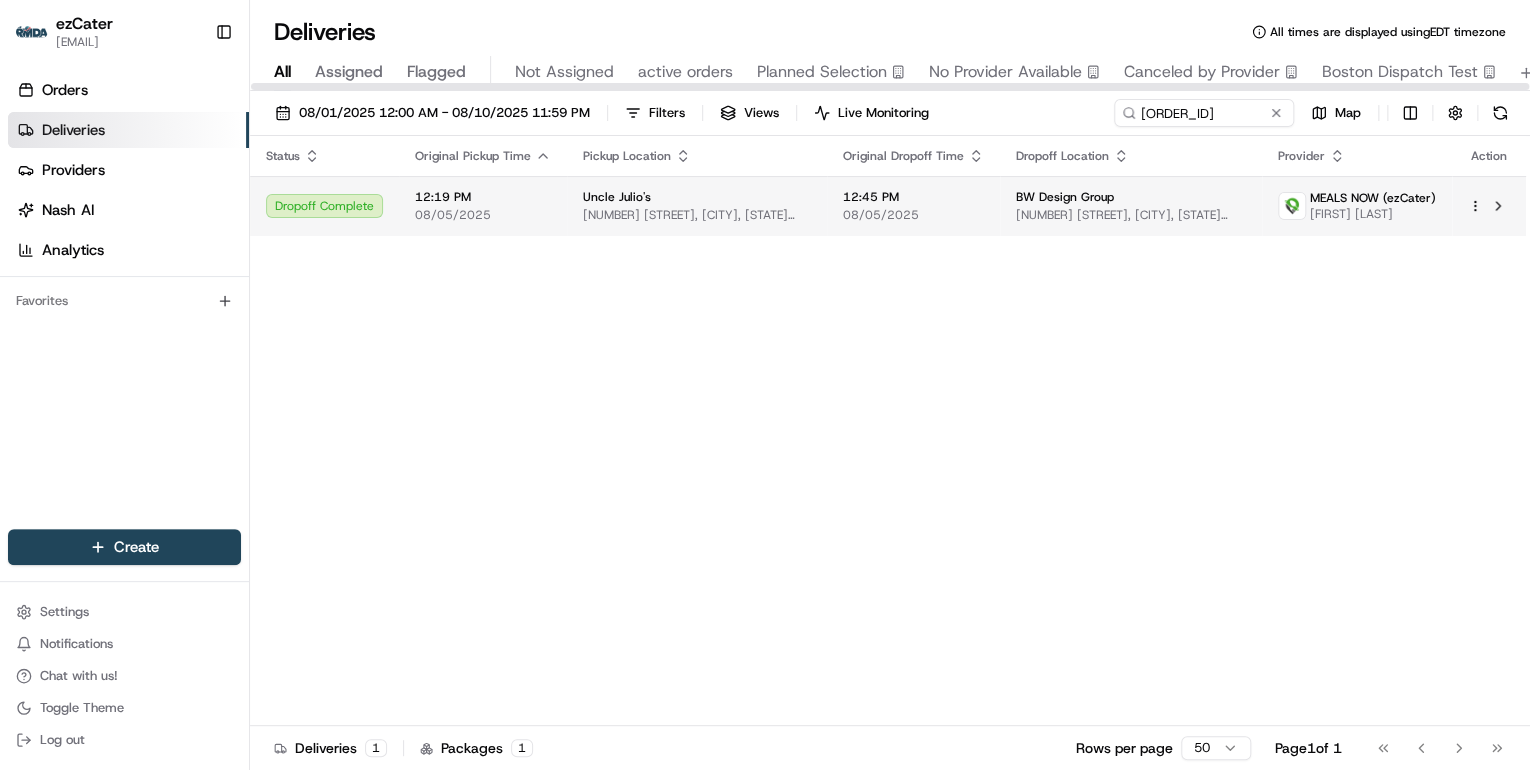 click on "Uncle Julio's" at bounding box center (617, 197) 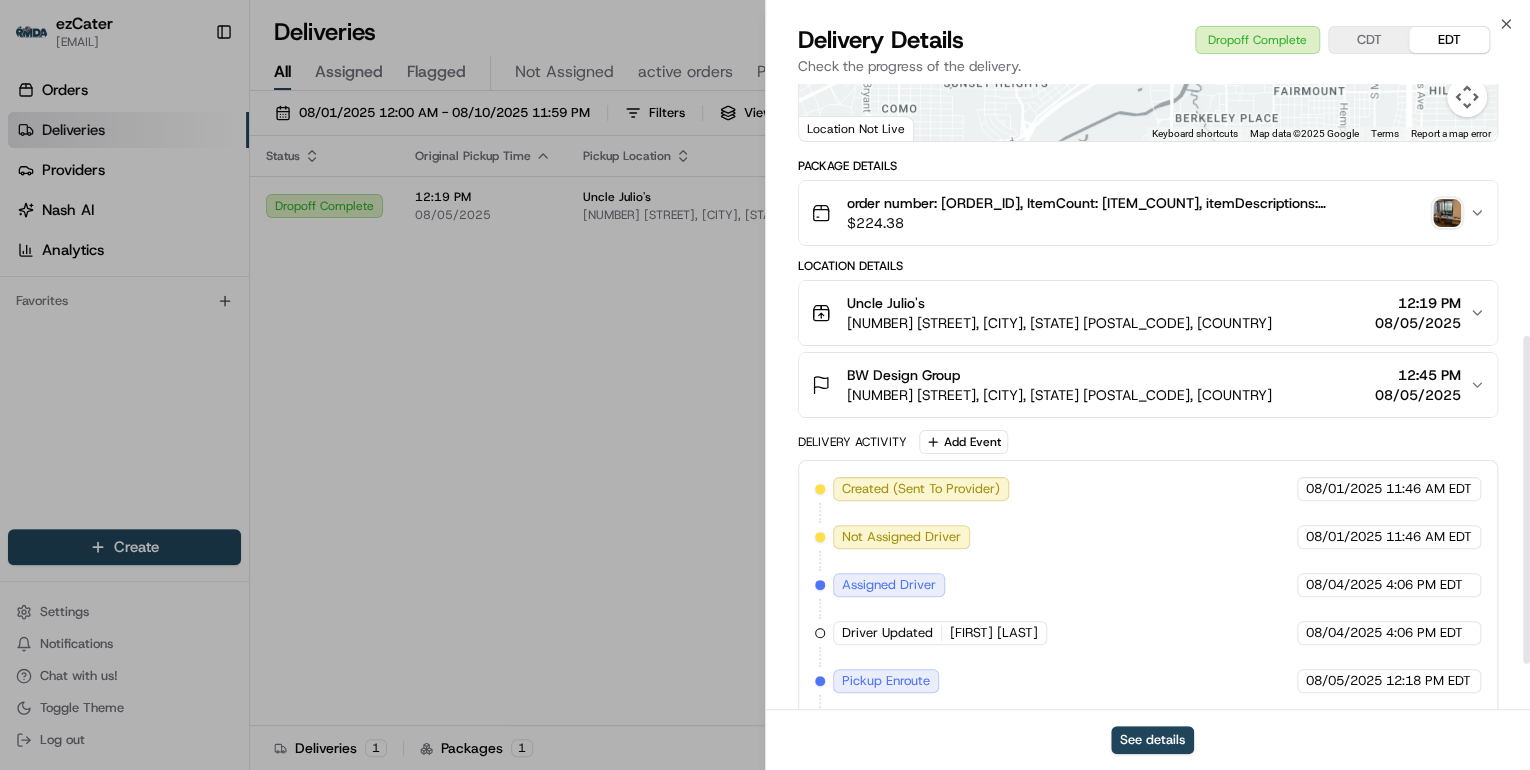 scroll, scrollTop: 568, scrollLeft: 0, axis: vertical 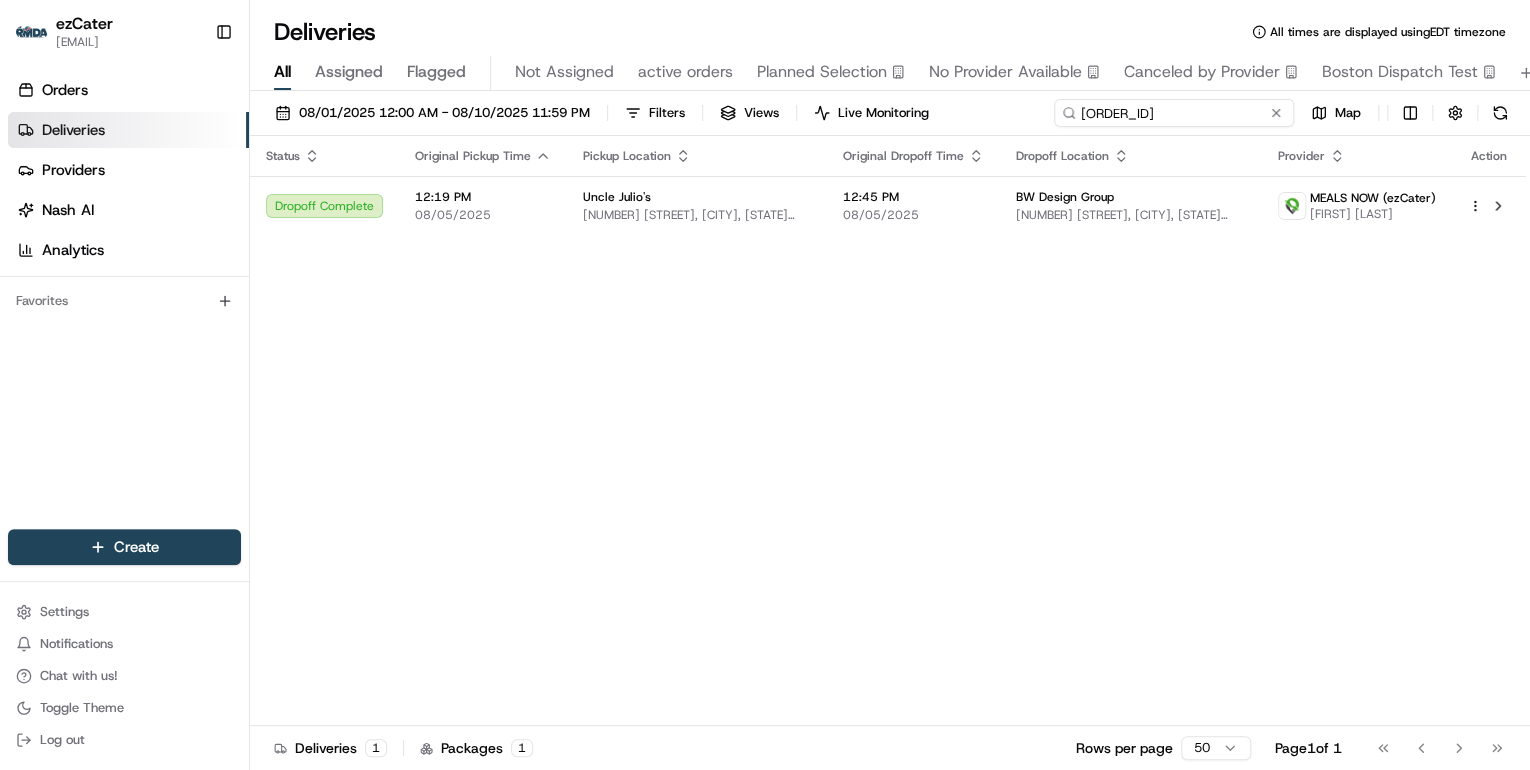 drag, startPoint x: 1206, startPoint y: 115, endPoint x: 341, endPoint y: 139, distance: 865.3329 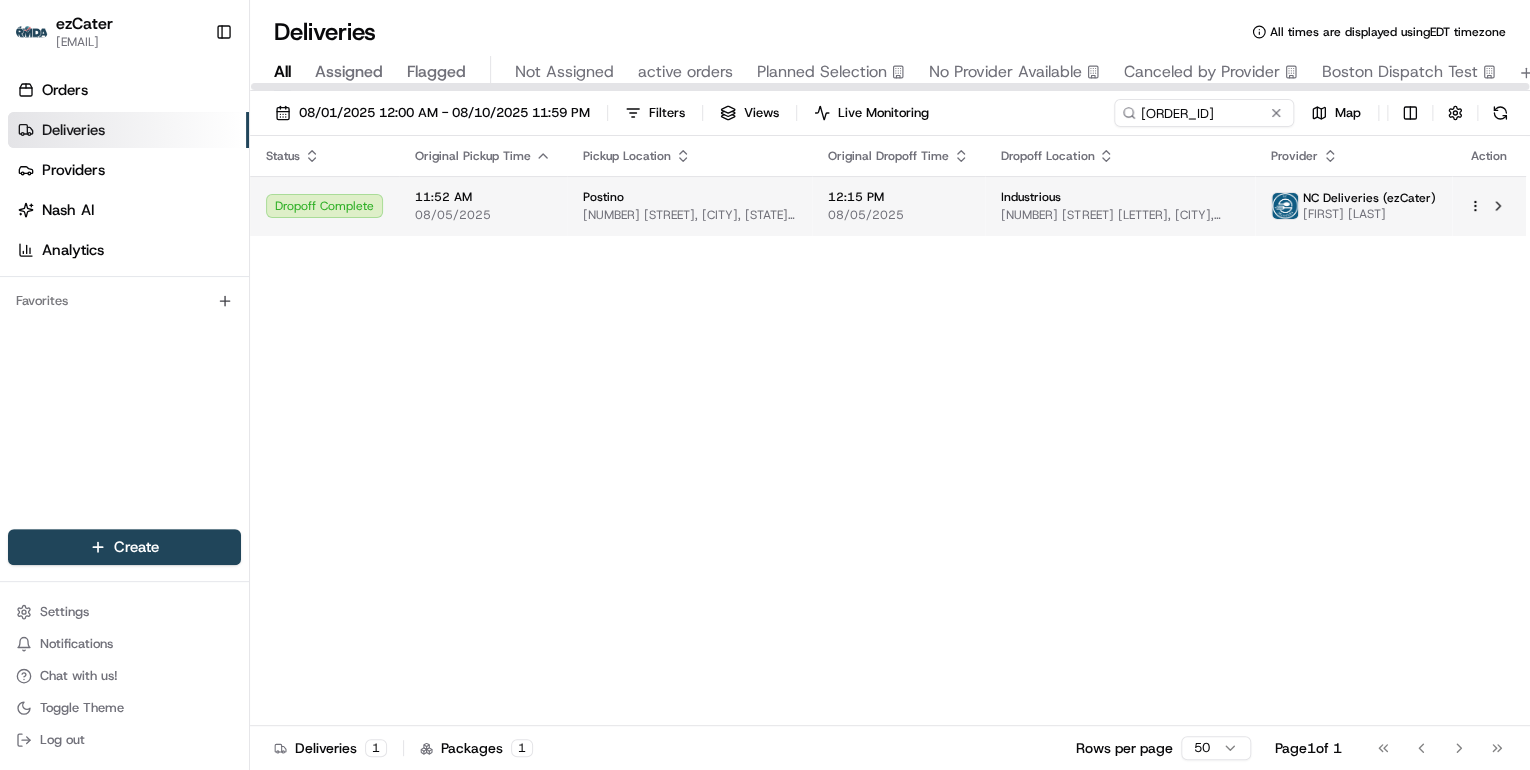 click on "Postino" at bounding box center [689, 197] 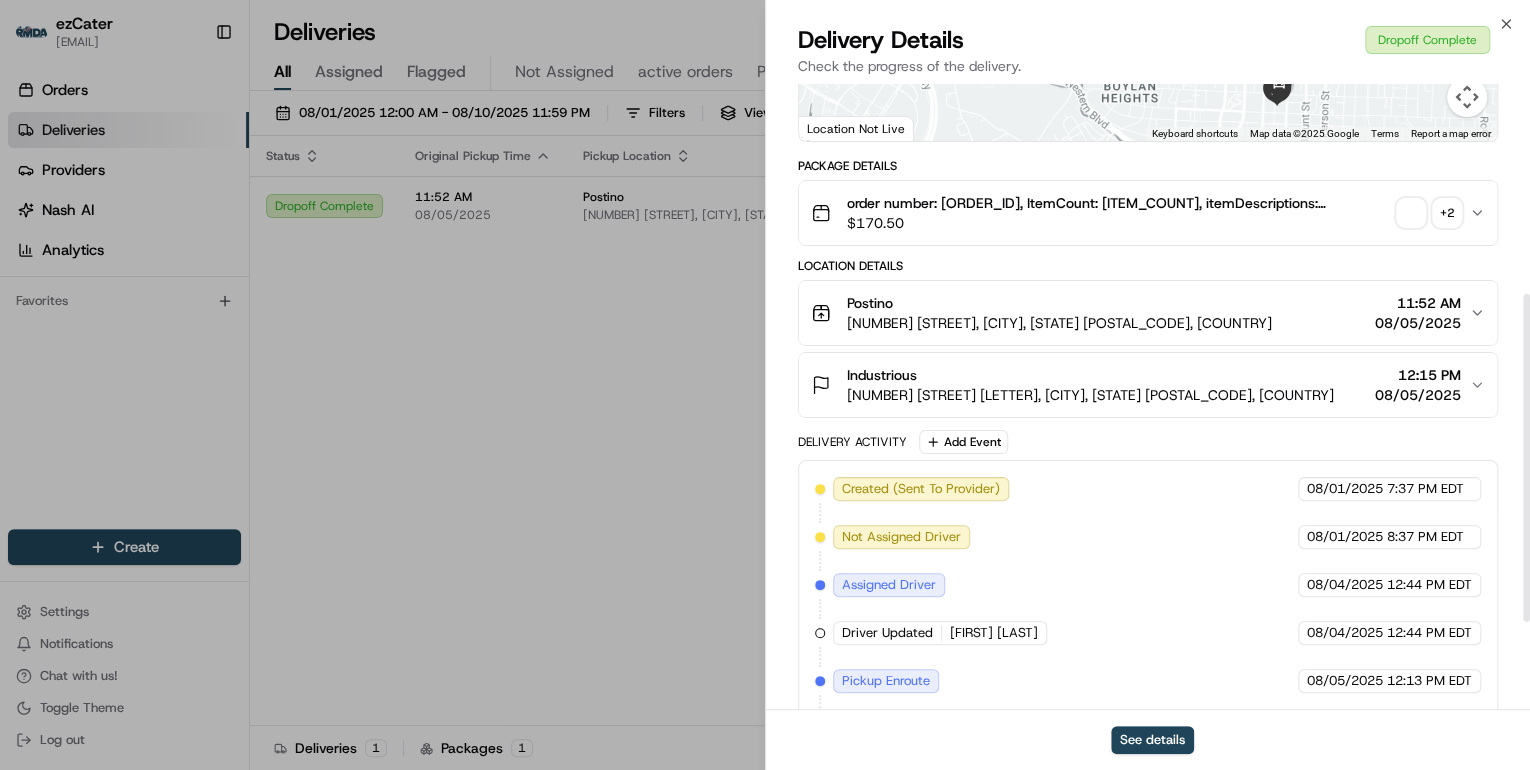 scroll, scrollTop: 568, scrollLeft: 0, axis: vertical 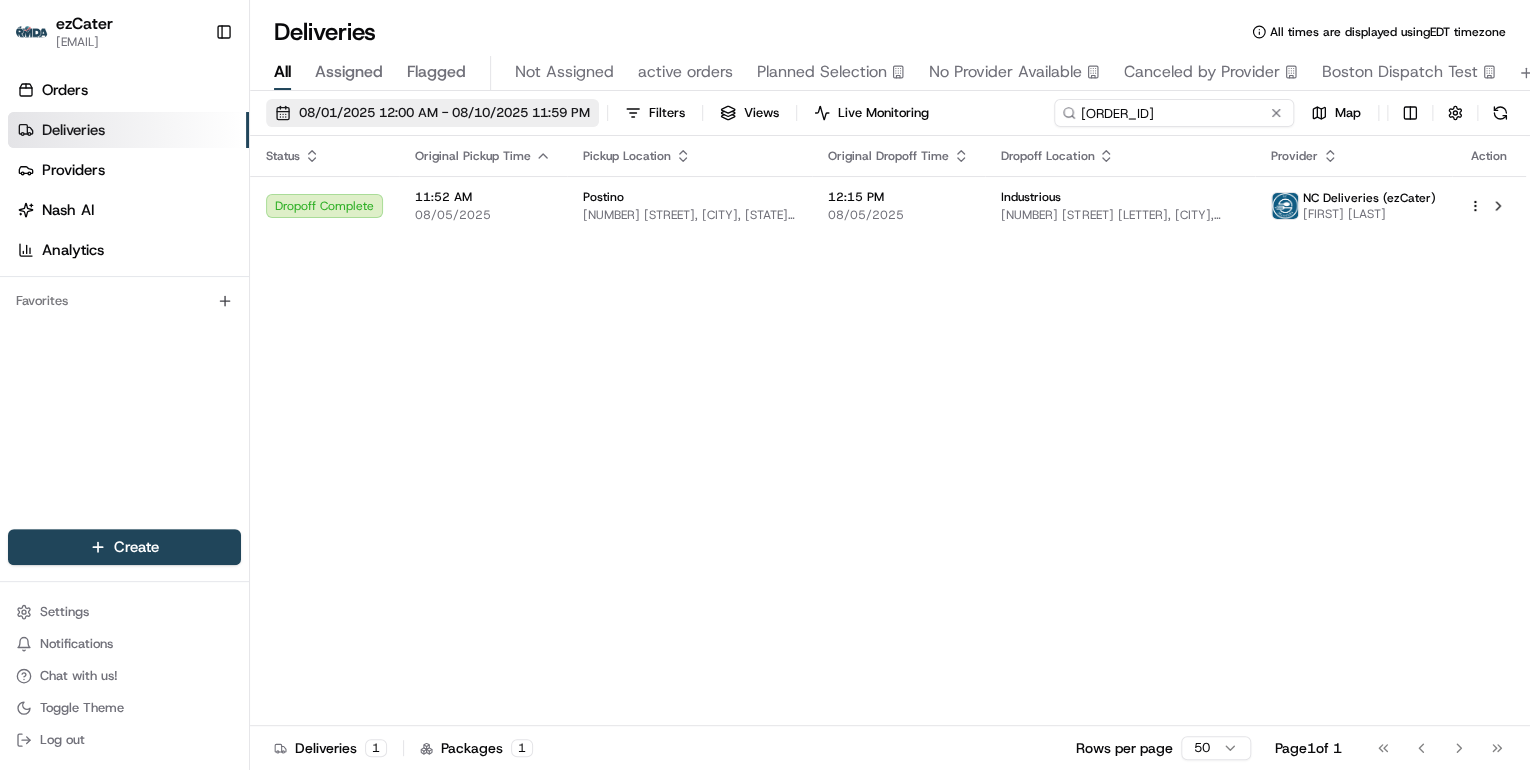 drag, startPoint x: 1145, startPoint y: 119, endPoint x: 578, endPoint y: 106, distance: 567.149 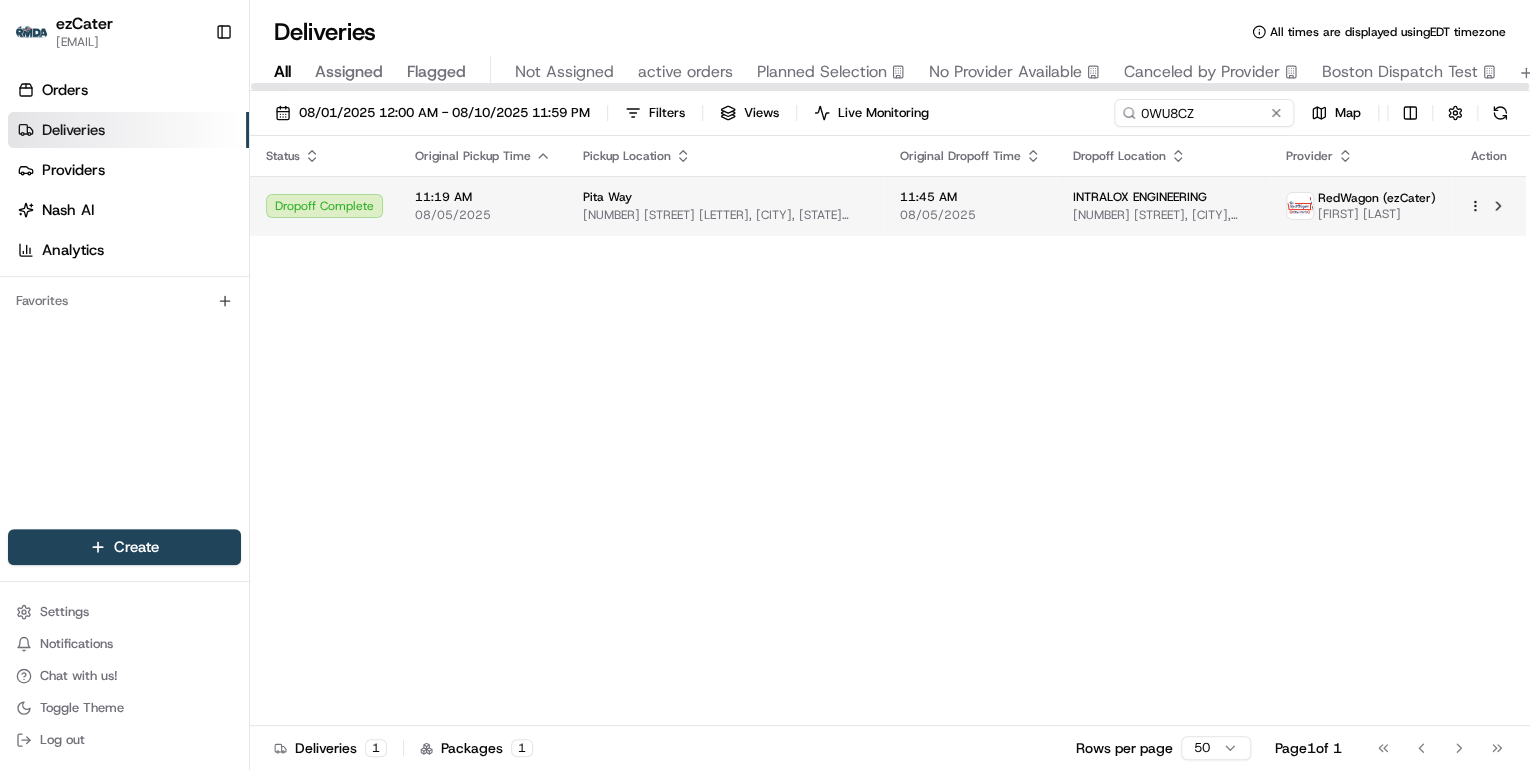 click on "Pita Way 3448 Alpine Ave NW b, Walker, MI 49544, USA" at bounding box center [725, 206] 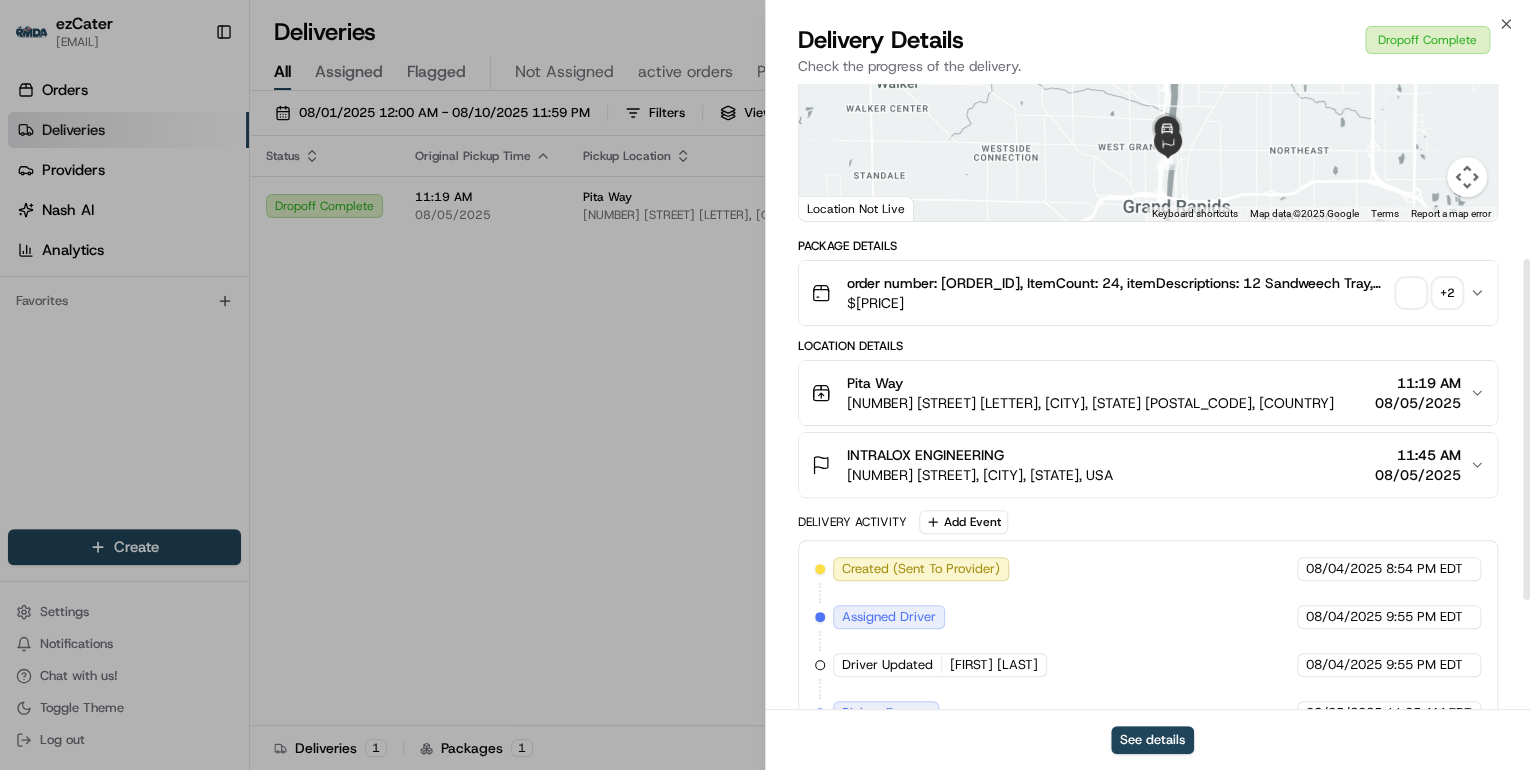scroll, scrollTop: 520, scrollLeft: 0, axis: vertical 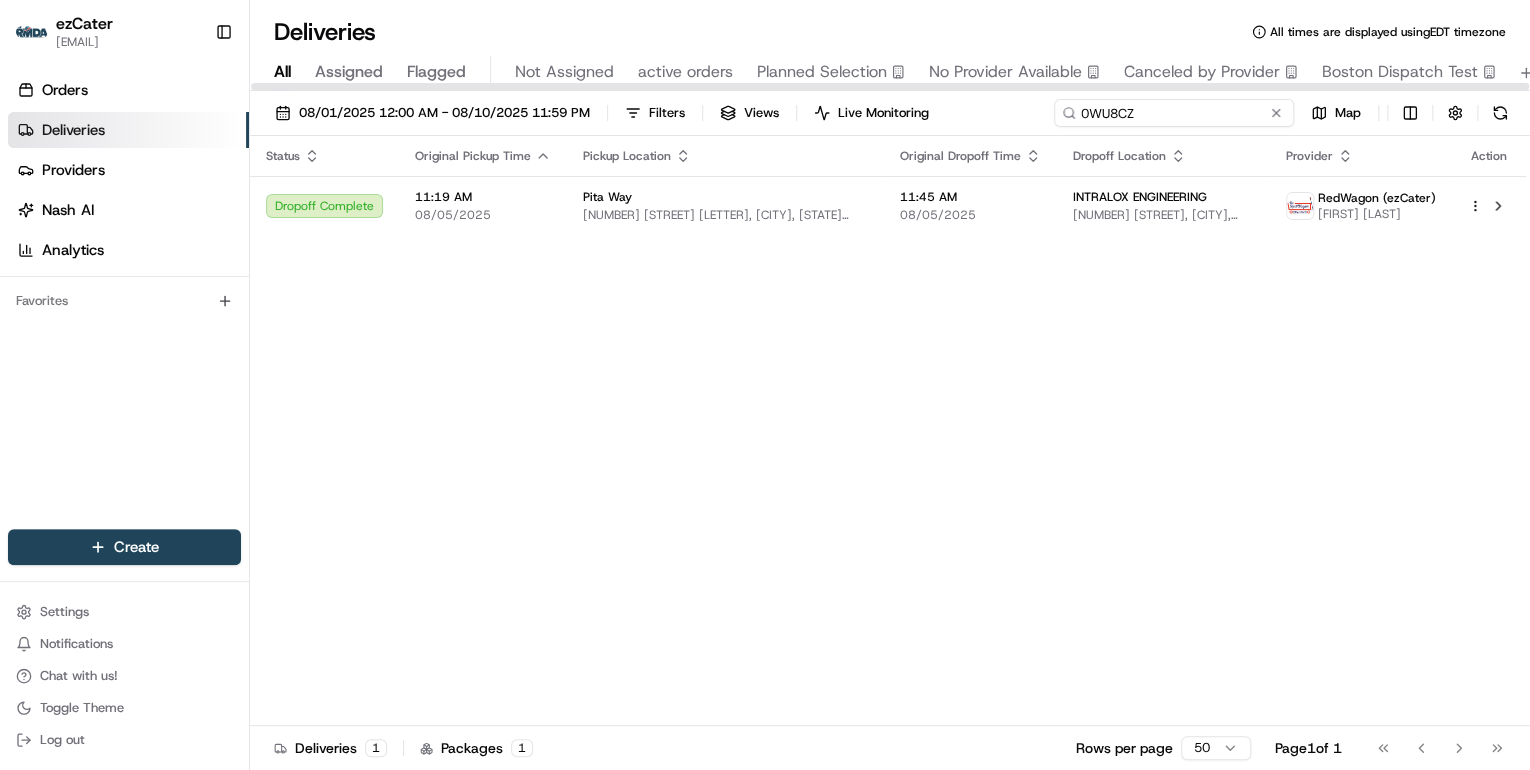drag, startPoint x: 1222, startPoint y: 112, endPoint x: 515, endPoint y: 165, distance: 708.98376 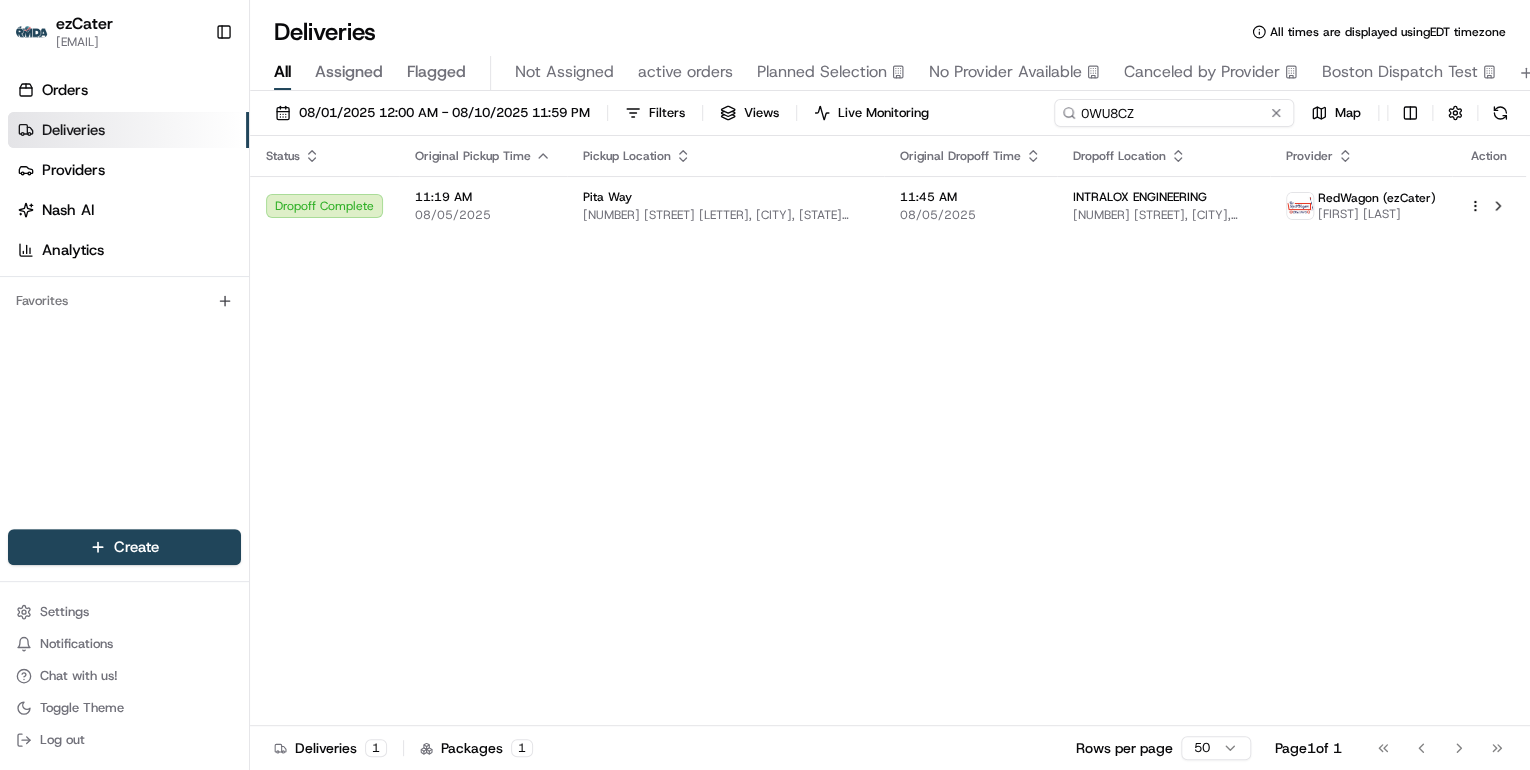 paste on "6WKFFY" 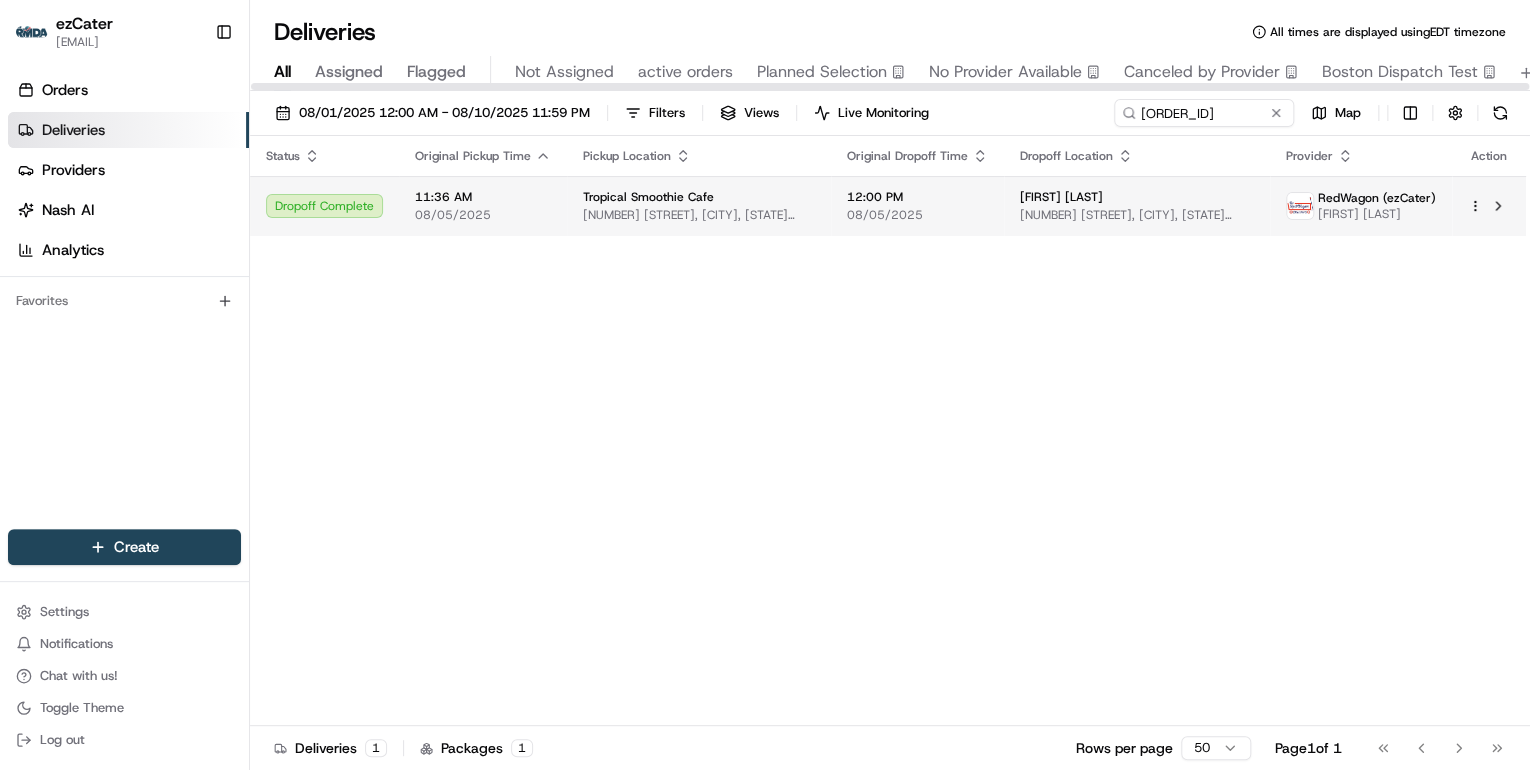 click on "08/05/2025" at bounding box center (483, 215) 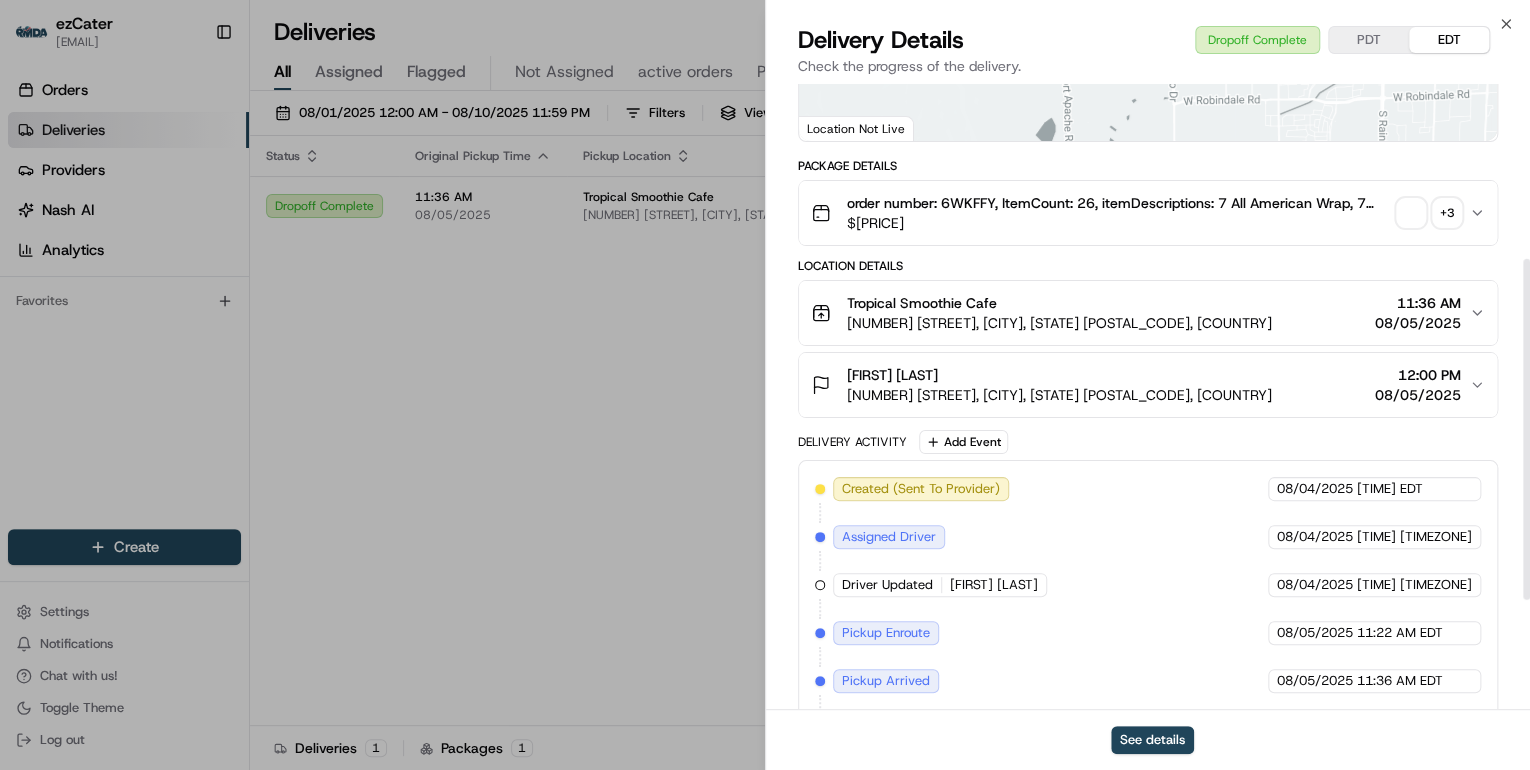 scroll, scrollTop: 520, scrollLeft: 0, axis: vertical 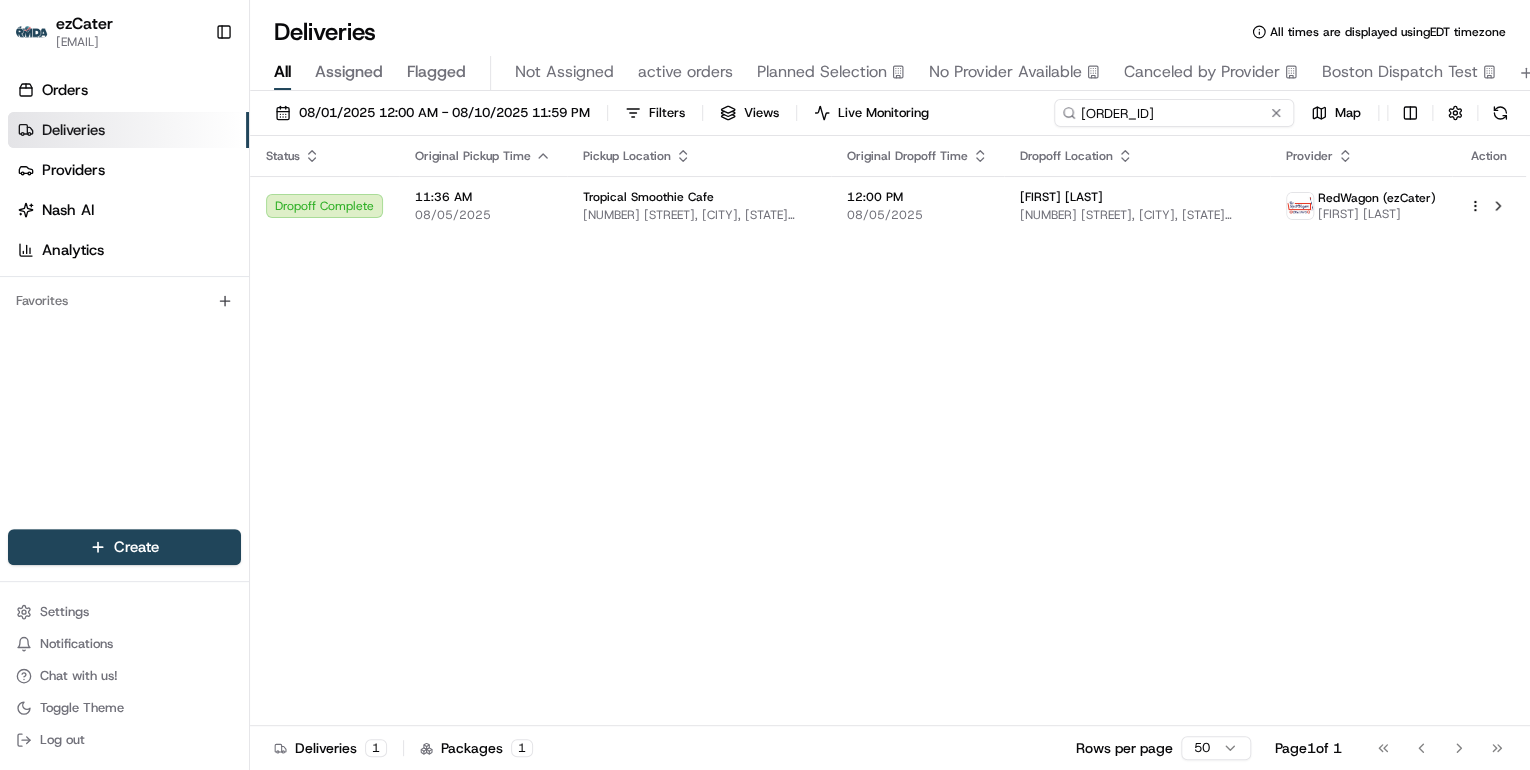 drag, startPoint x: 1191, startPoint y: 116, endPoint x: 619, endPoint y: 164, distance: 574.01044 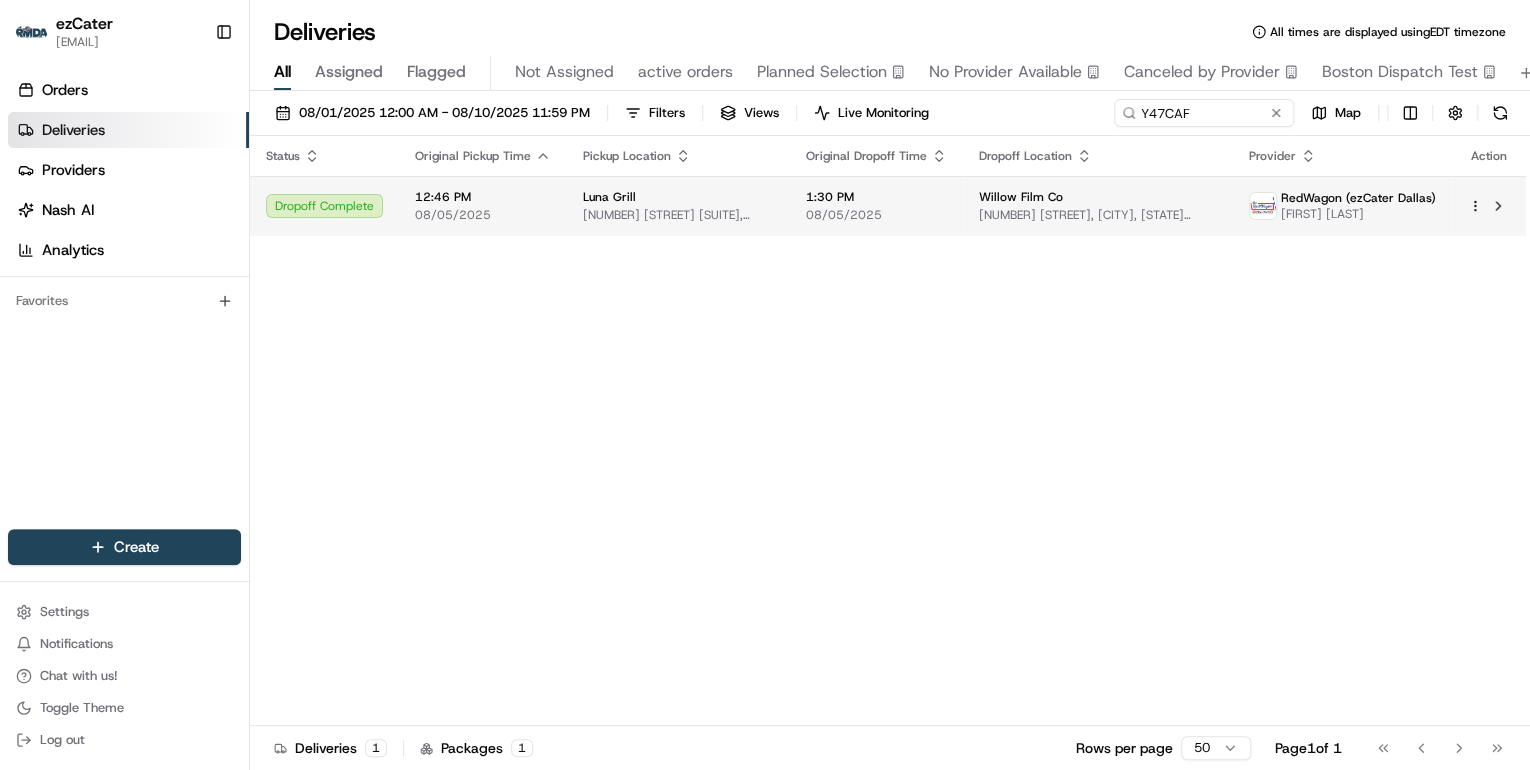 click on "Luna Grill" at bounding box center [609, 197] 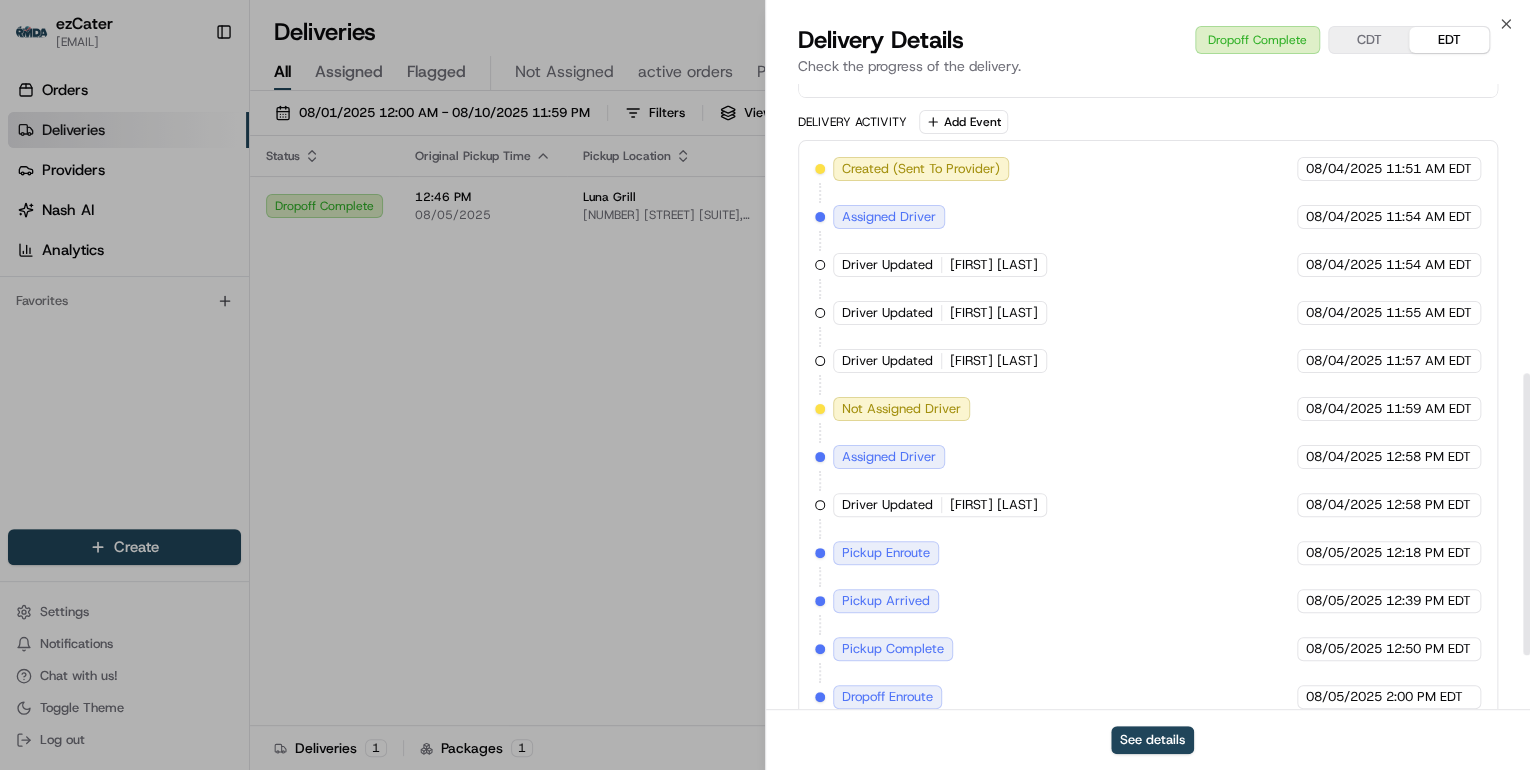 scroll, scrollTop: 758, scrollLeft: 0, axis: vertical 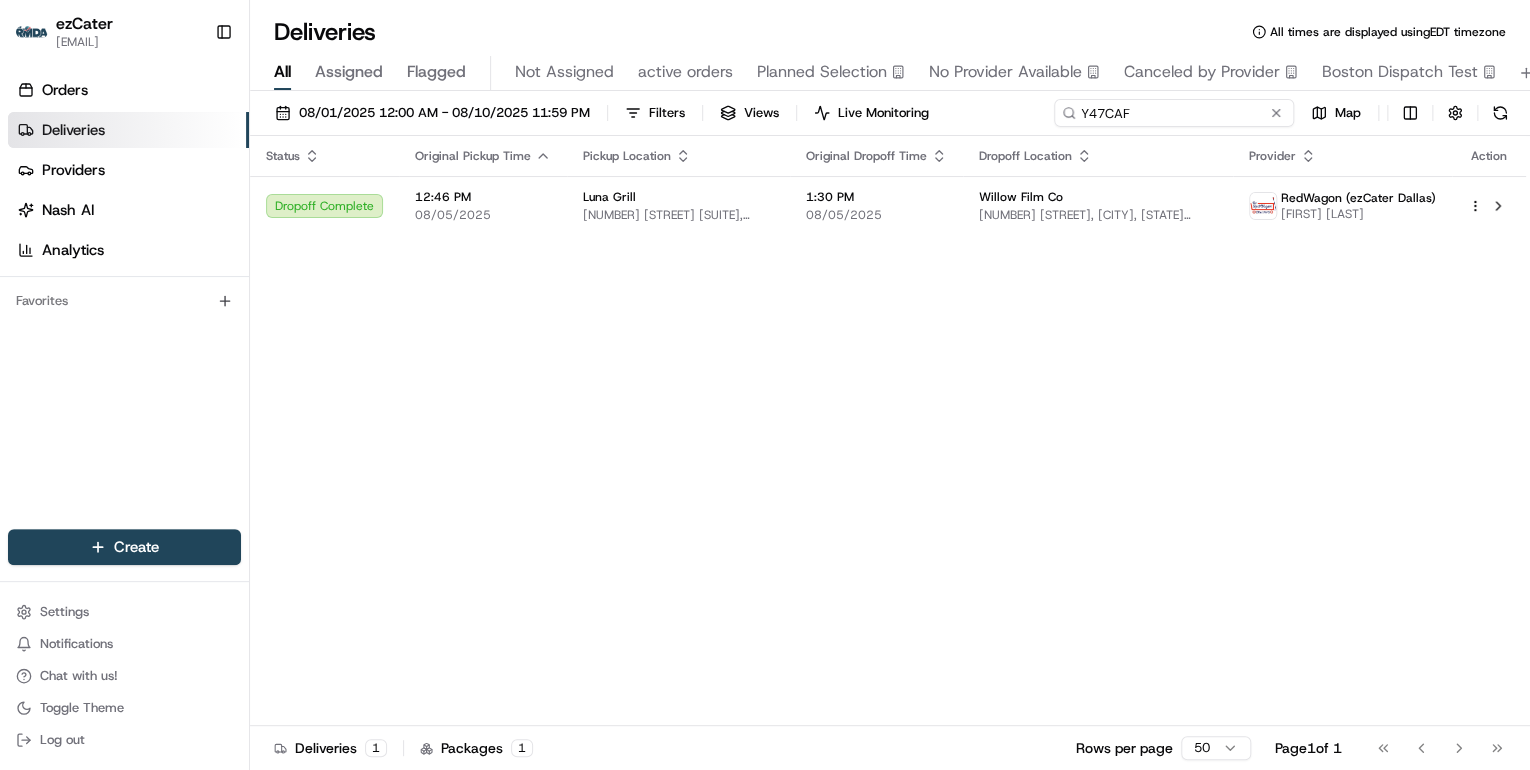 drag, startPoint x: 1209, startPoint y: 113, endPoint x: 432, endPoint y: 147, distance: 777.7435 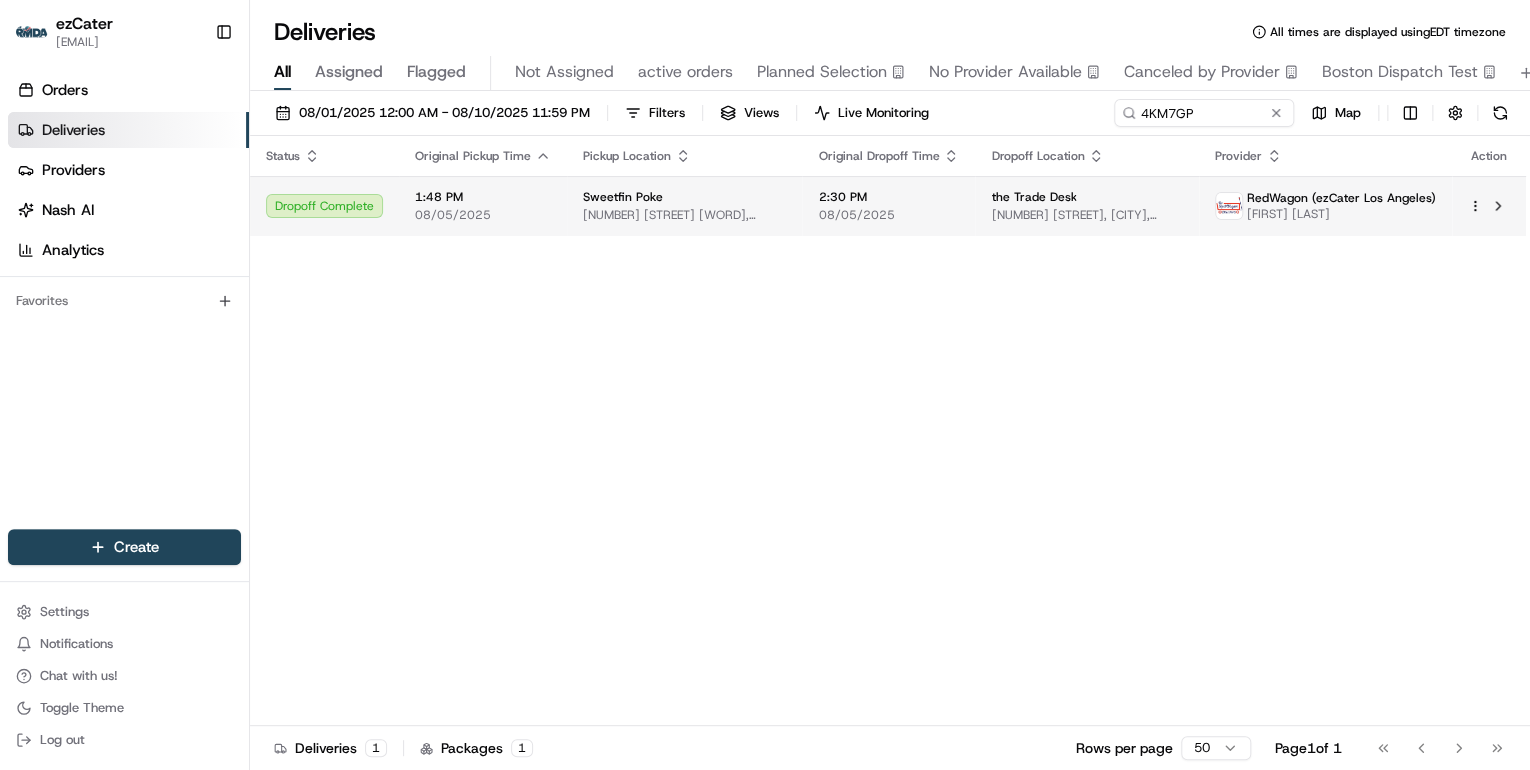 click on "Sweetfin Poke" at bounding box center [623, 197] 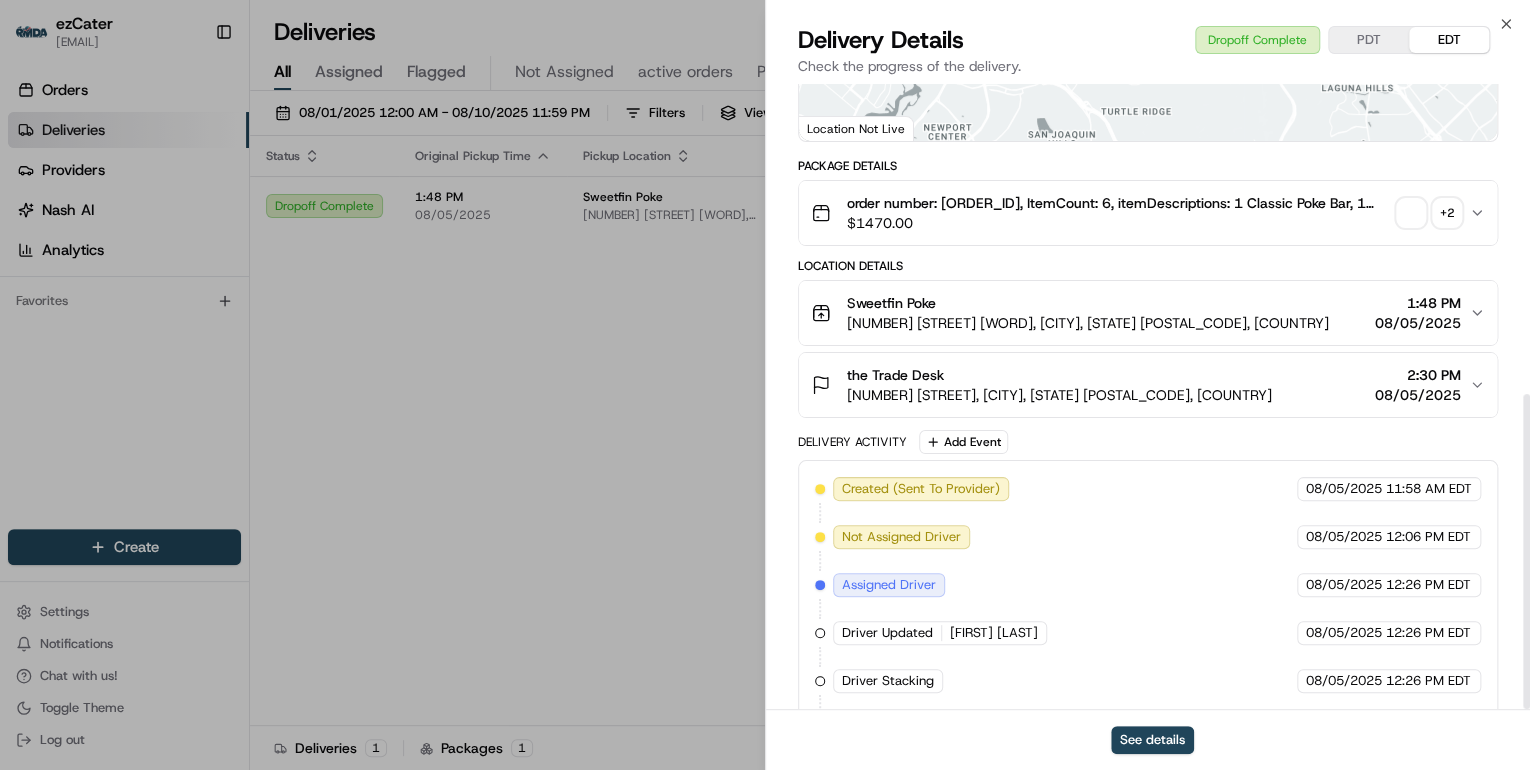 scroll, scrollTop: 615, scrollLeft: 0, axis: vertical 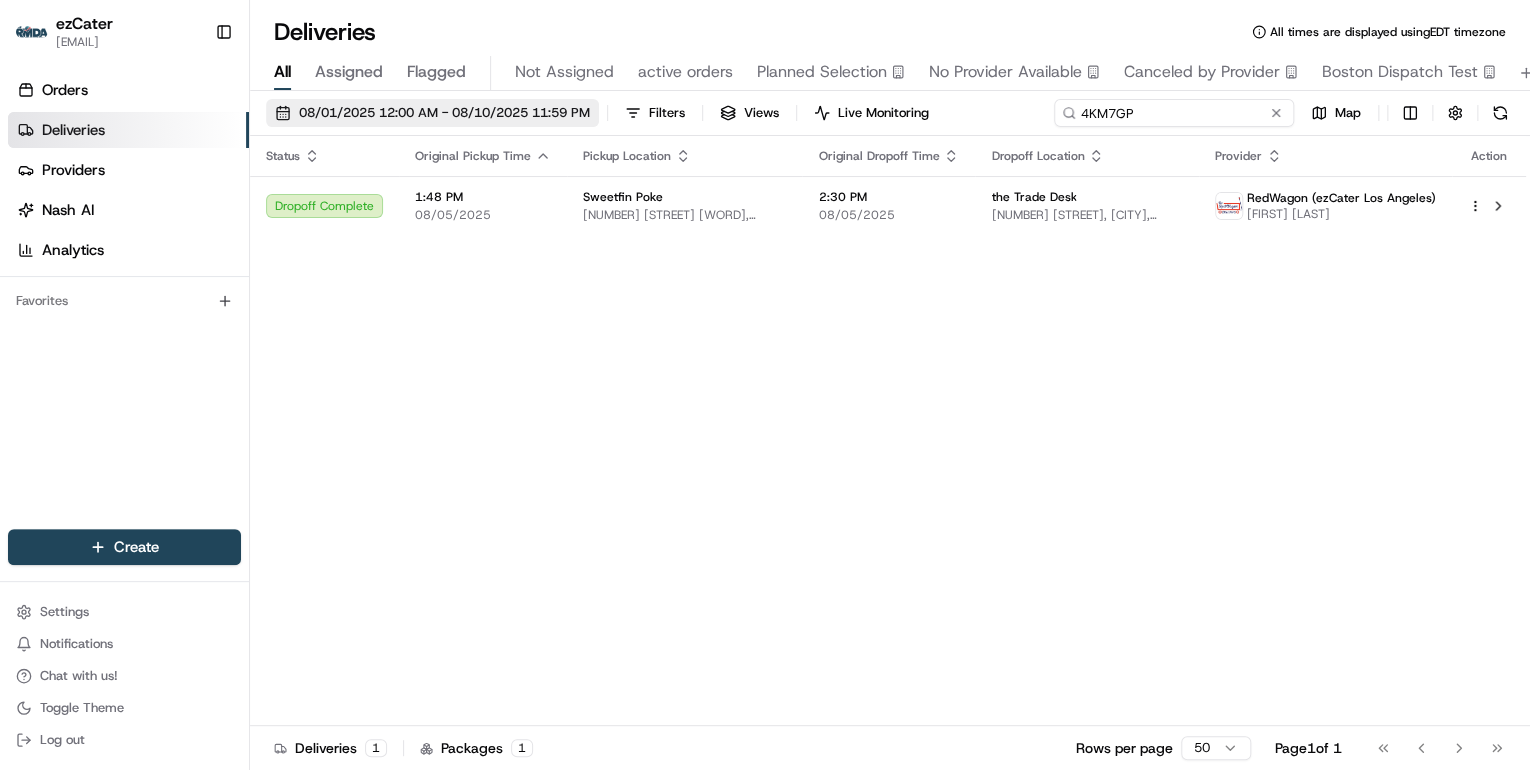 drag, startPoint x: 1194, startPoint y: 115, endPoint x: 579, endPoint y: 103, distance: 615.11707 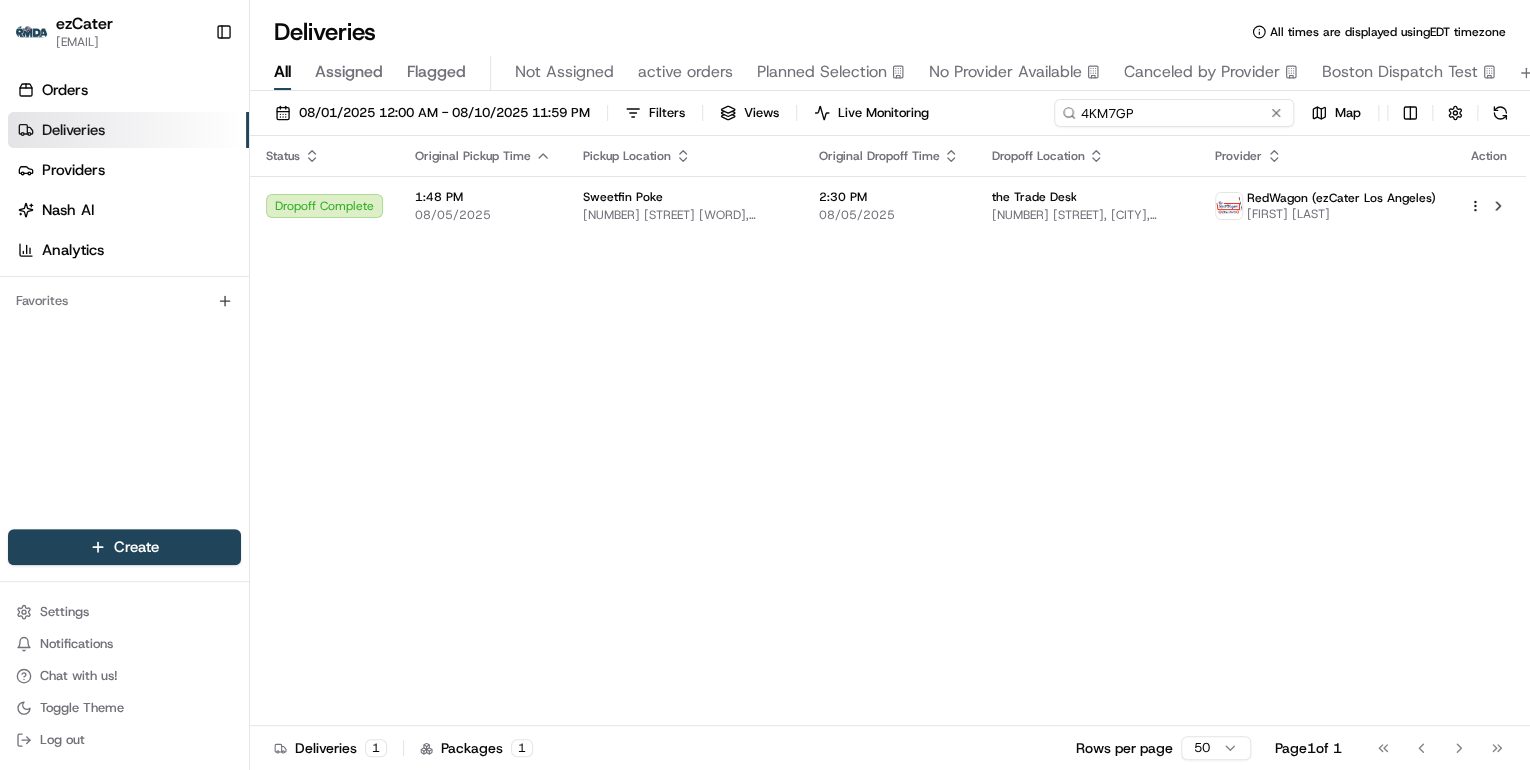 paste on "C059A3" 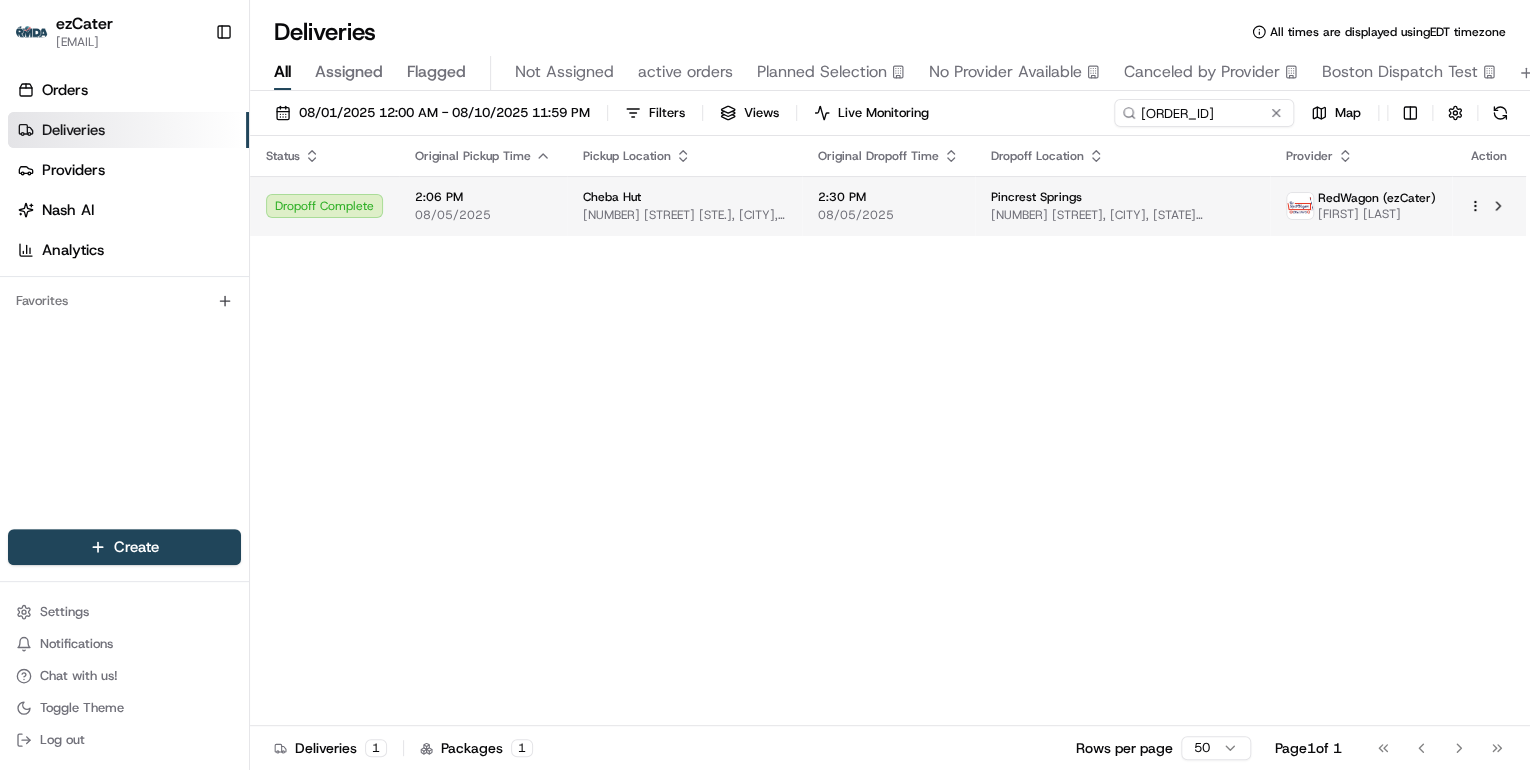 click on "2550 S Rainbow Blvd Ste. 13-14, Las Vegas, NV 89146, USA" at bounding box center [684, 215] 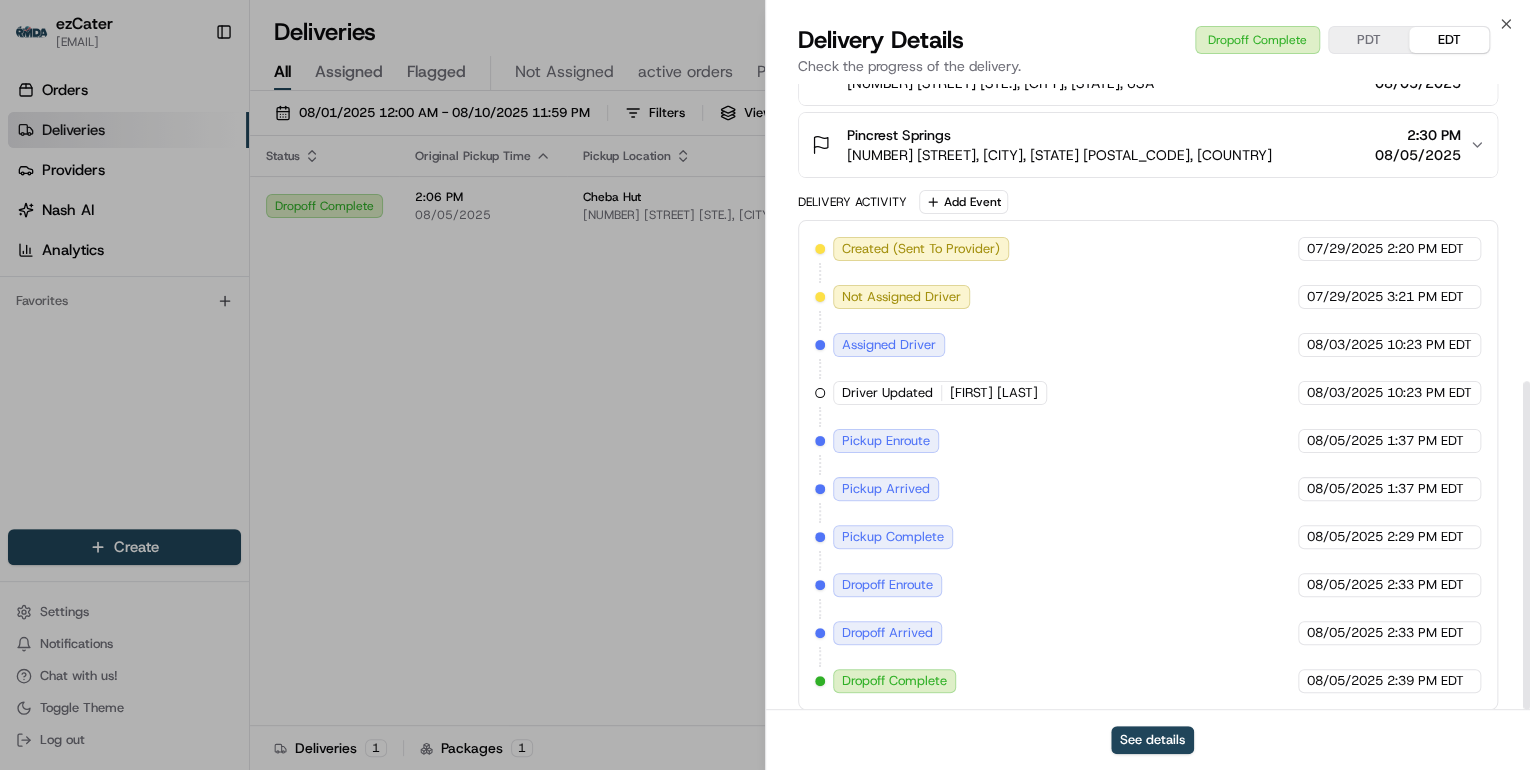 scroll, scrollTop: 568, scrollLeft: 0, axis: vertical 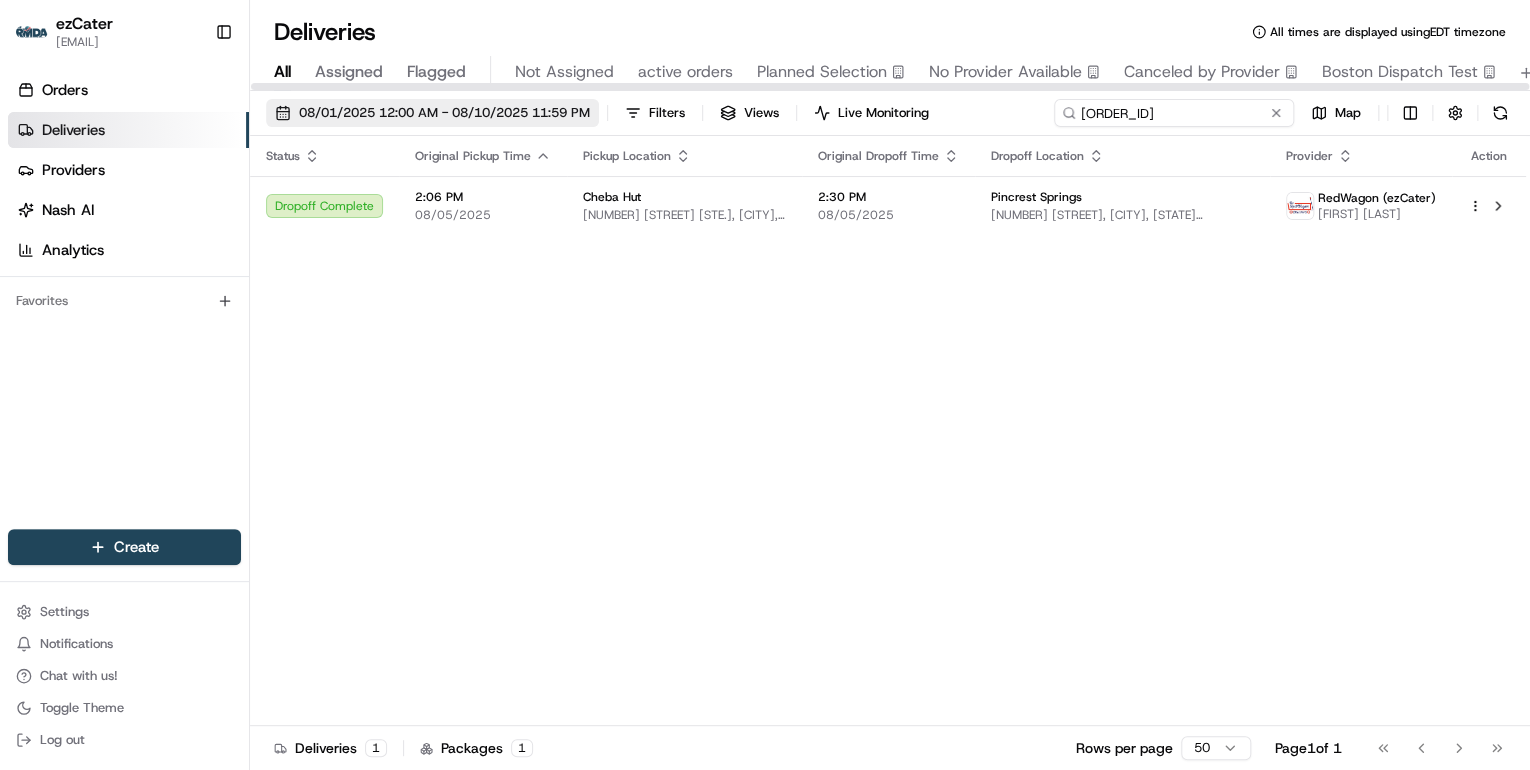 drag, startPoint x: 1200, startPoint y: 116, endPoint x: 584, endPoint y: 110, distance: 616.02924 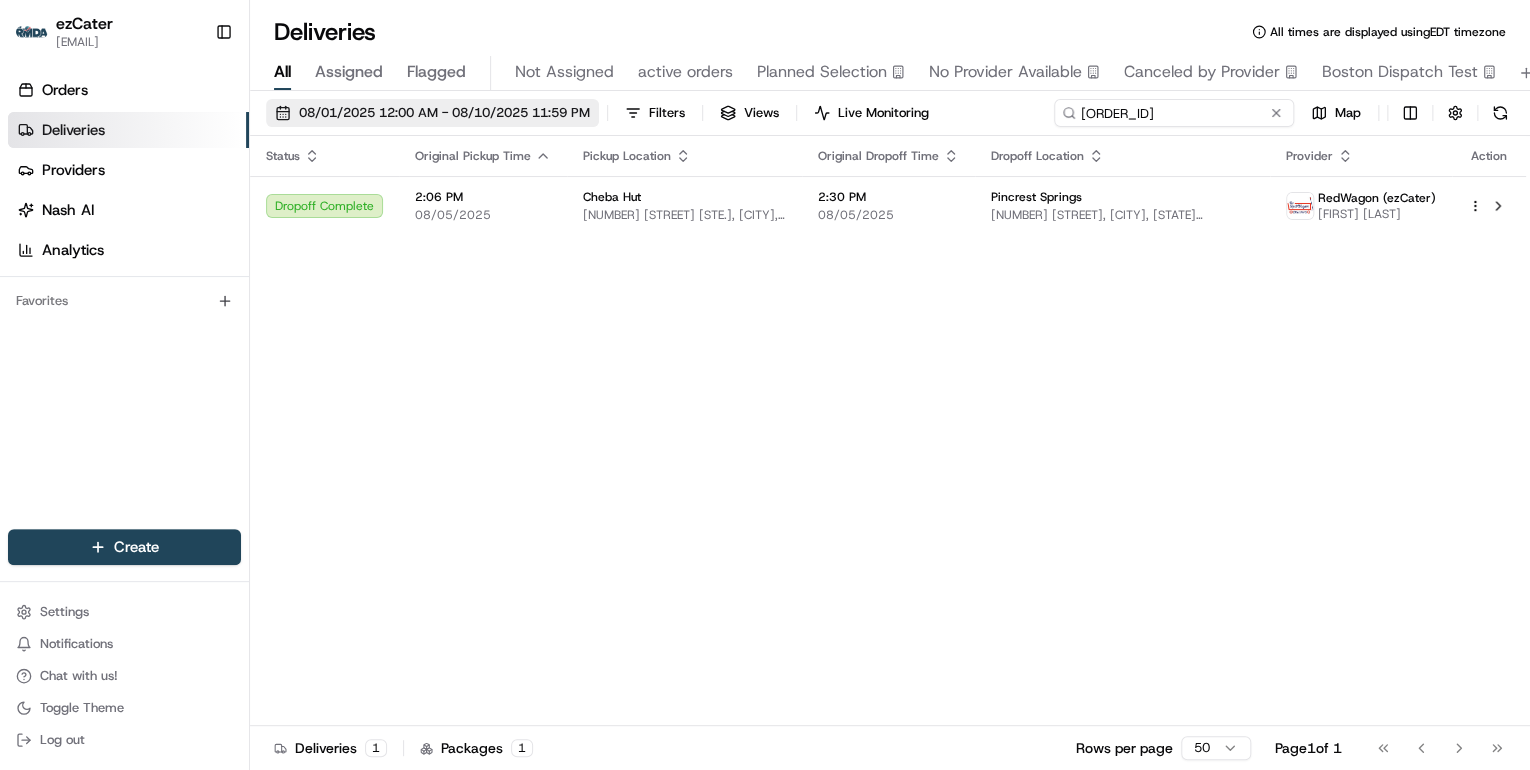 paste on "6FKWMZ" 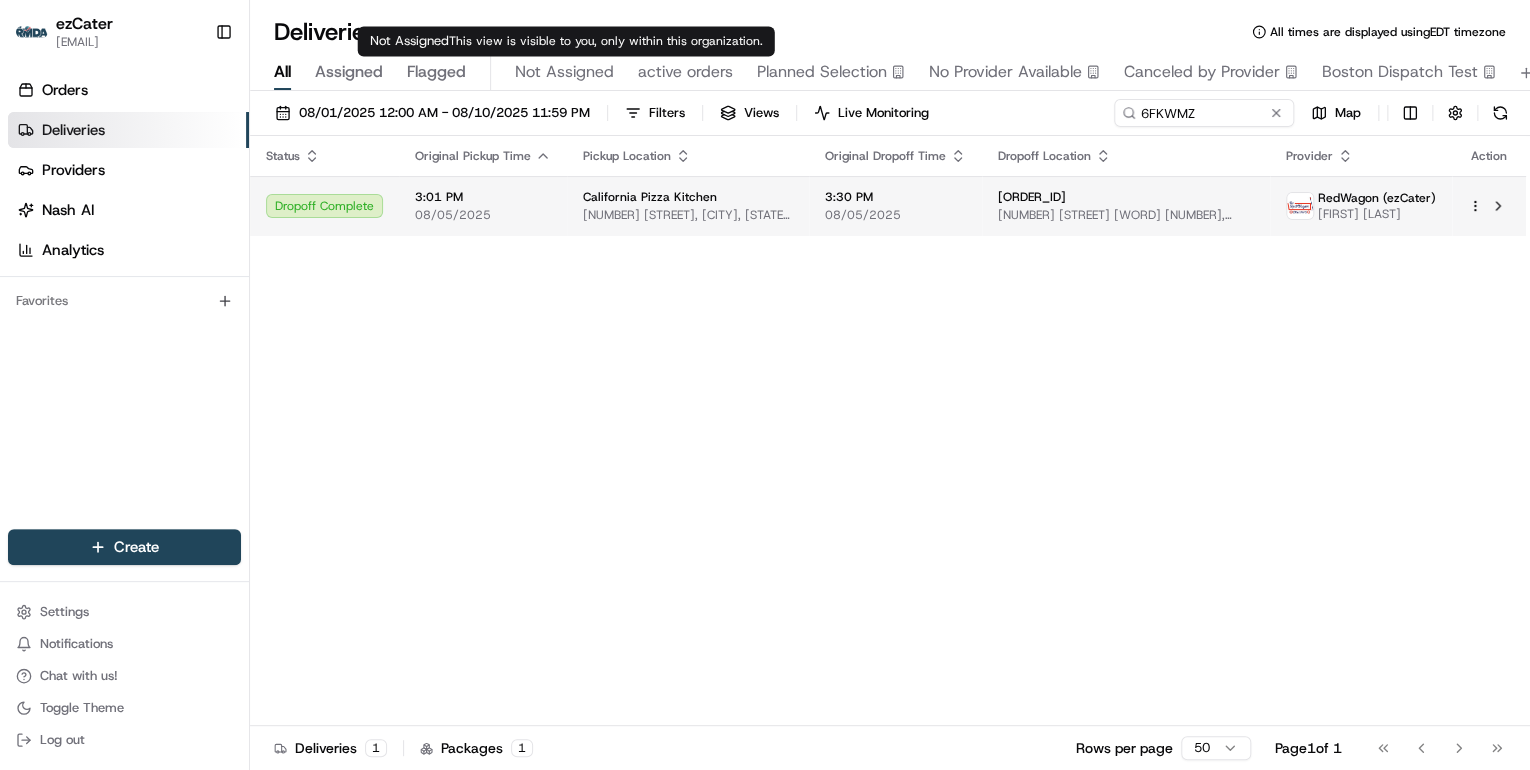 click on "1100 Del Monte Center, Monterey, CA 93940, USA" at bounding box center (688, 215) 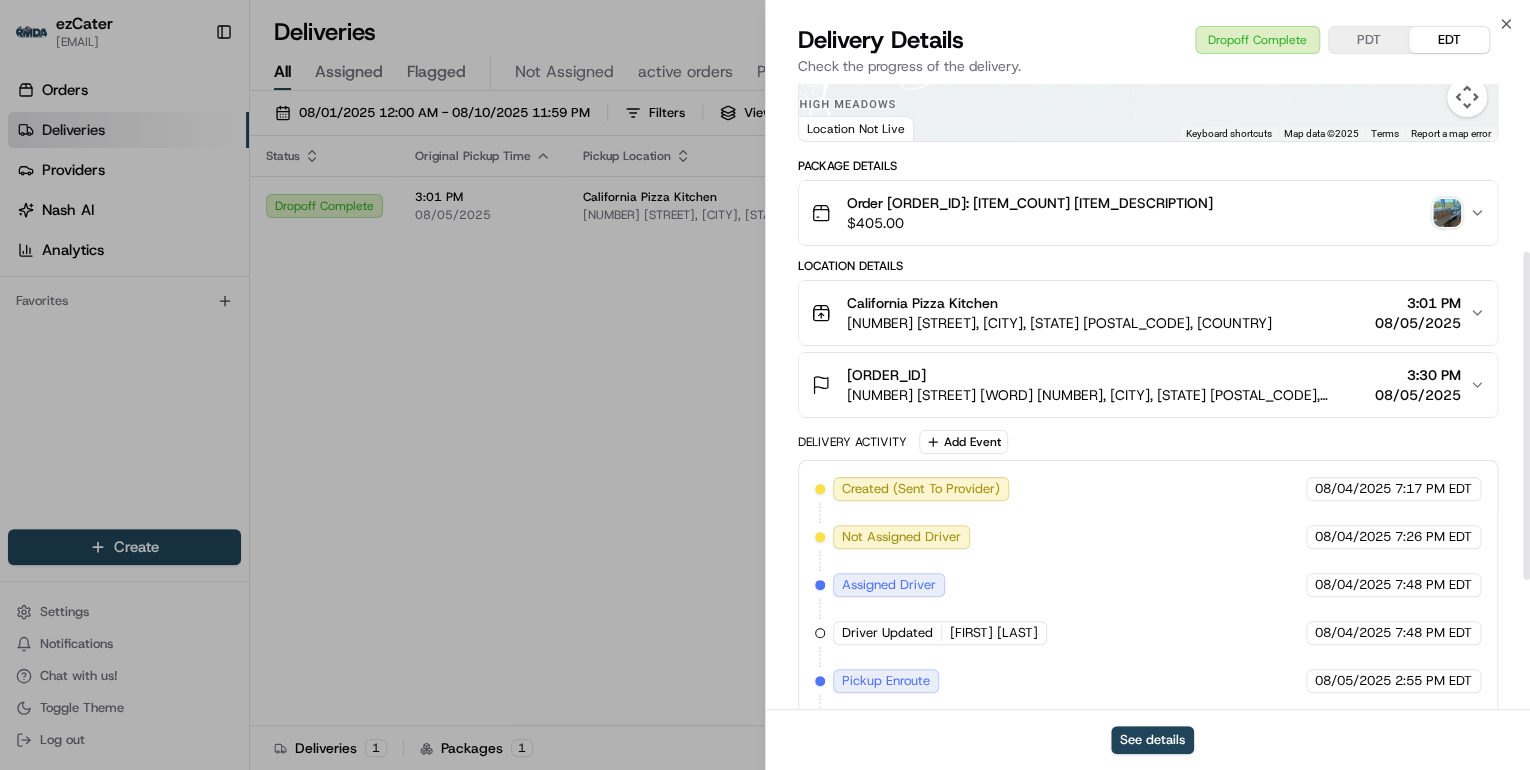 scroll, scrollTop: 568, scrollLeft: 0, axis: vertical 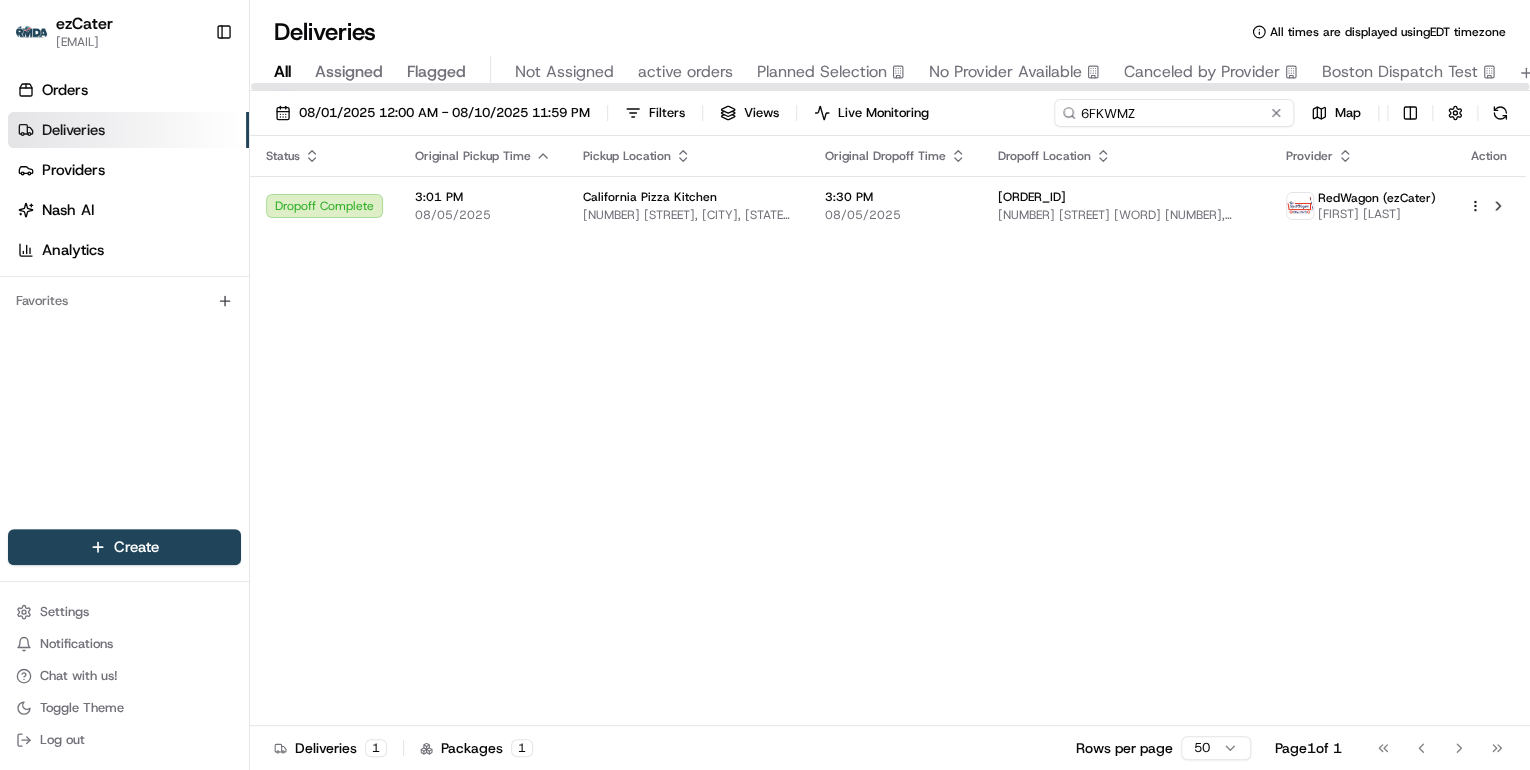 drag, startPoint x: 1208, startPoint y: 109, endPoint x: 473, endPoint y: 138, distance: 735.5719 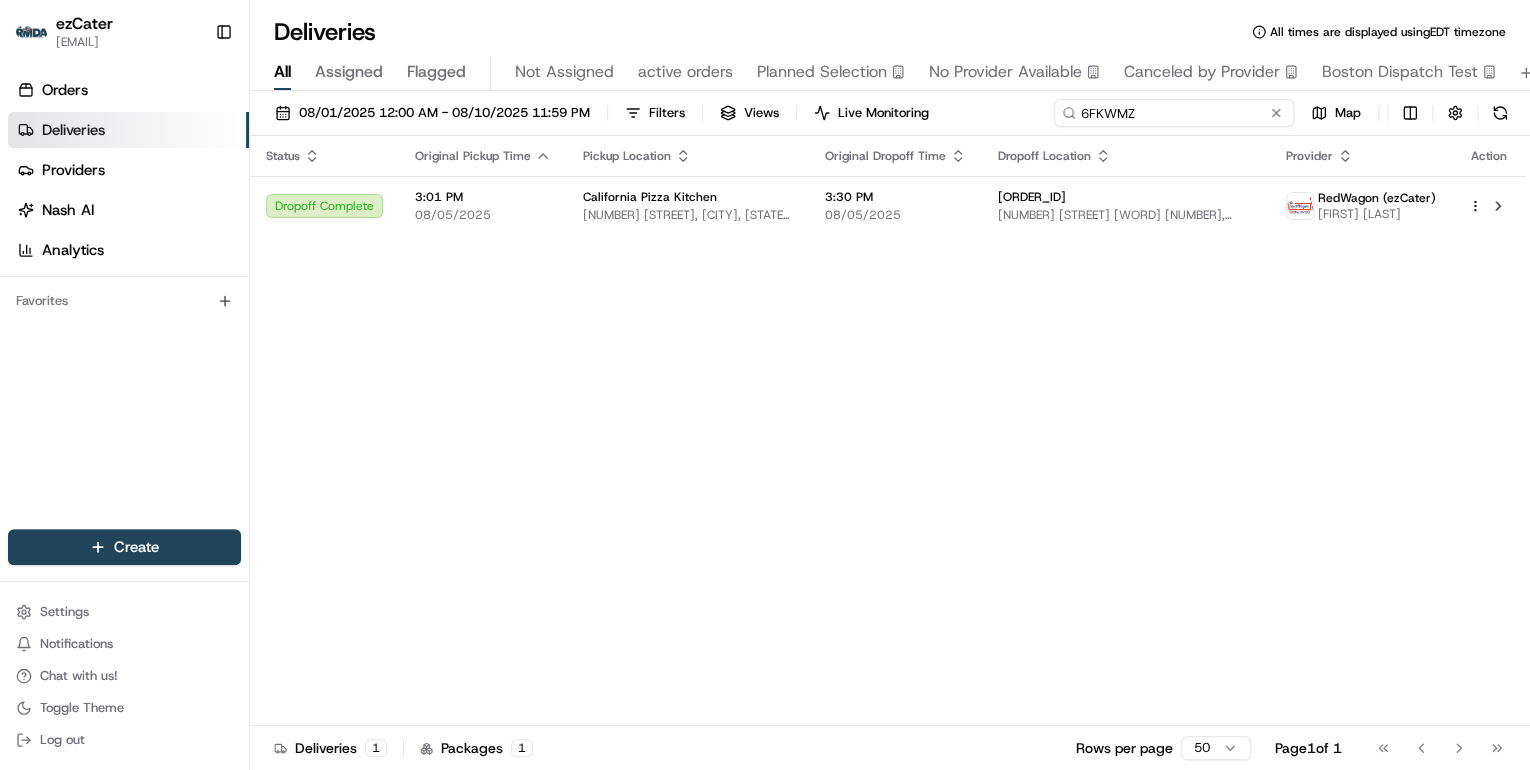 paste on "MY8KH7" 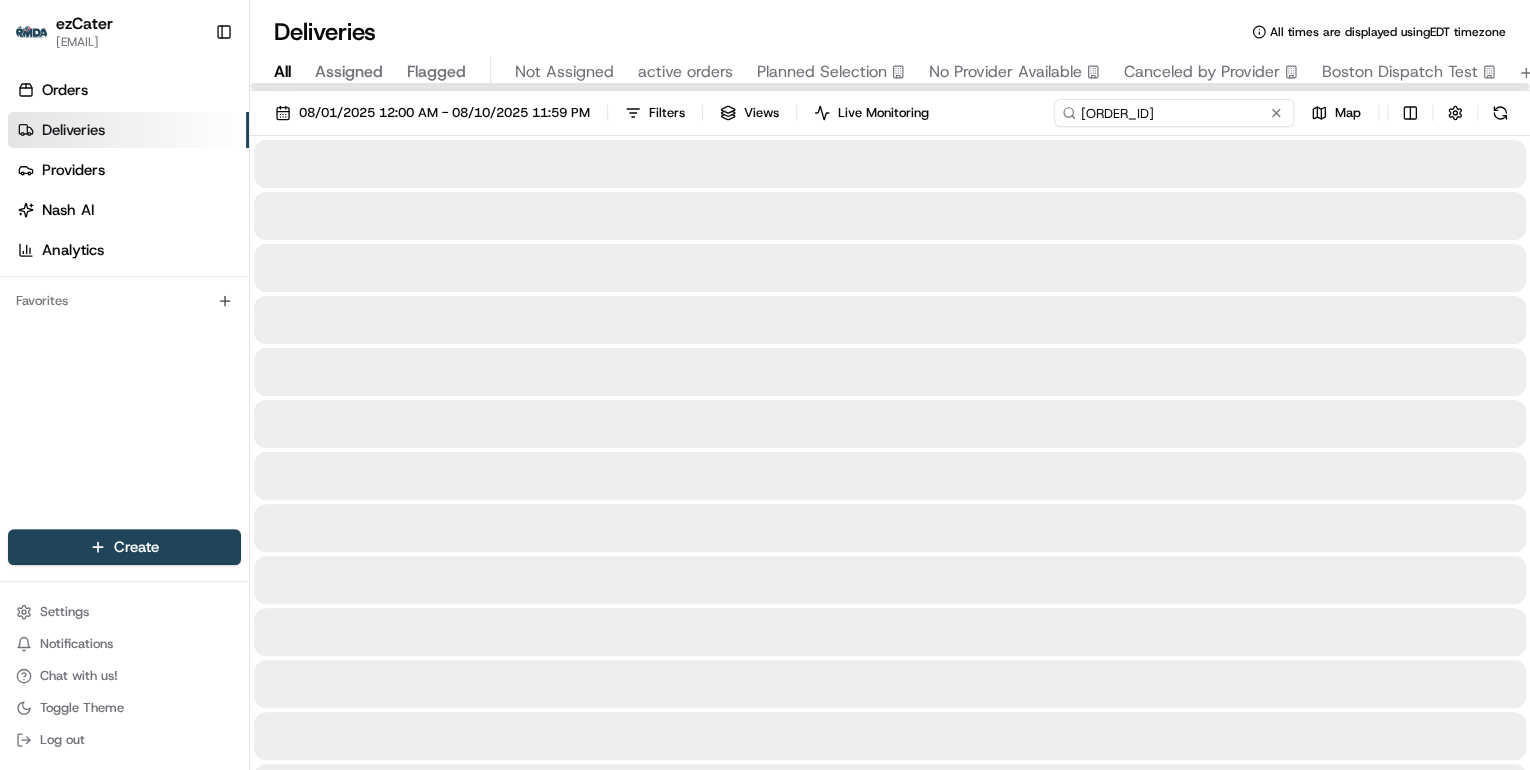 type on "MY8KH7" 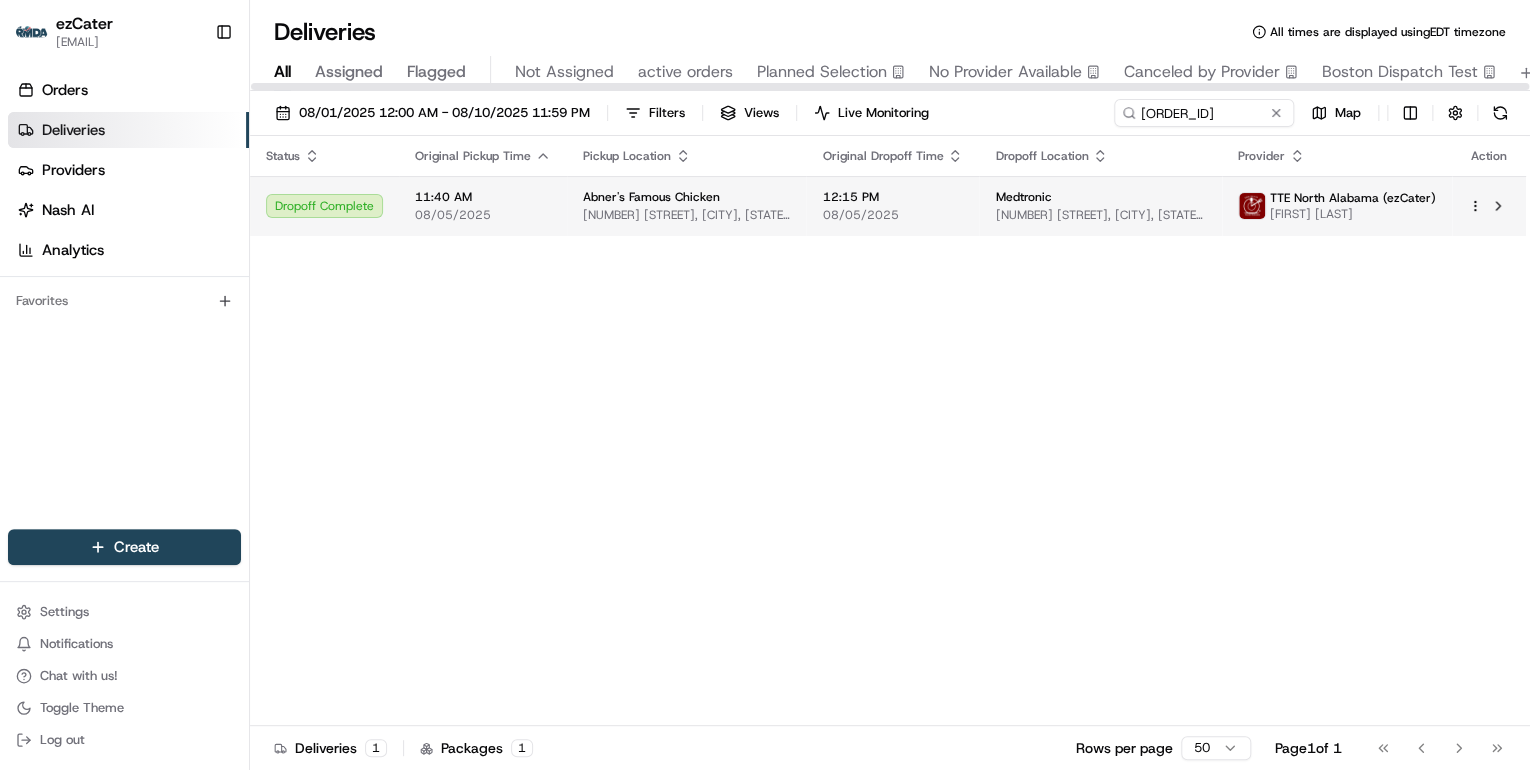 click on "Abner's Famous Chicken 1350 Concourse Ave, Memphis, TN 38104, USA" at bounding box center (686, 206) 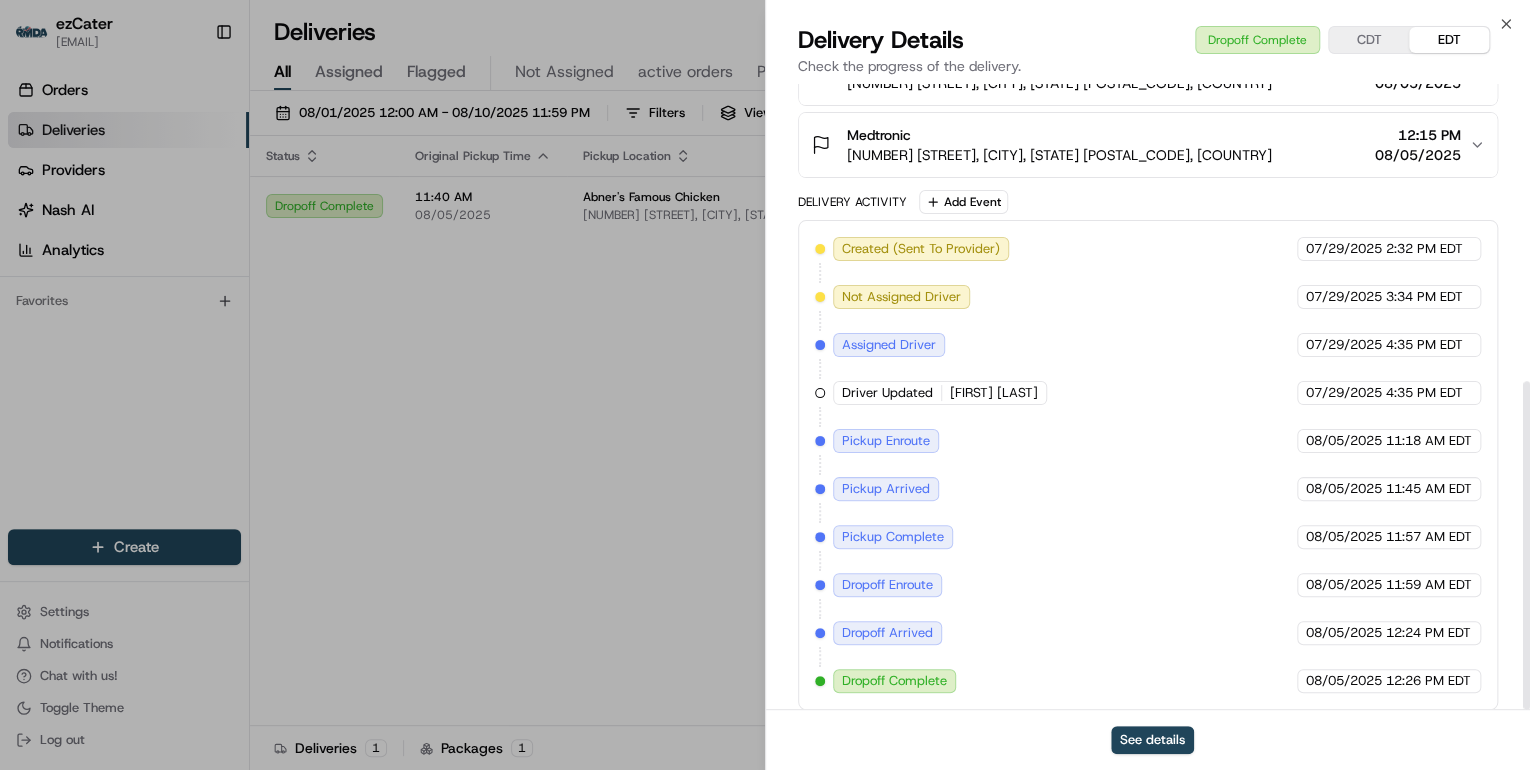 scroll, scrollTop: 568, scrollLeft: 0, axis: vertical 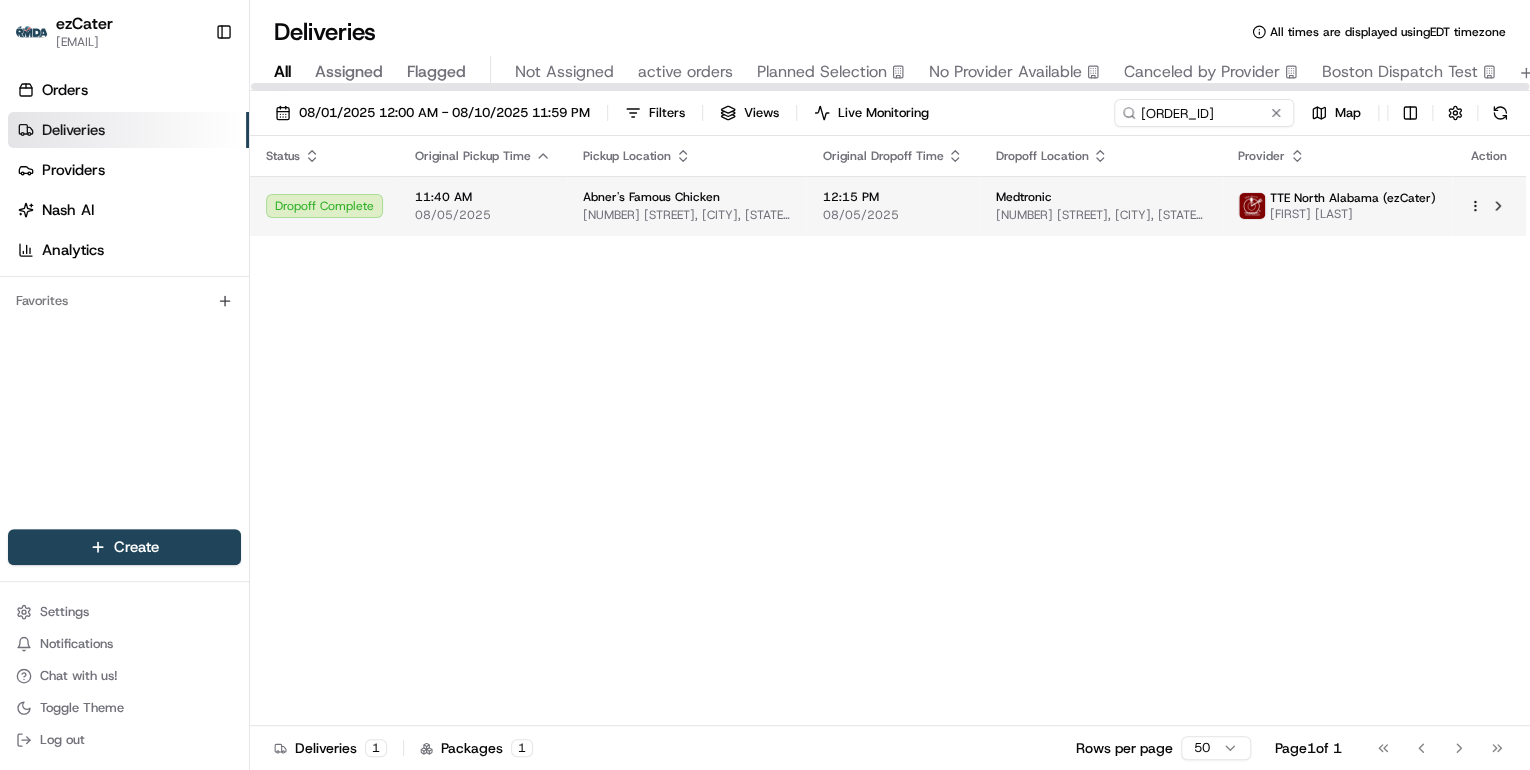 click on "Abner's Famous Chicken" at bounding box center [651, 197] 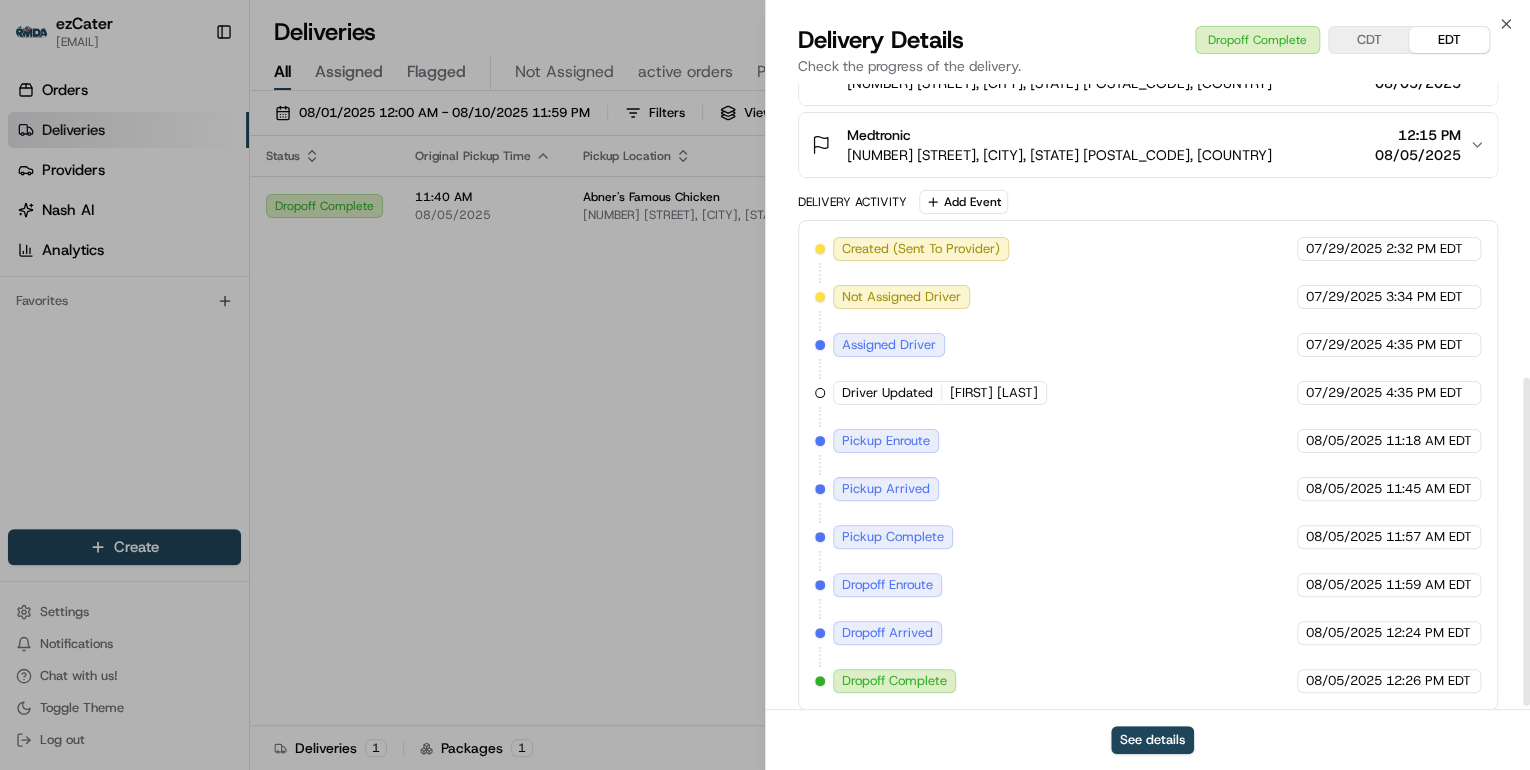 scroll, scrollTop: 568, scrollLeft: 0, axis: vertical 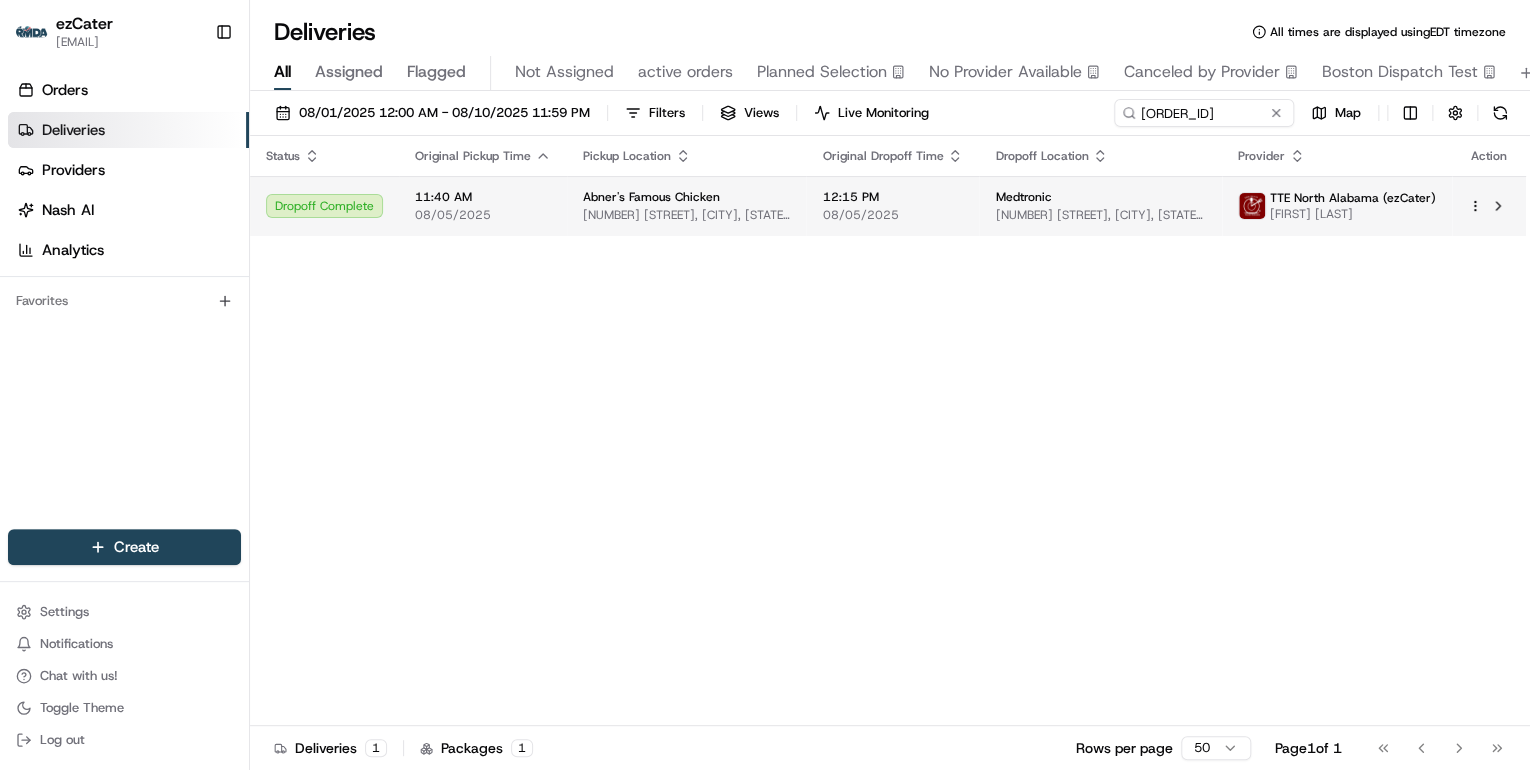 click on "Abner's Famous Chicken 1350 Concourse Ave, Memphis, TN 38104, USA" at bounding box center (686, 206) 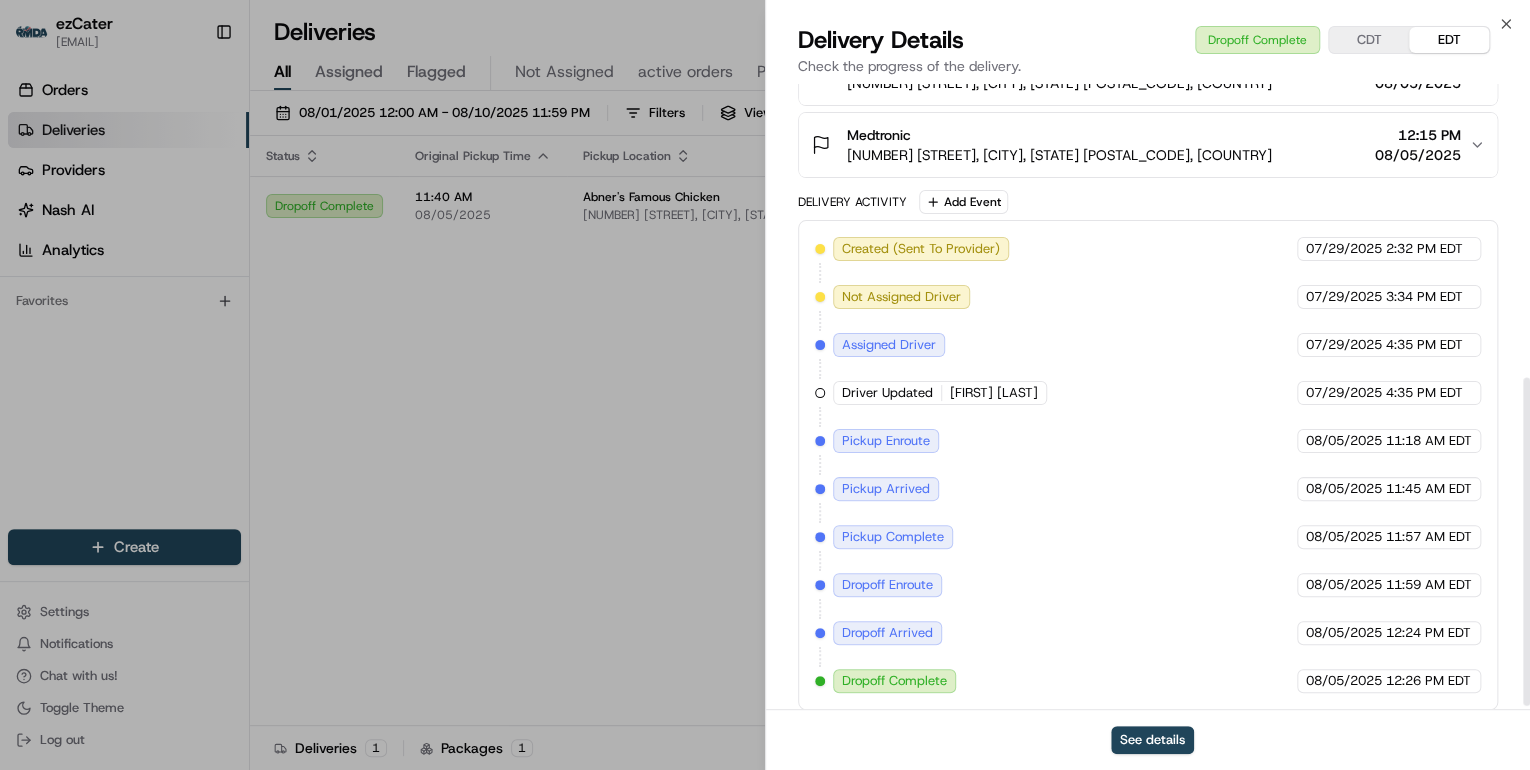 scroll, scrollTop: 568, scrollLeft: 0, axis: vertical 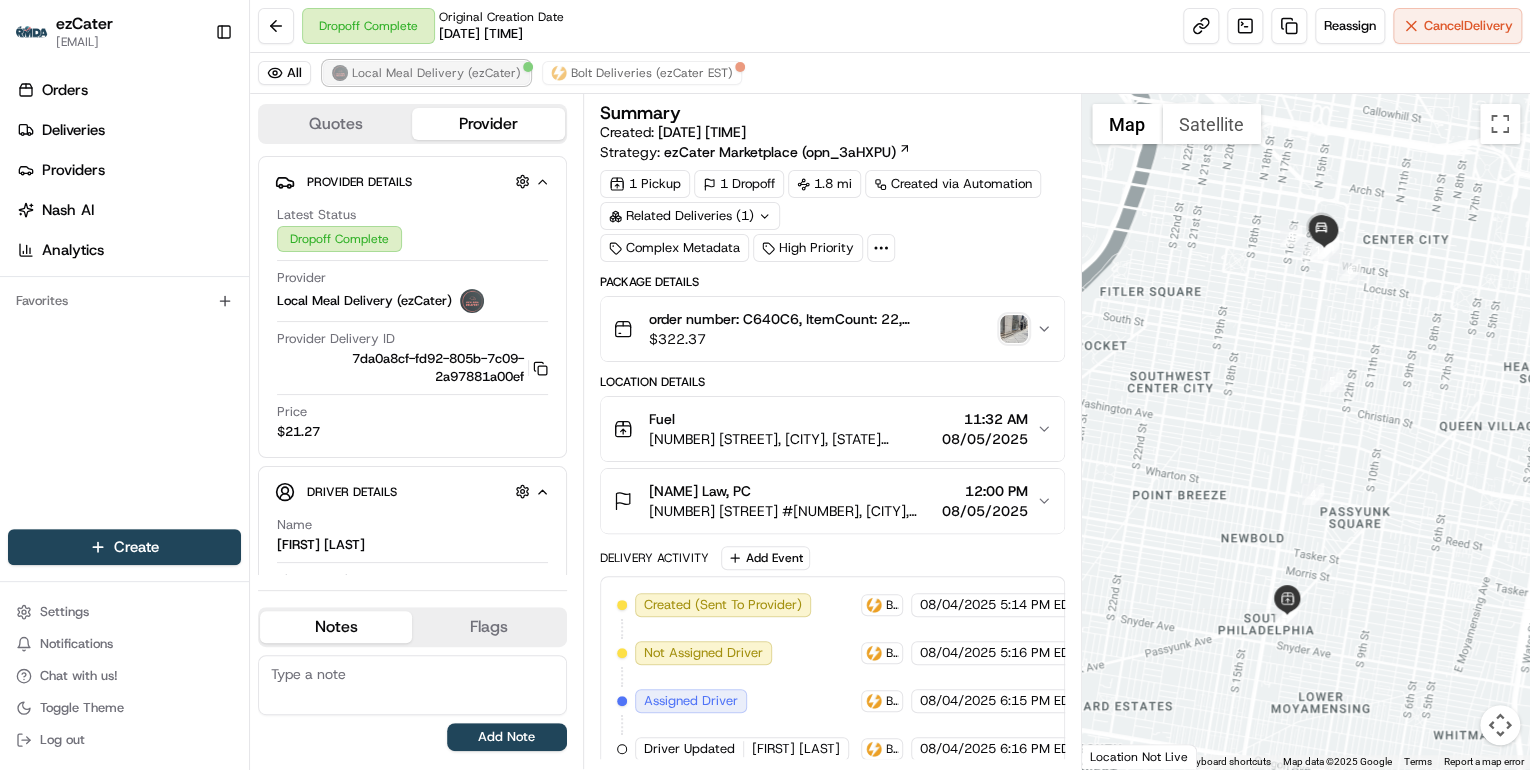 click on "Local Meal Delivery (ezCater)" at bounding box center [436, 73] 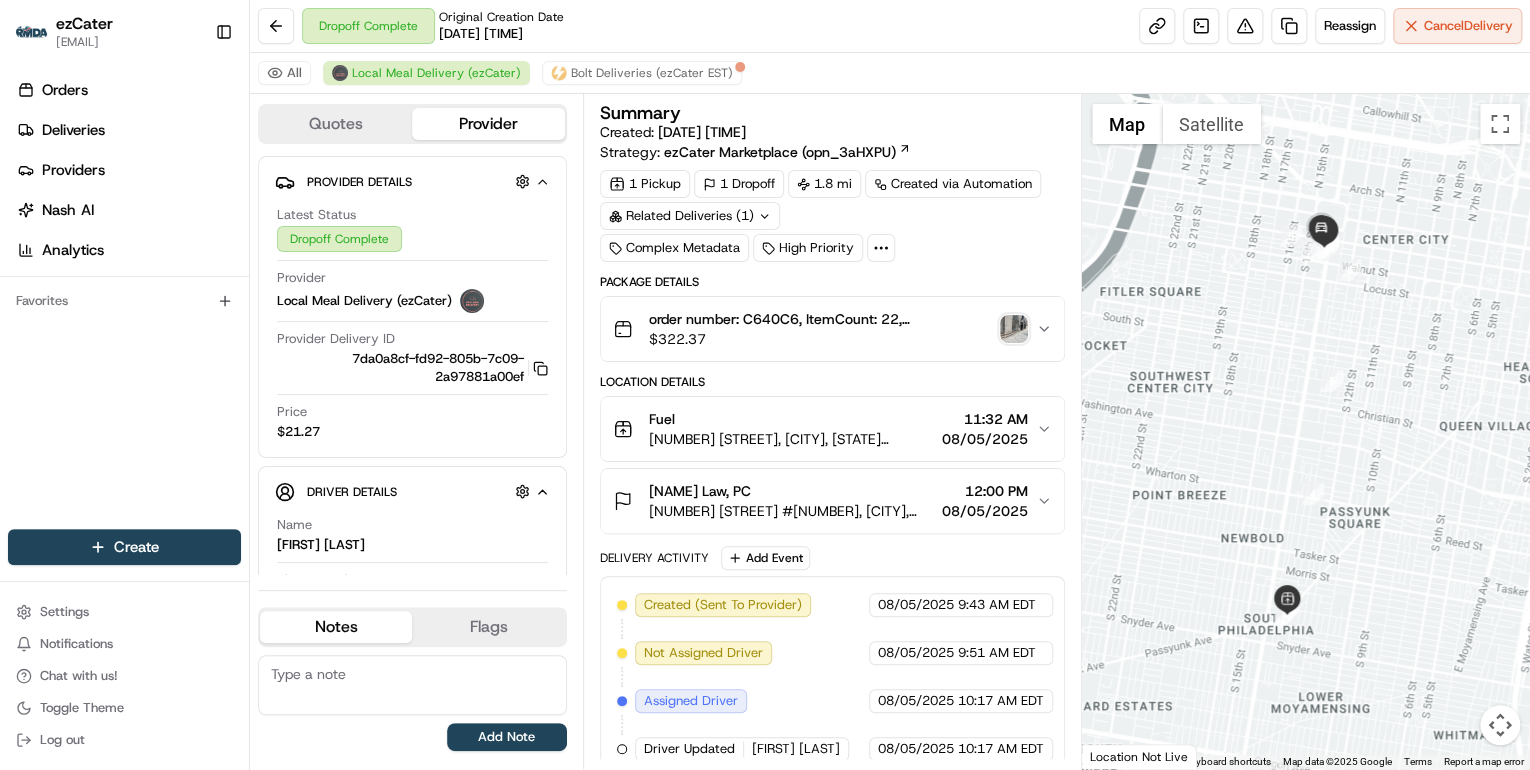 click on "$ 322.37" at bounding box center [820, 339] 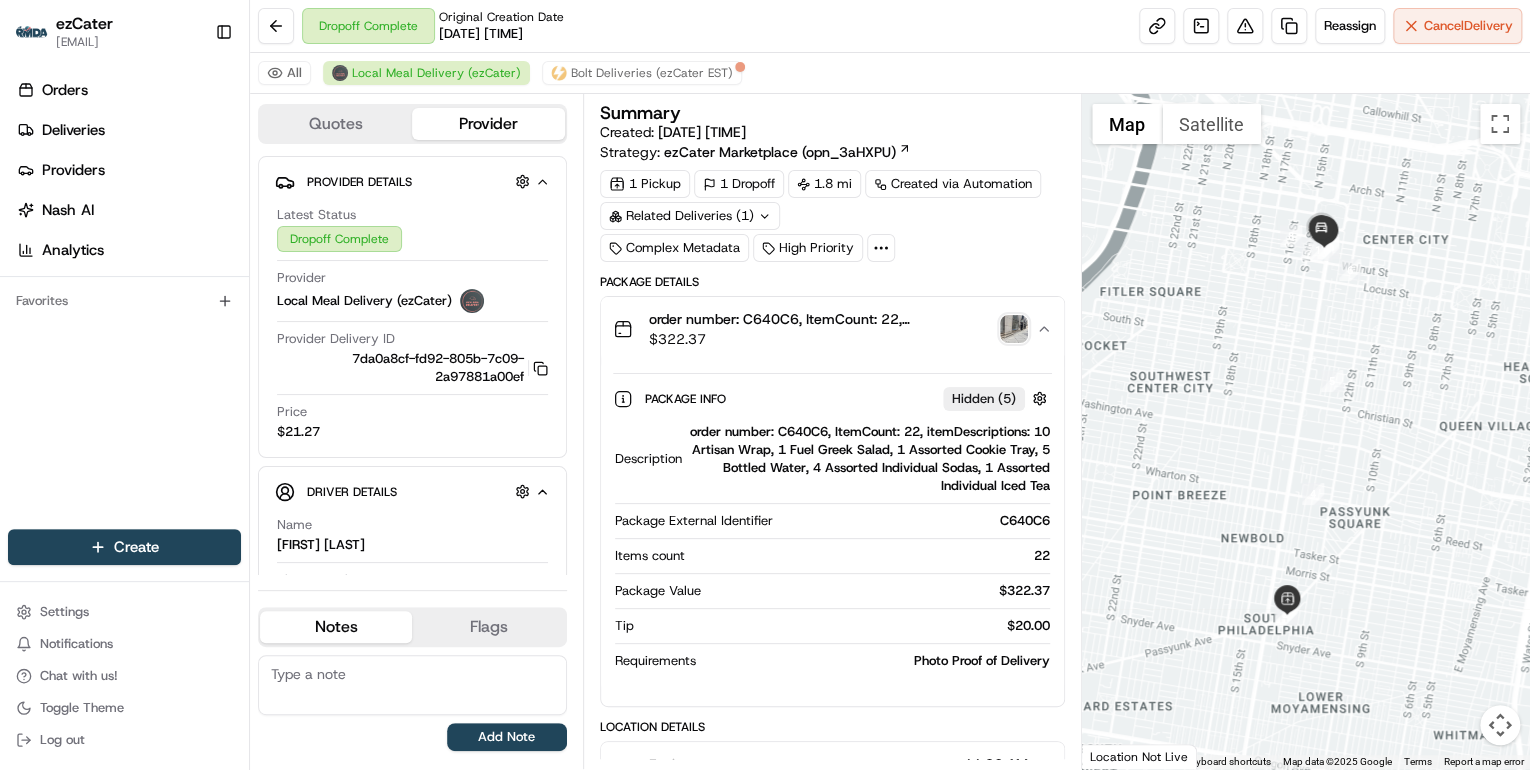 click on "order number: C640C6,
ItemCount: 22,
itemDescriptions:
10 Artisan Wrap,
1 Fuel Greek Salad,
1 Assorted Cookie Tray,
5 Bottled Water,
4 Assorted Individual Sodas,
1 Assorted Individual Iced Tea" at bounding box center (870, 459) 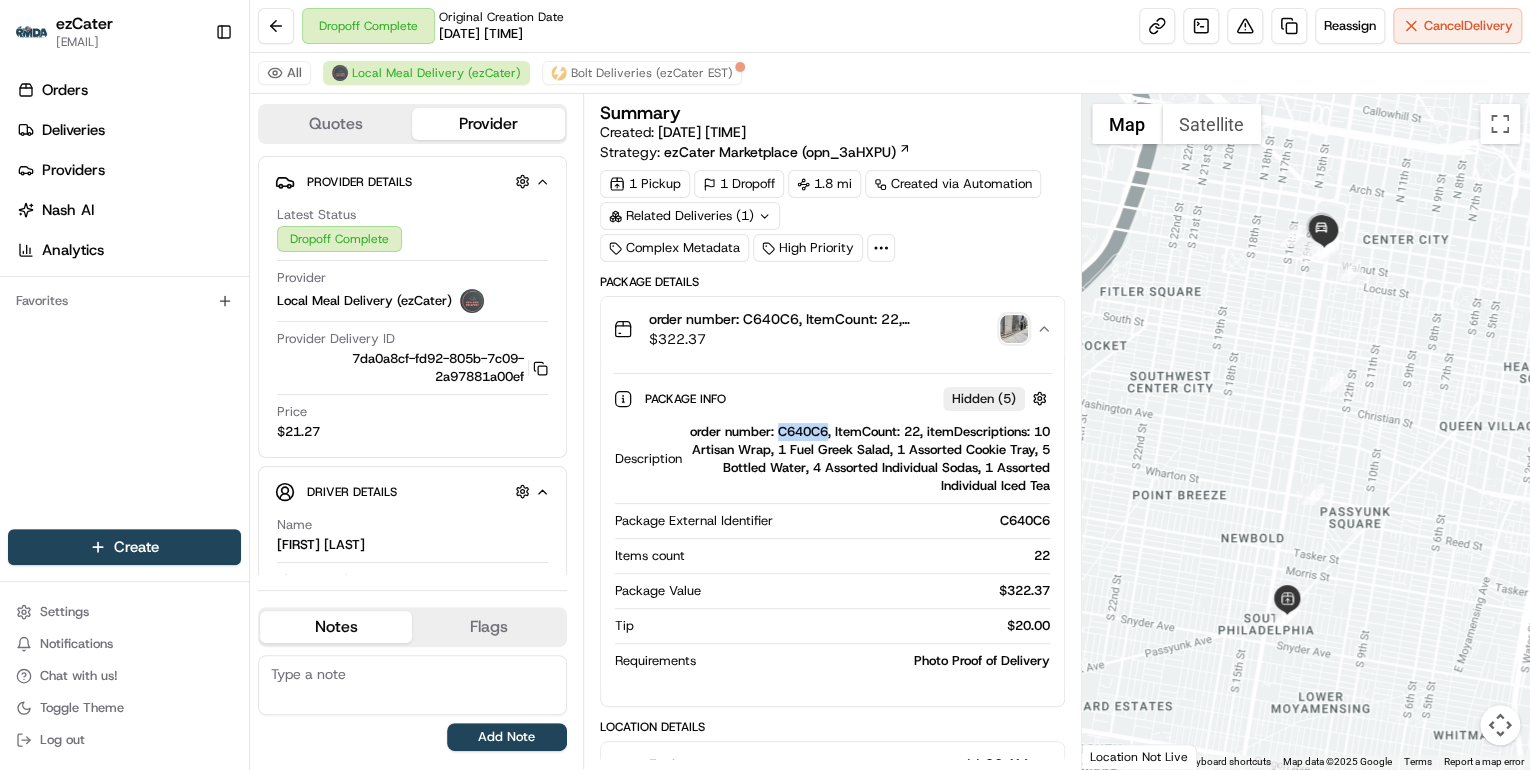 click on "order number: C640C6,
ItemCount: 22,
itemDescriptions:
10 Artisan Wrap,
1 Fuel Greek Salad,
1 Assorted Cookie Tray,
5 Bottled Water,
4 Assorted Individual Sodas,
1 Assorted Individual Iced Tea" at bounding box center (870, 459) 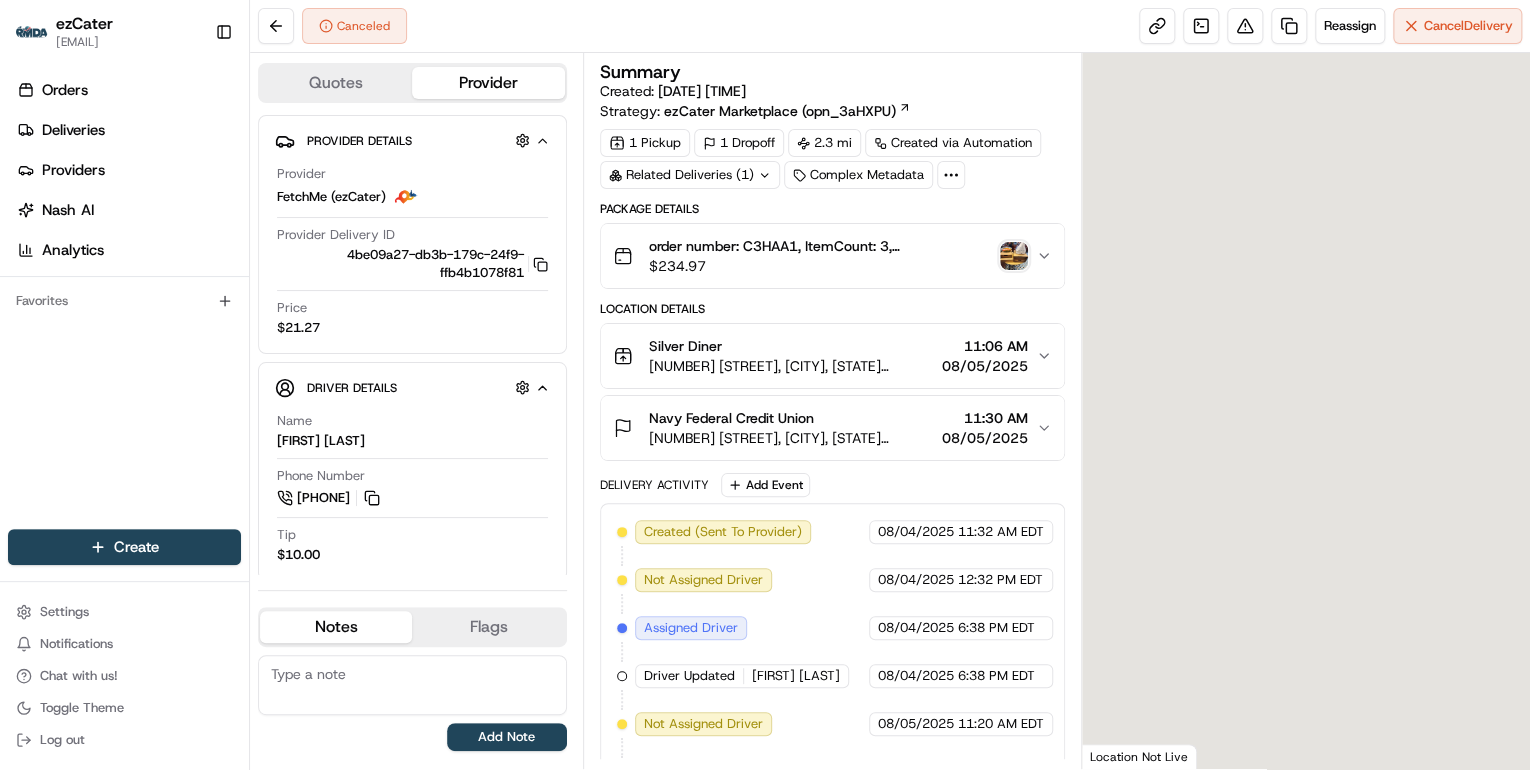 scroll, scrollTop: 0, scrollLeft: 0, axis: both 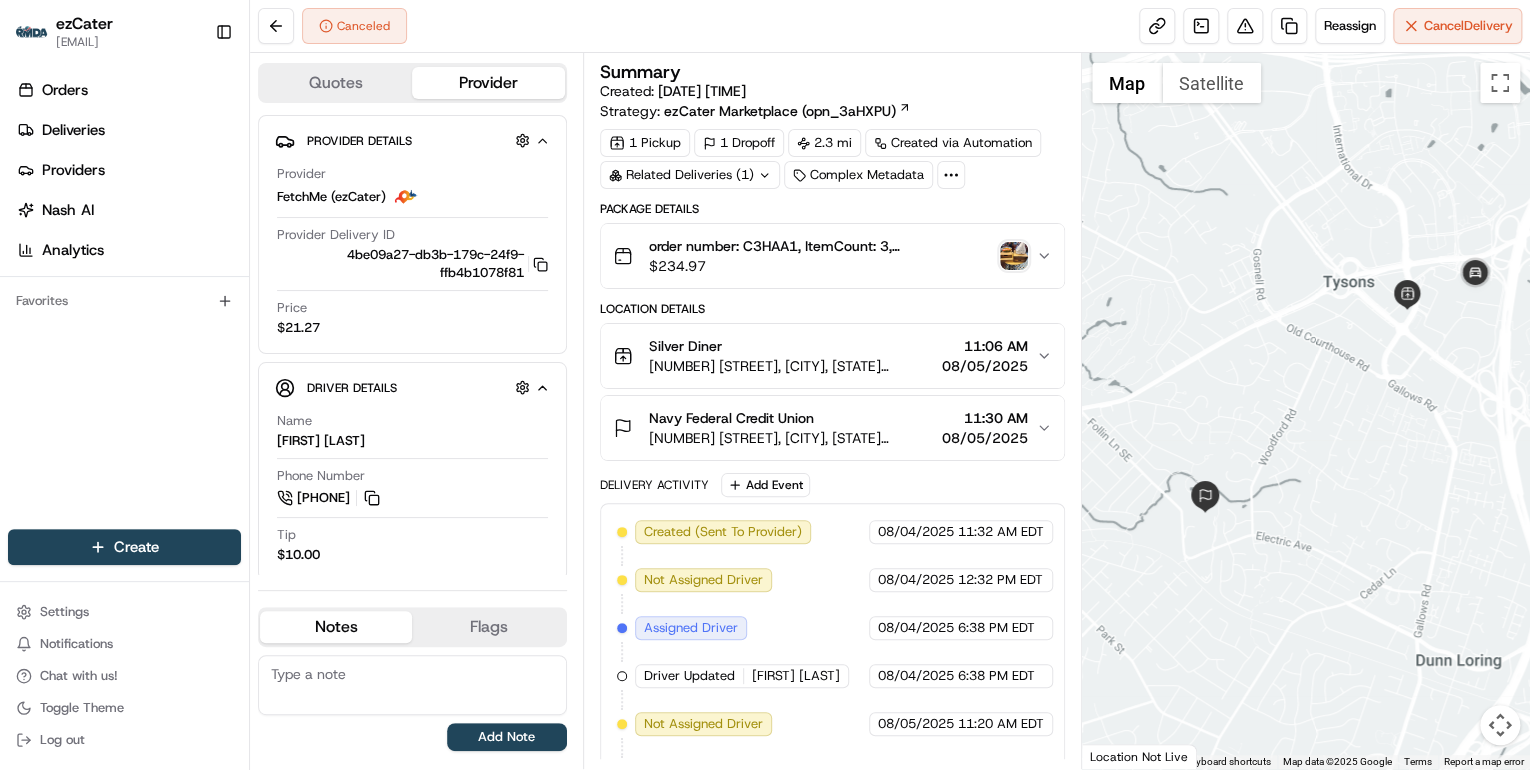 click on "$ 234.97" at bounding box center (820, 266) 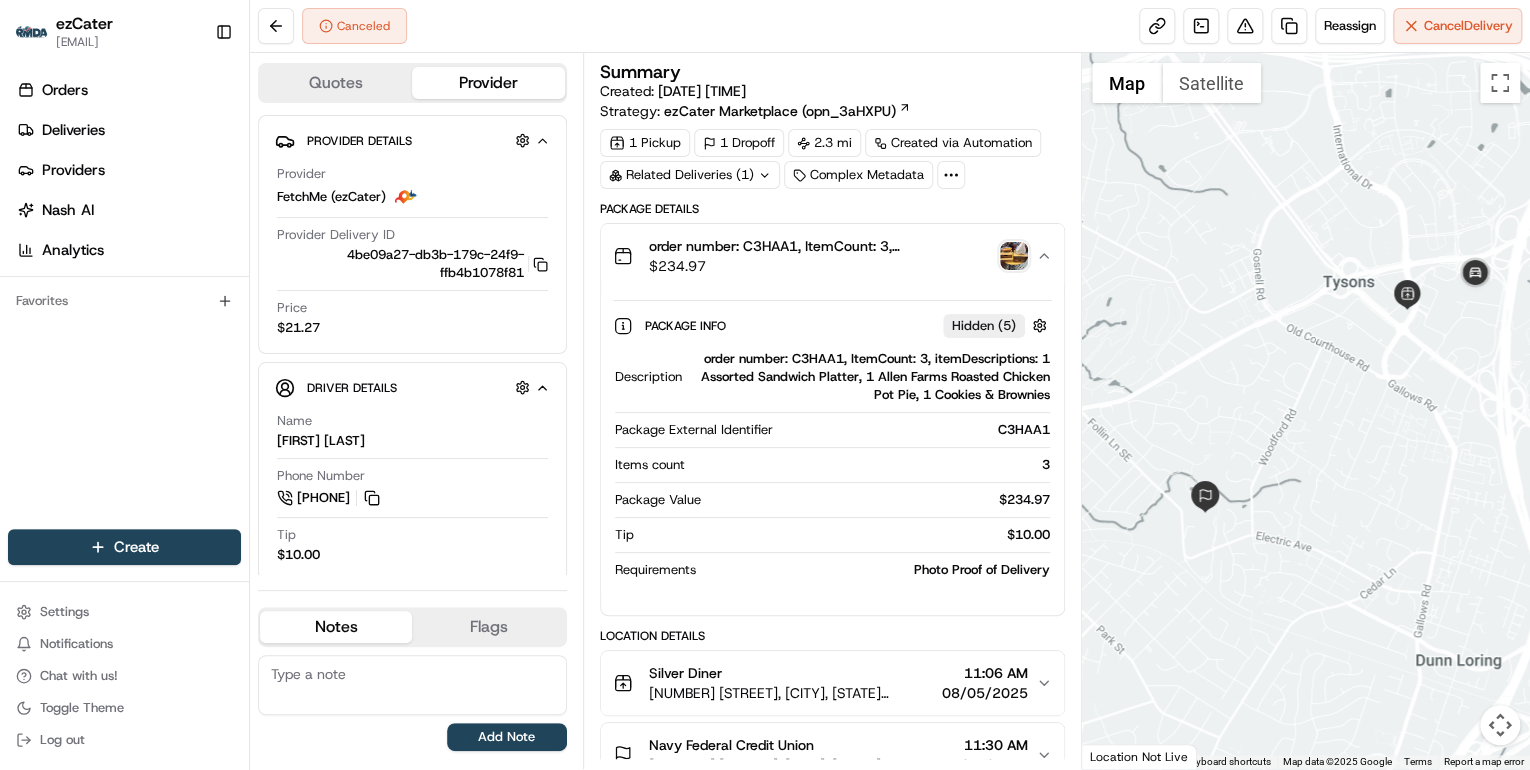 click on "order number: C3HAA1,
ItemCount: 3,
itemDescriptions:
1 Assorted Sandwich Platter,
1 Allen Farms Roasted Chicken Pot Pie,
1 Cookies & Brownies" at bounding box center [870, 377] 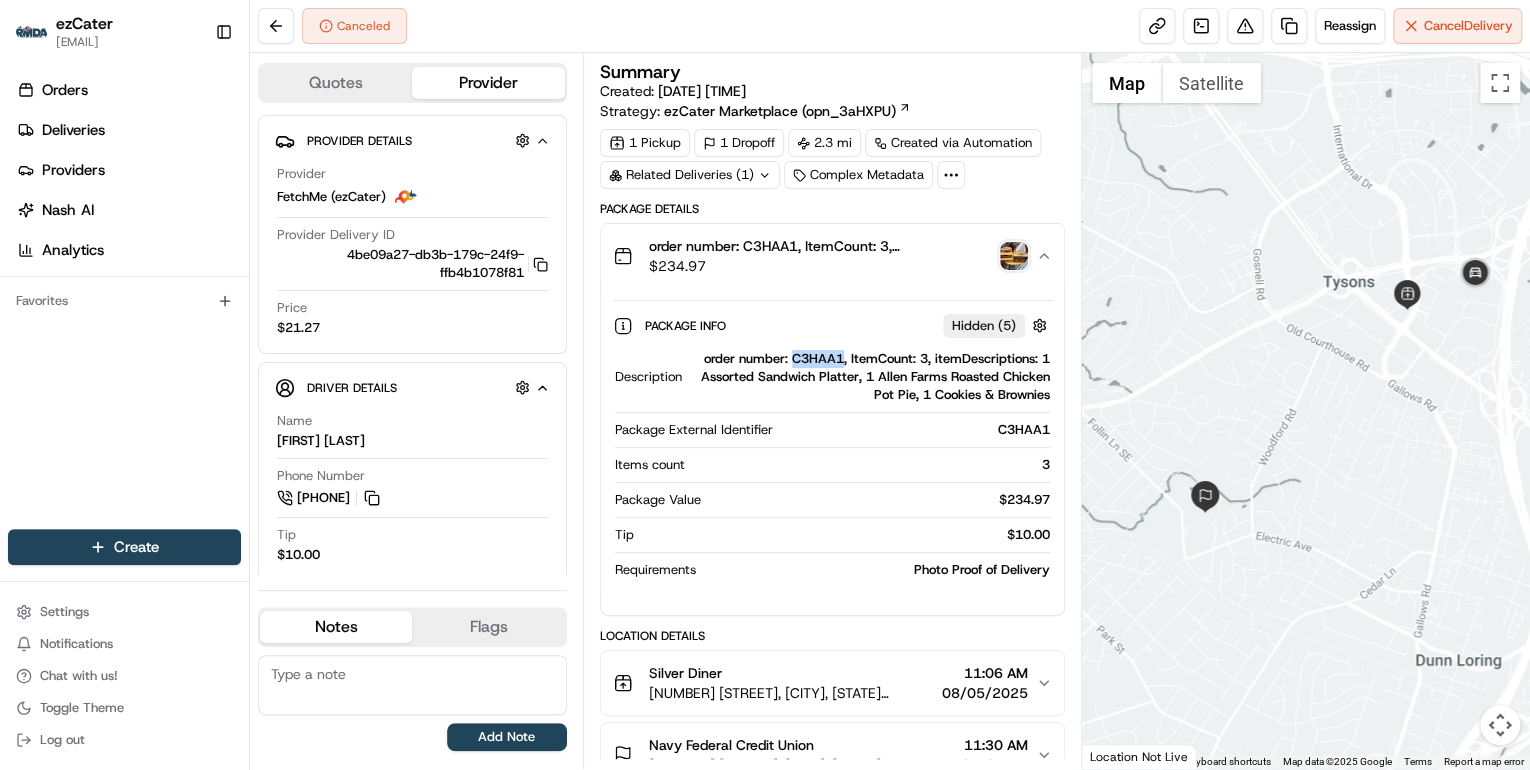 click on "order number: C3HAA1,
ItemCount: 3,
itemDescriptions:
1 Assorted Sandwich Platter,
1 Allen Farms Roasted Chicken Pot Pie,
1 Cookies & Brownies" at bounding box center [870, 377] 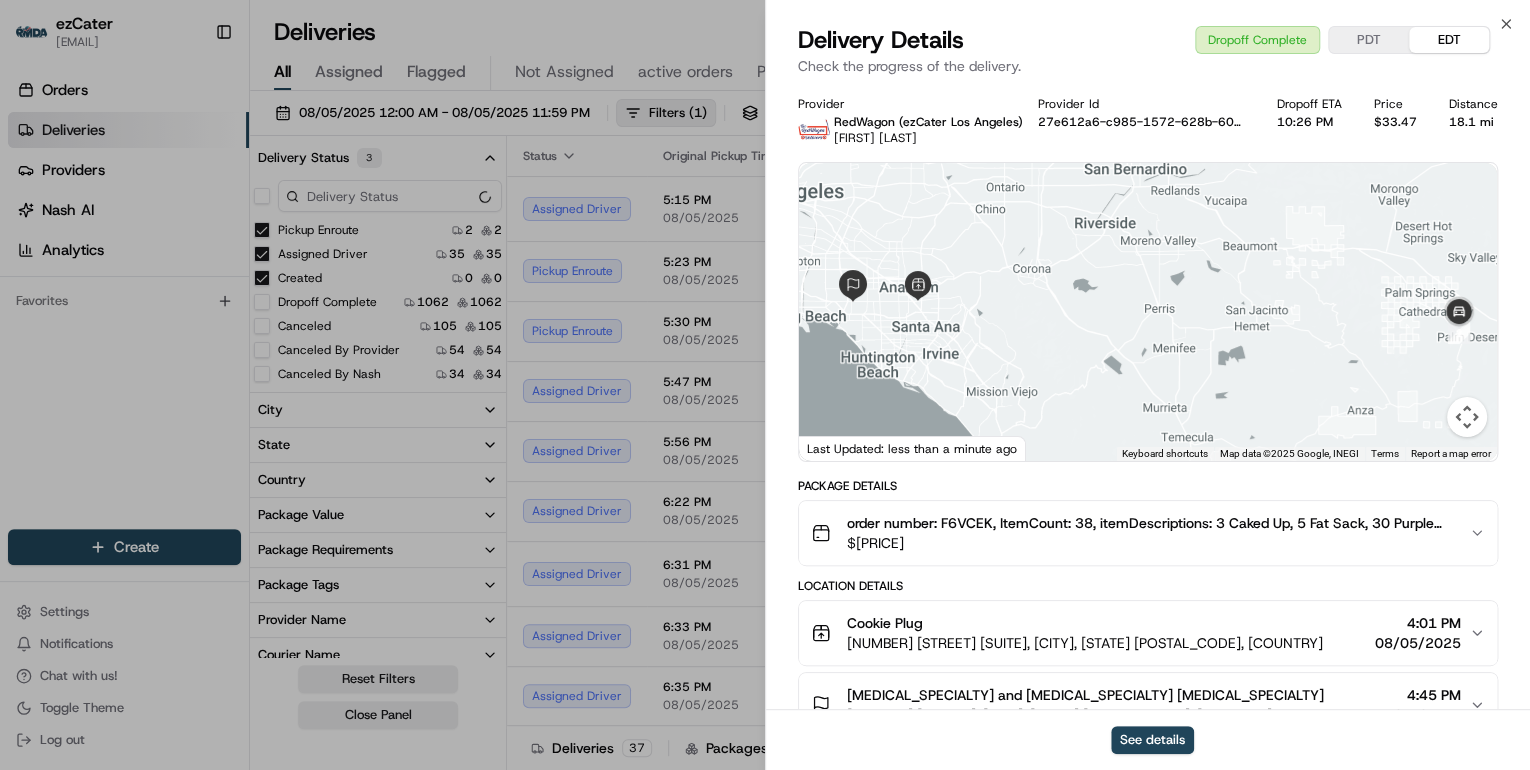 scroll, scrollTop: 0, scrollLeft: 0, axis: both 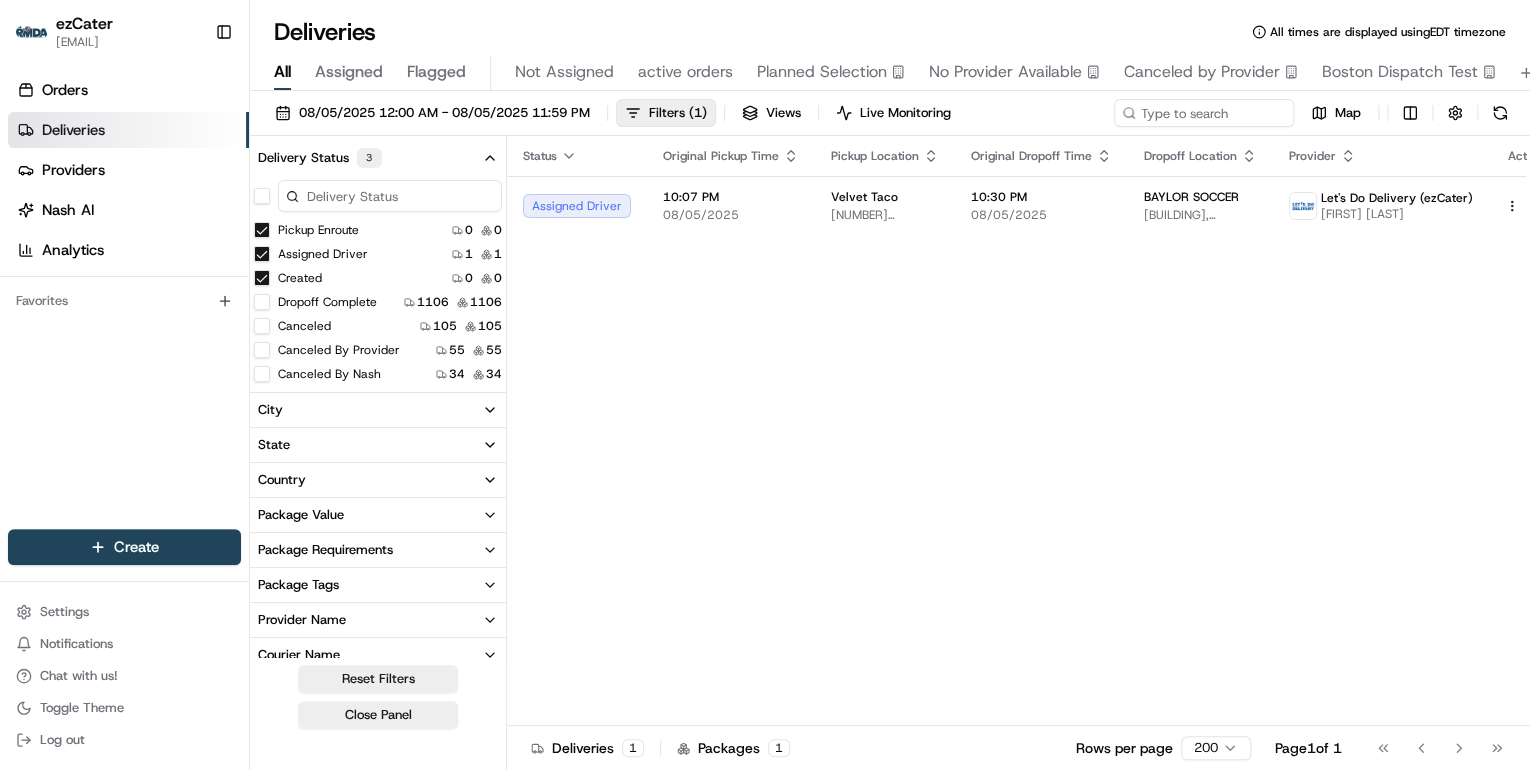 click on "Pickup Enroute" at bounding box center [262, 230] 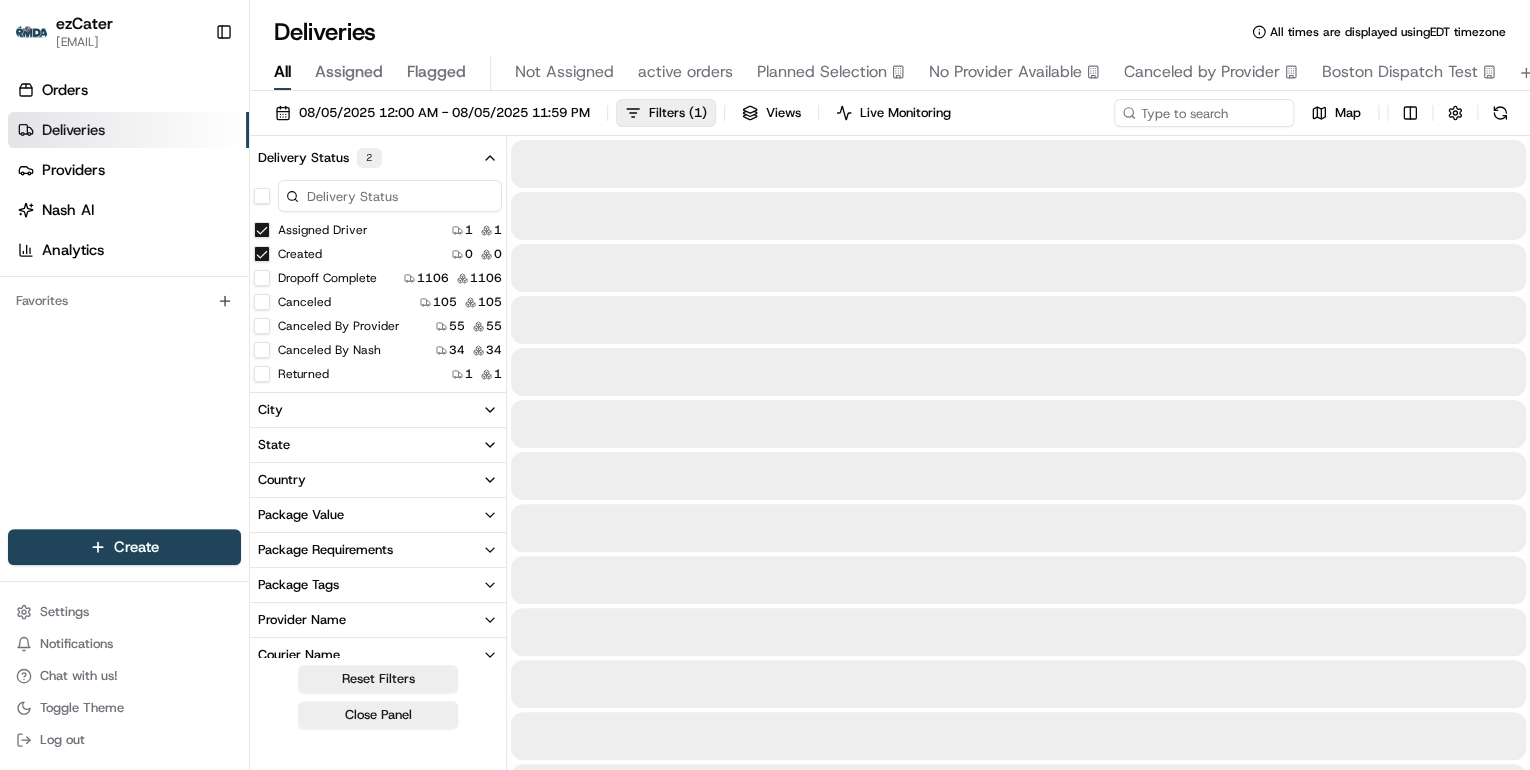 click on "Assigned Driver" at bounding box center [262, 230] 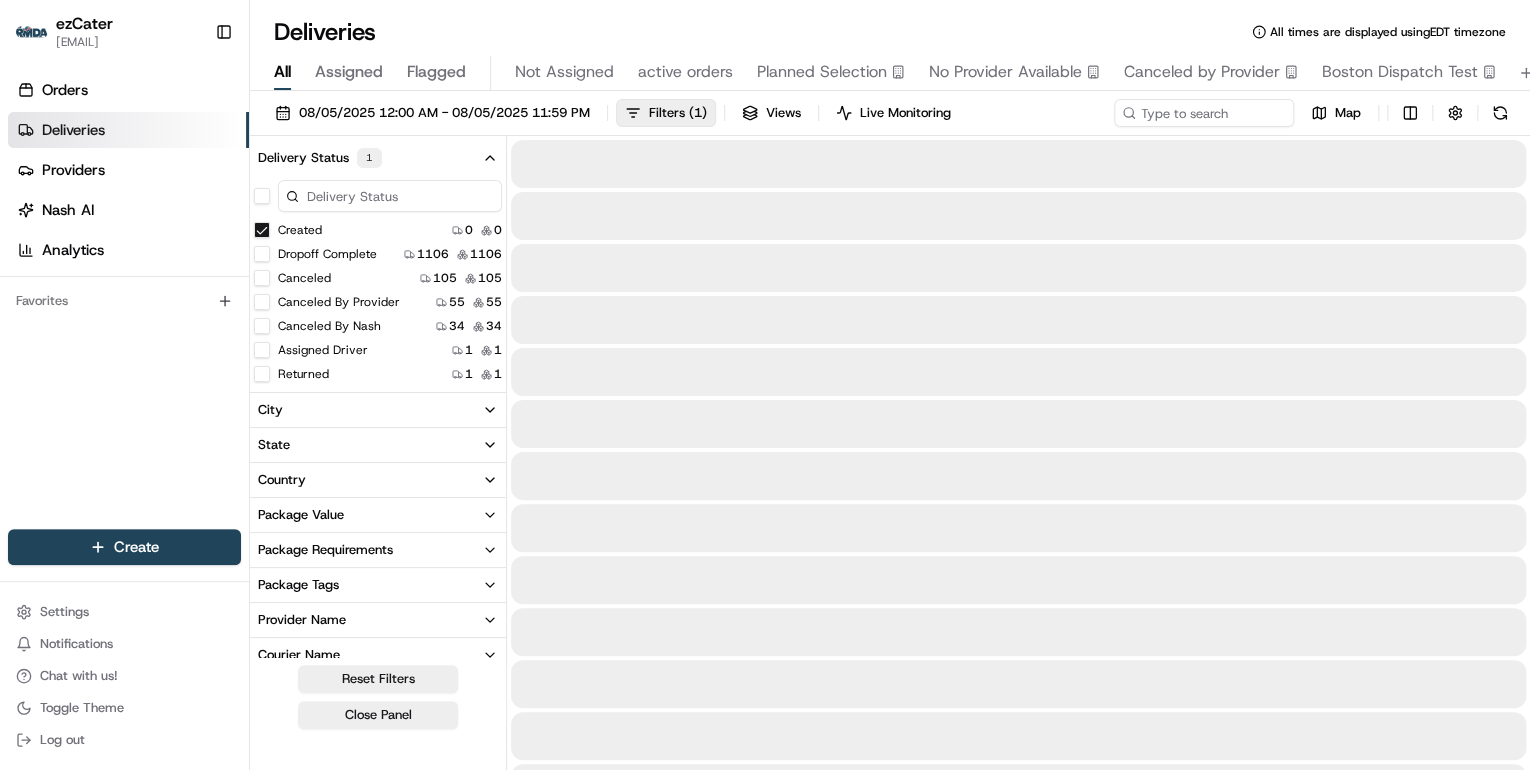 click on "Created" at bounding box center (262, 230) 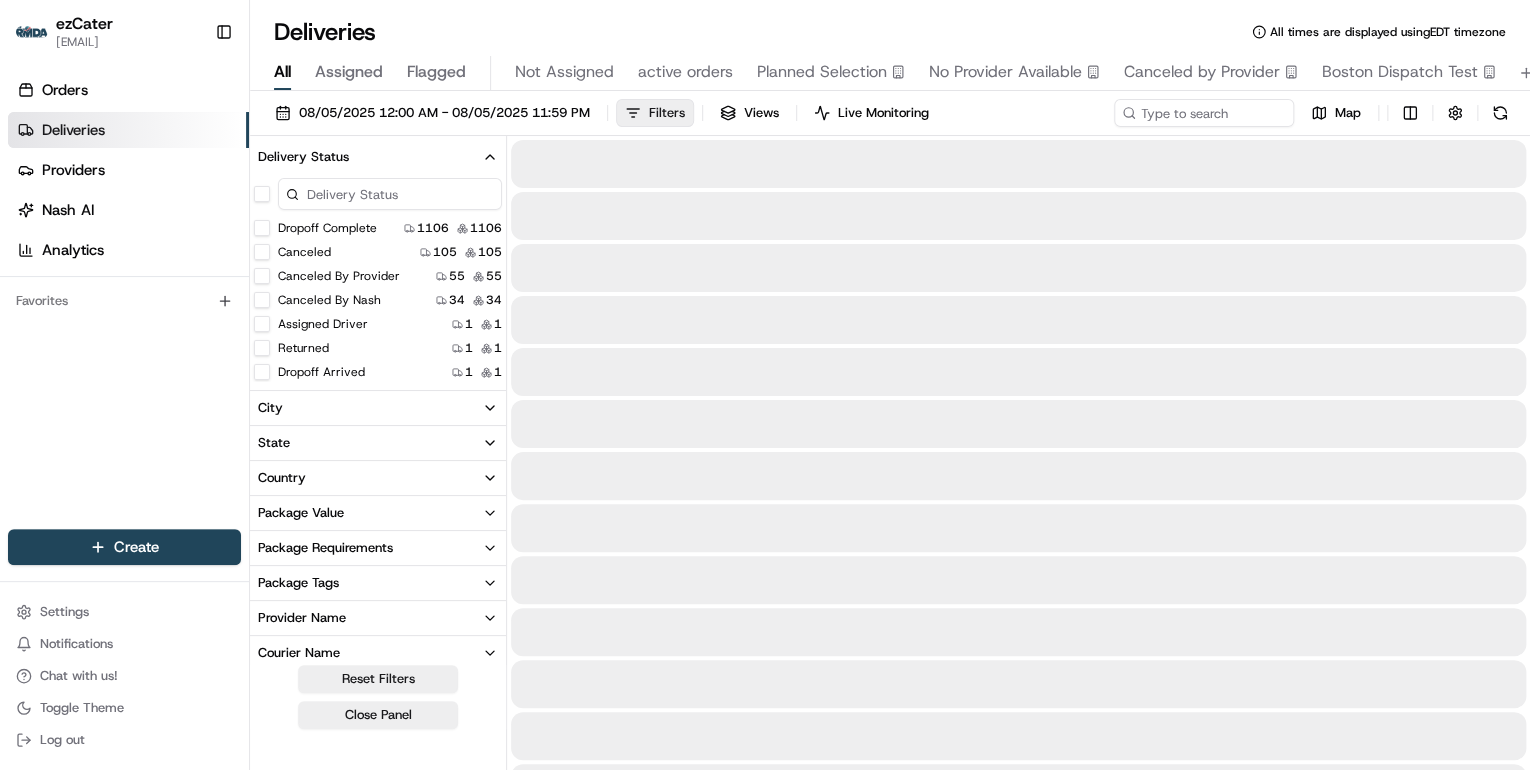 click on "Filters" at bounding box center (655, 113) 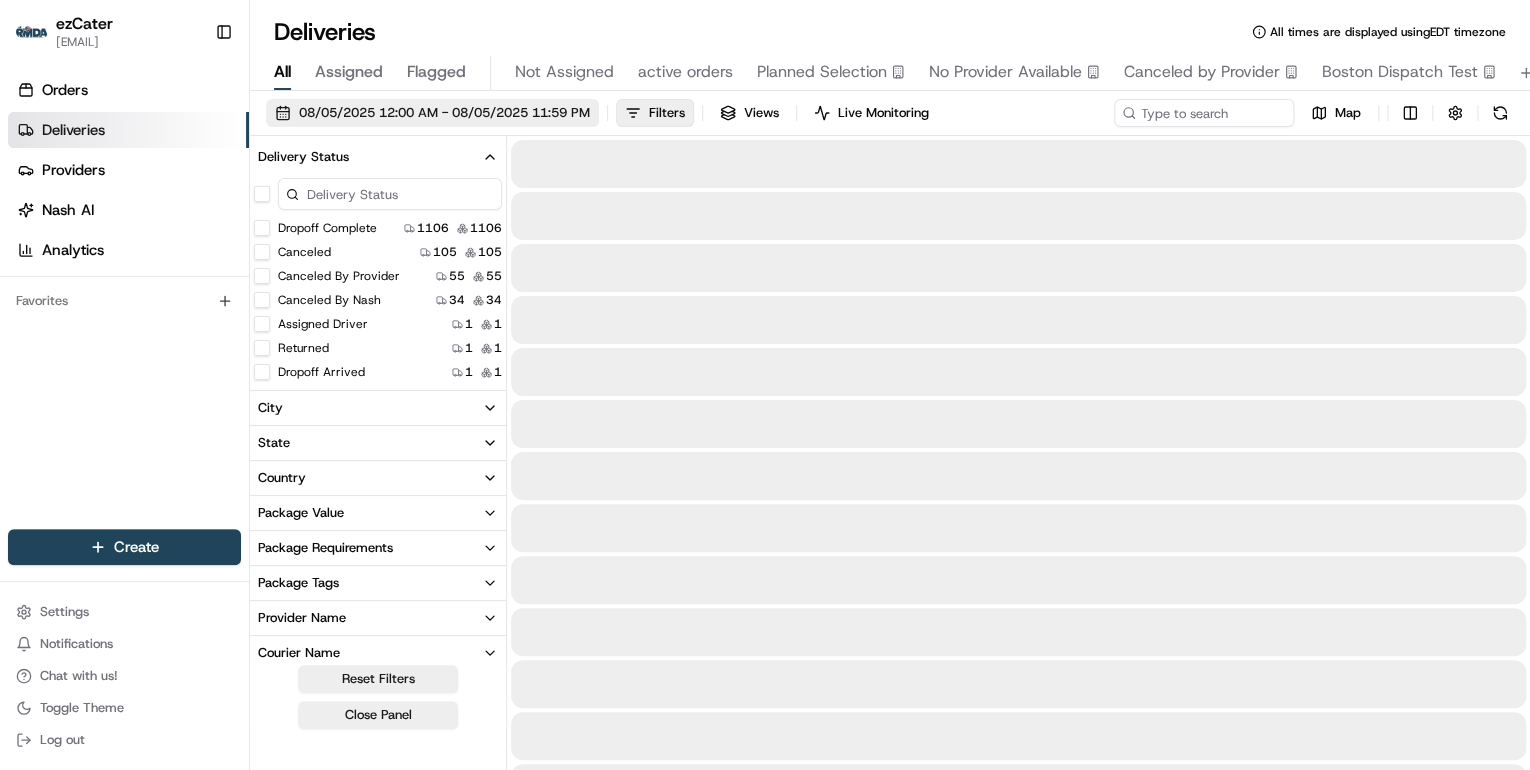 click on "08/05/2025 12:00 AM - 08/05/2025 11:59 PM" at bounding box center (444, 113) 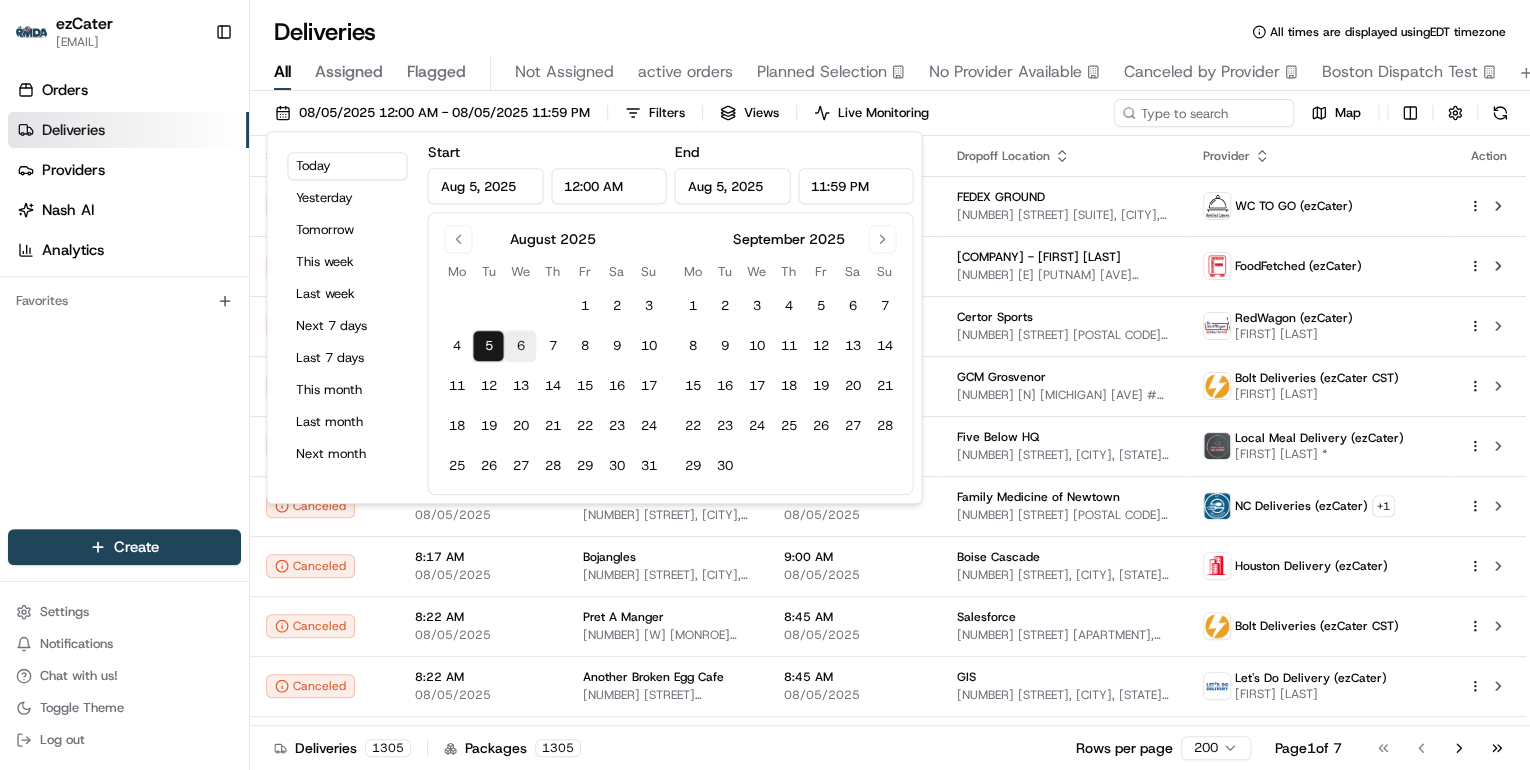 click on "6" at bounding box center (520, 346) 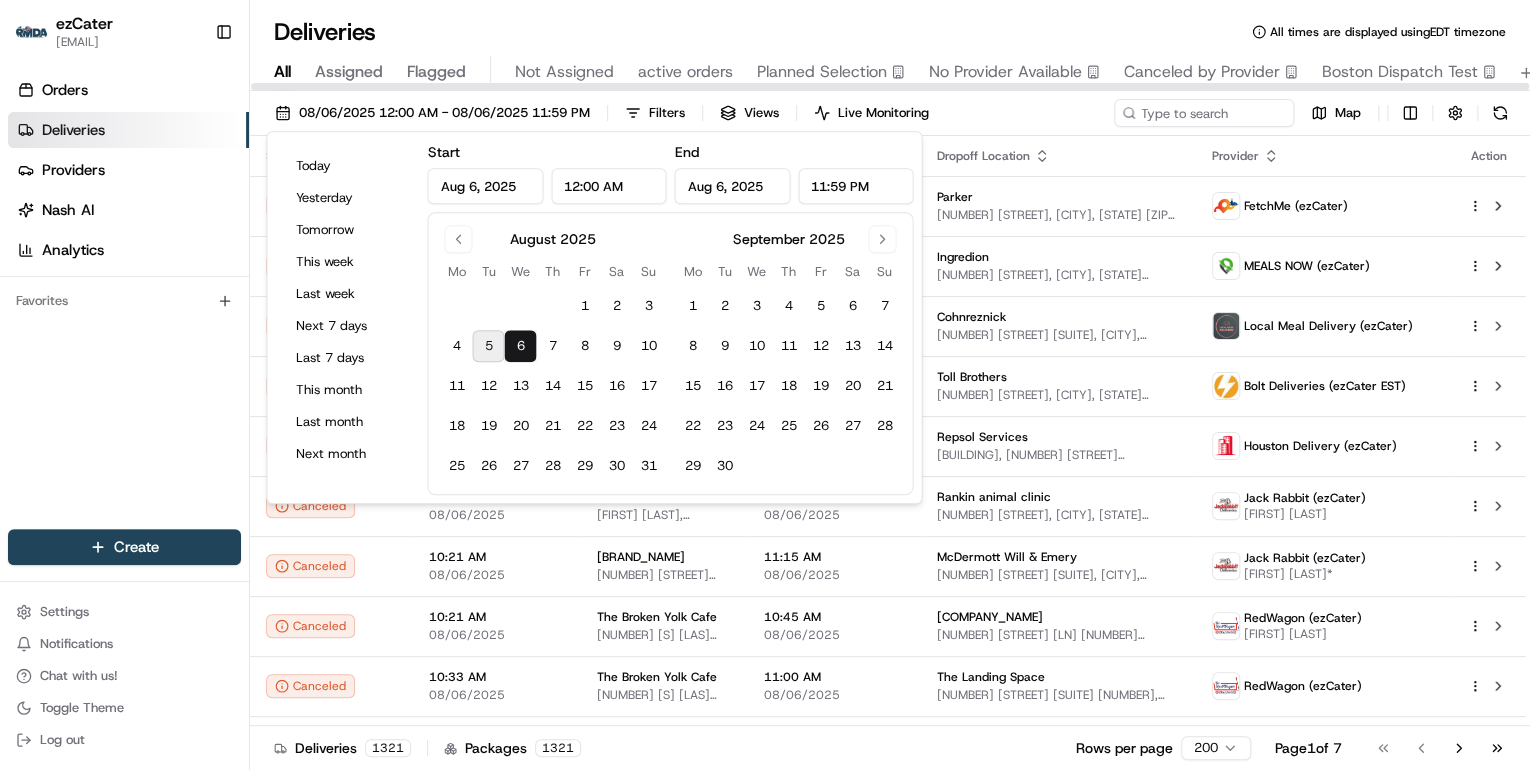 click on "Log out" at bounding box center (124, 740) 